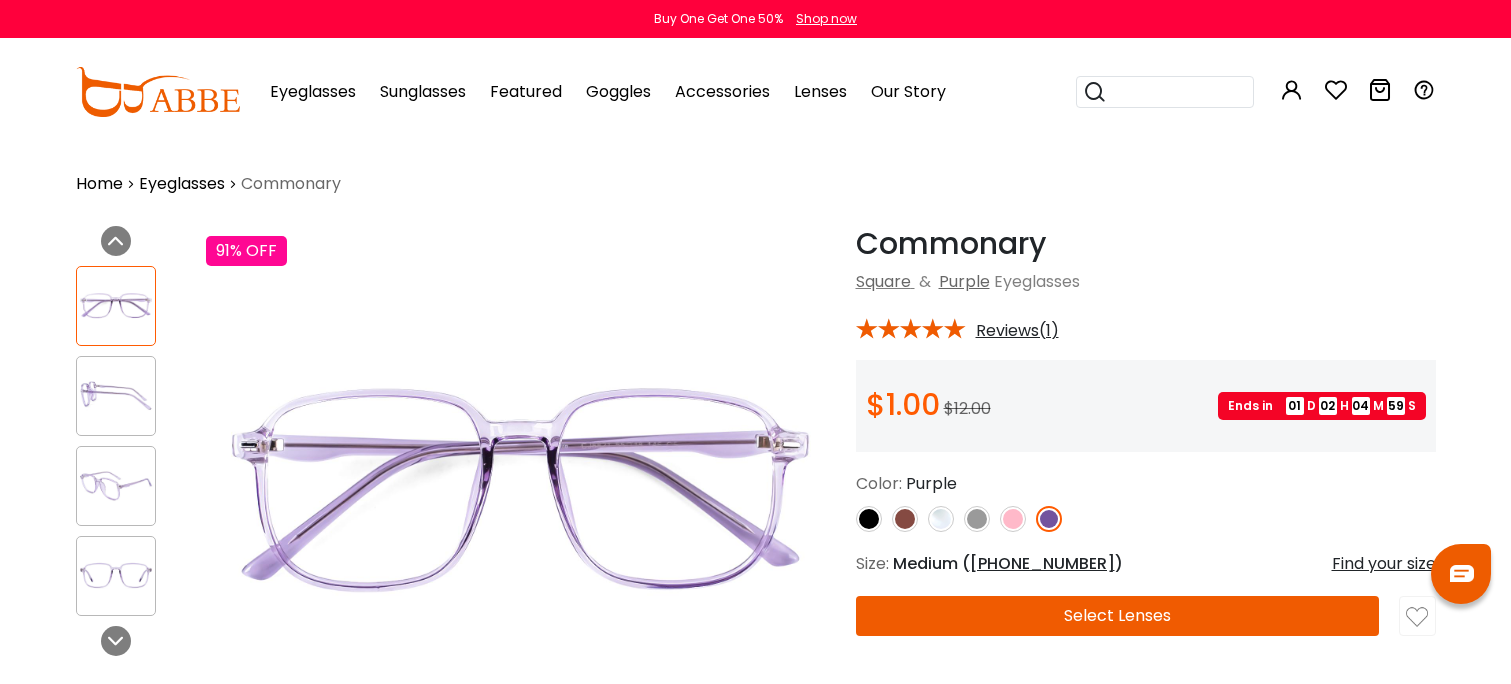 scroll, scrollTop: 0, scrollLeft: 0, axis: both 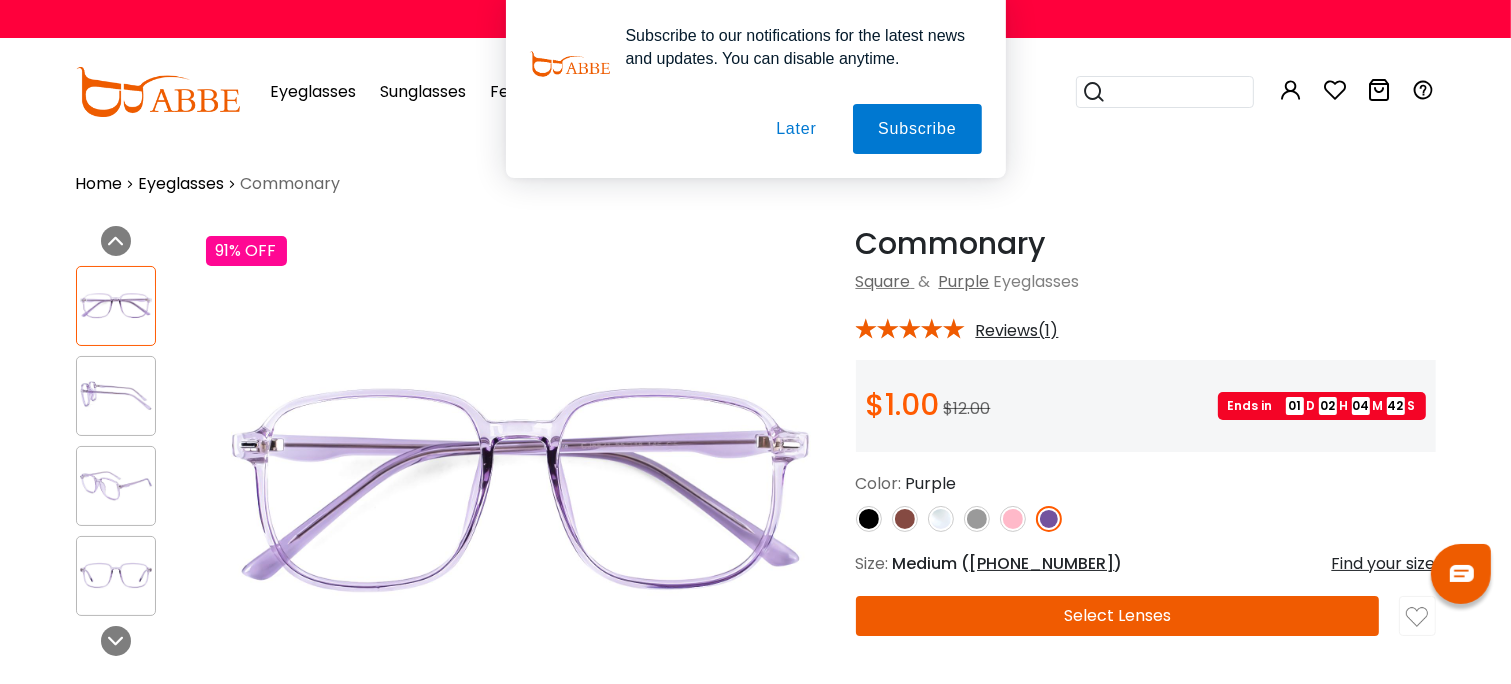 drag, startPoint x: 809, startPoint y: 113, endPoint x: 828, endPoint y: 121, distance: 20.615528 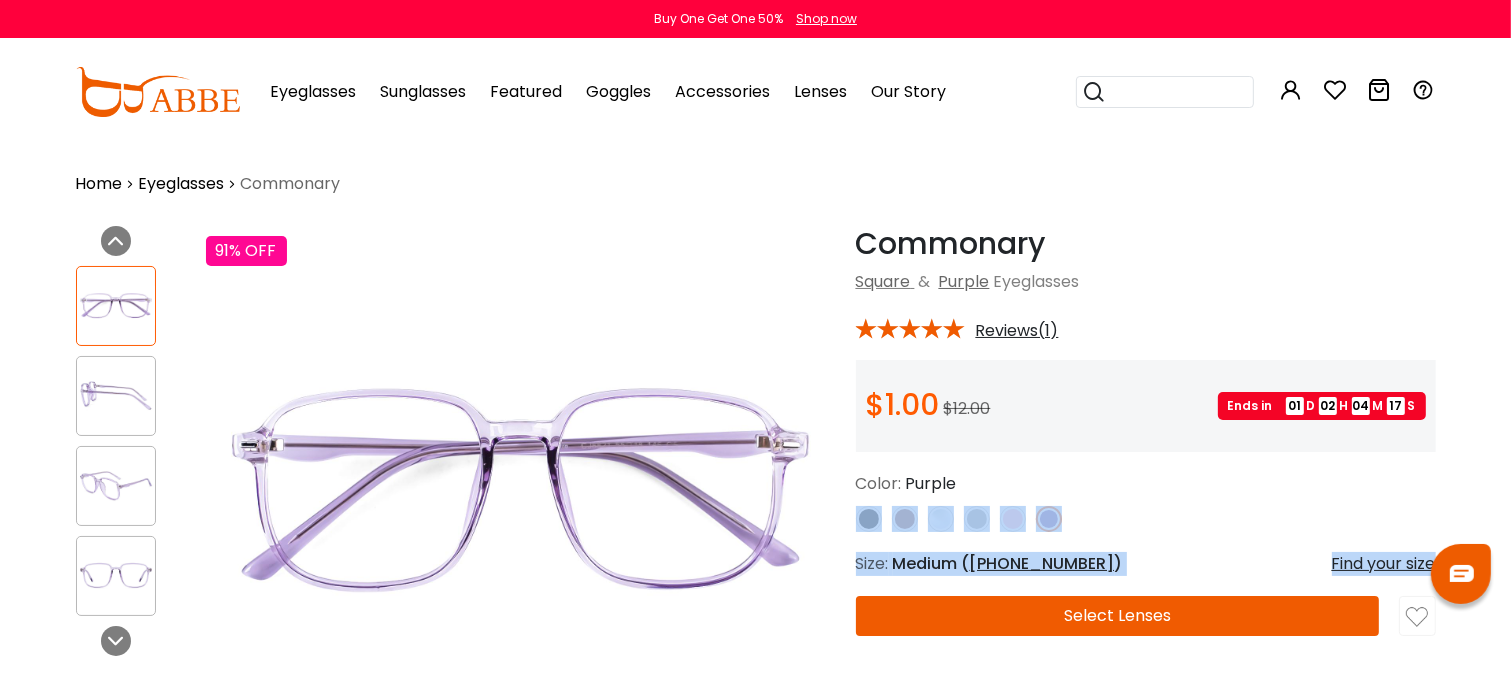 drag, startPoint x: 1069, startPoint y: 493, endPoint x: 1099, endPoint y: 607, distance: 117.881294 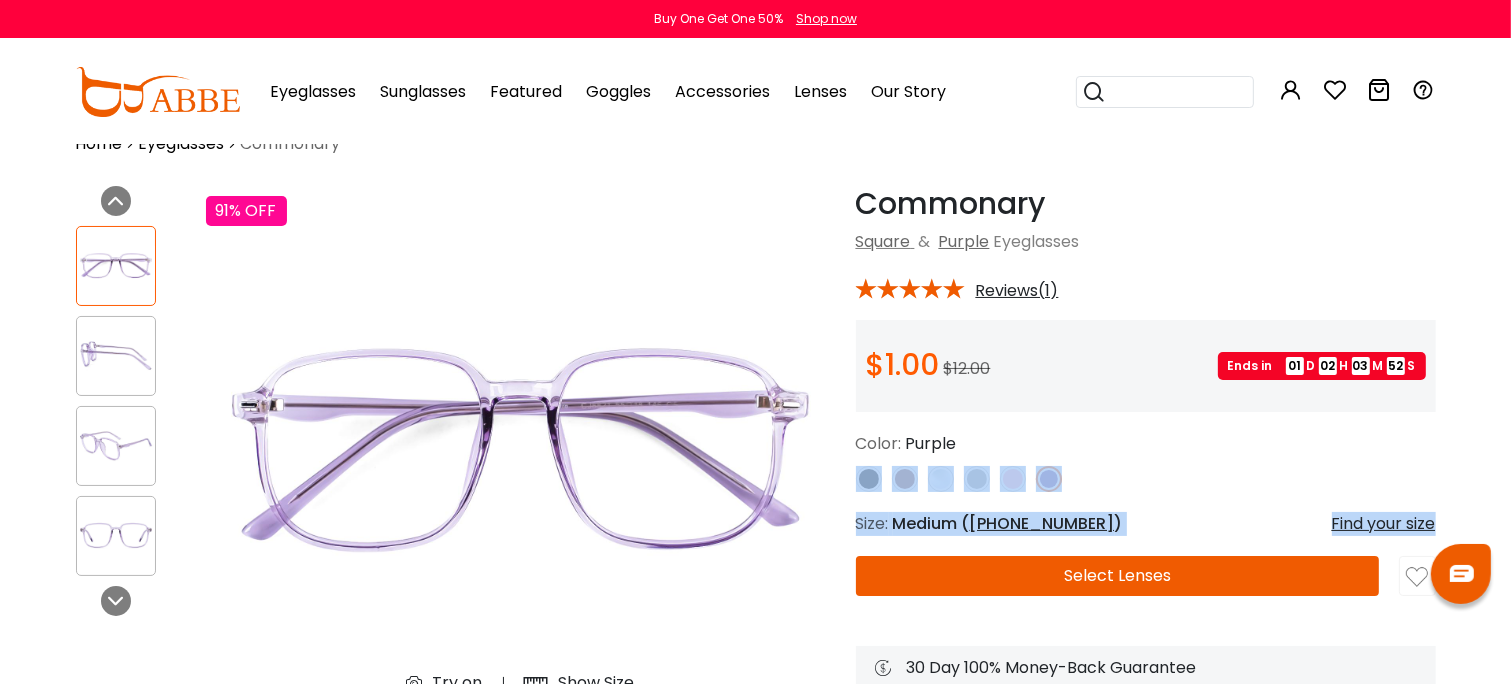 scroll, scrollTop: 172, scrollLeft: 0, axis: vertical 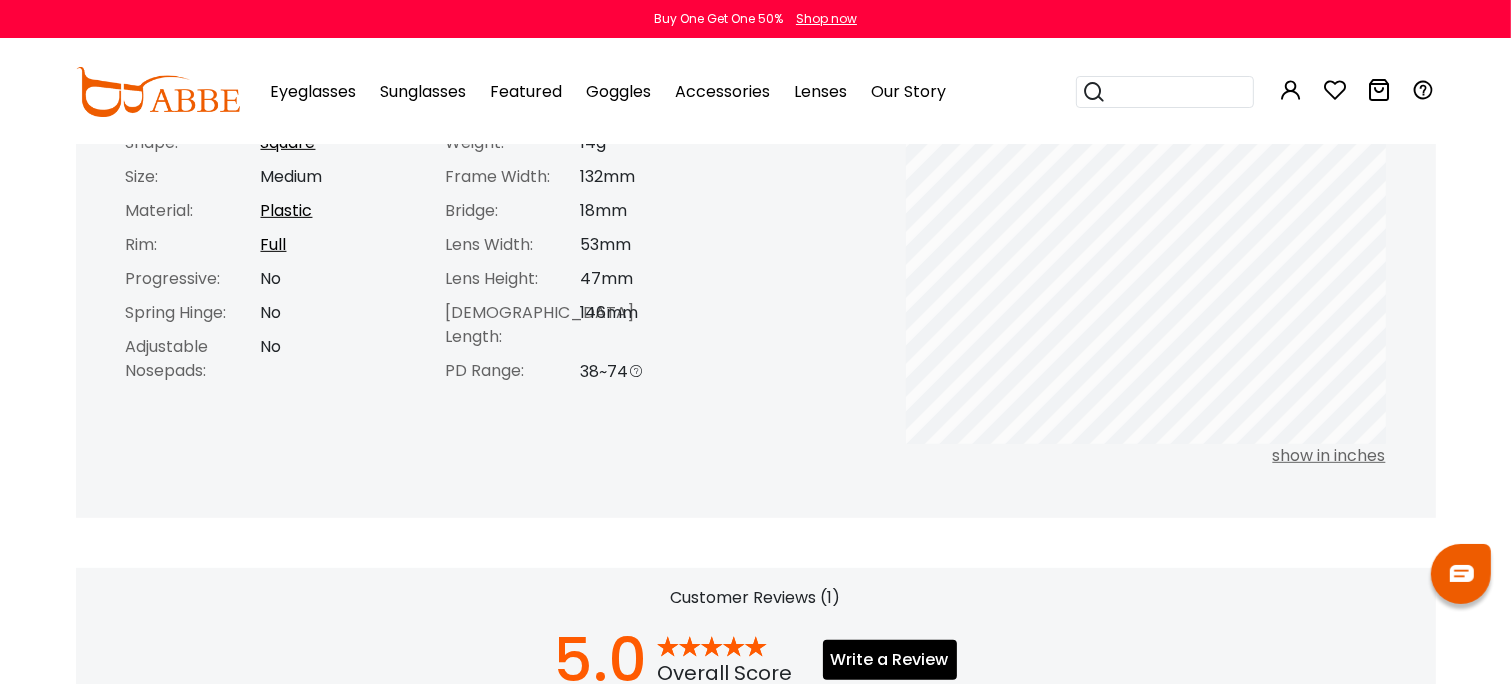 click on "Buy One Get One 50%
Shop now" 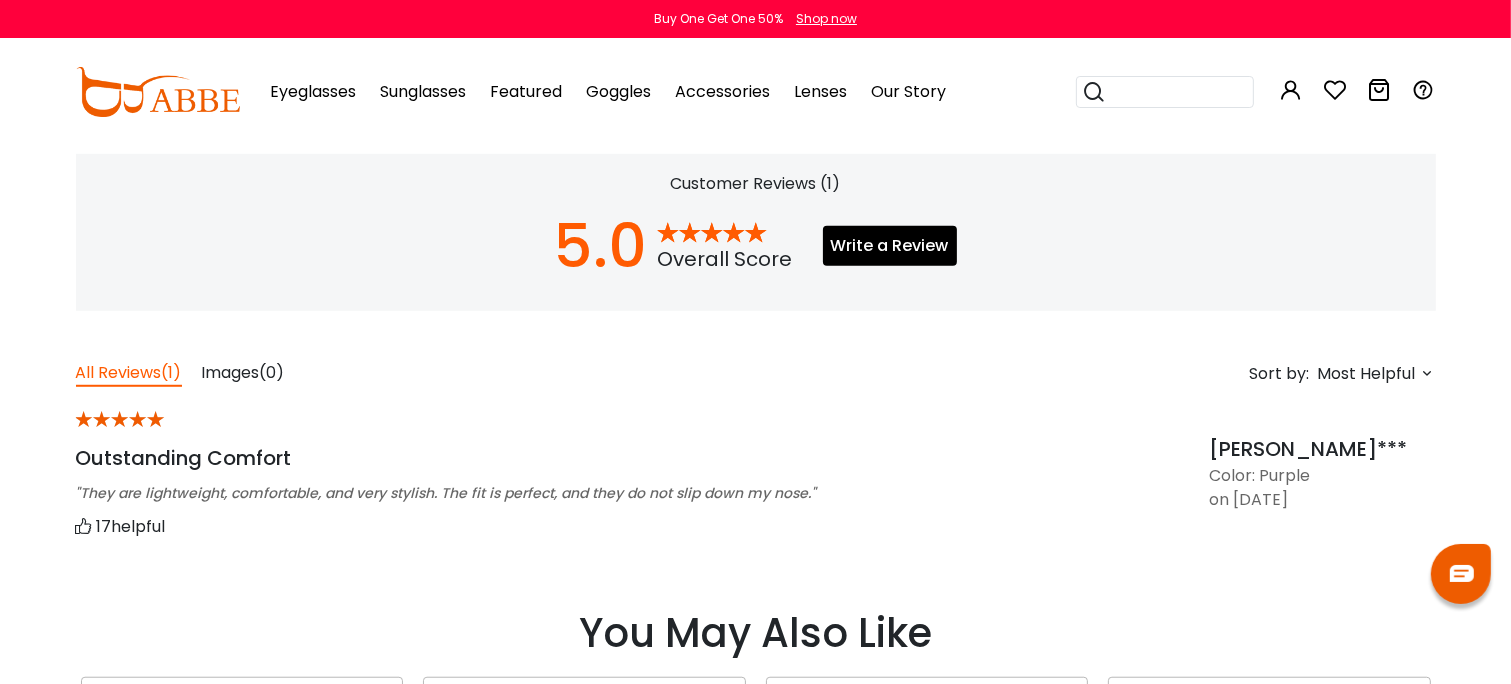scroll, scrollTop: 1518, scrollLeft: 0, axis: vertical 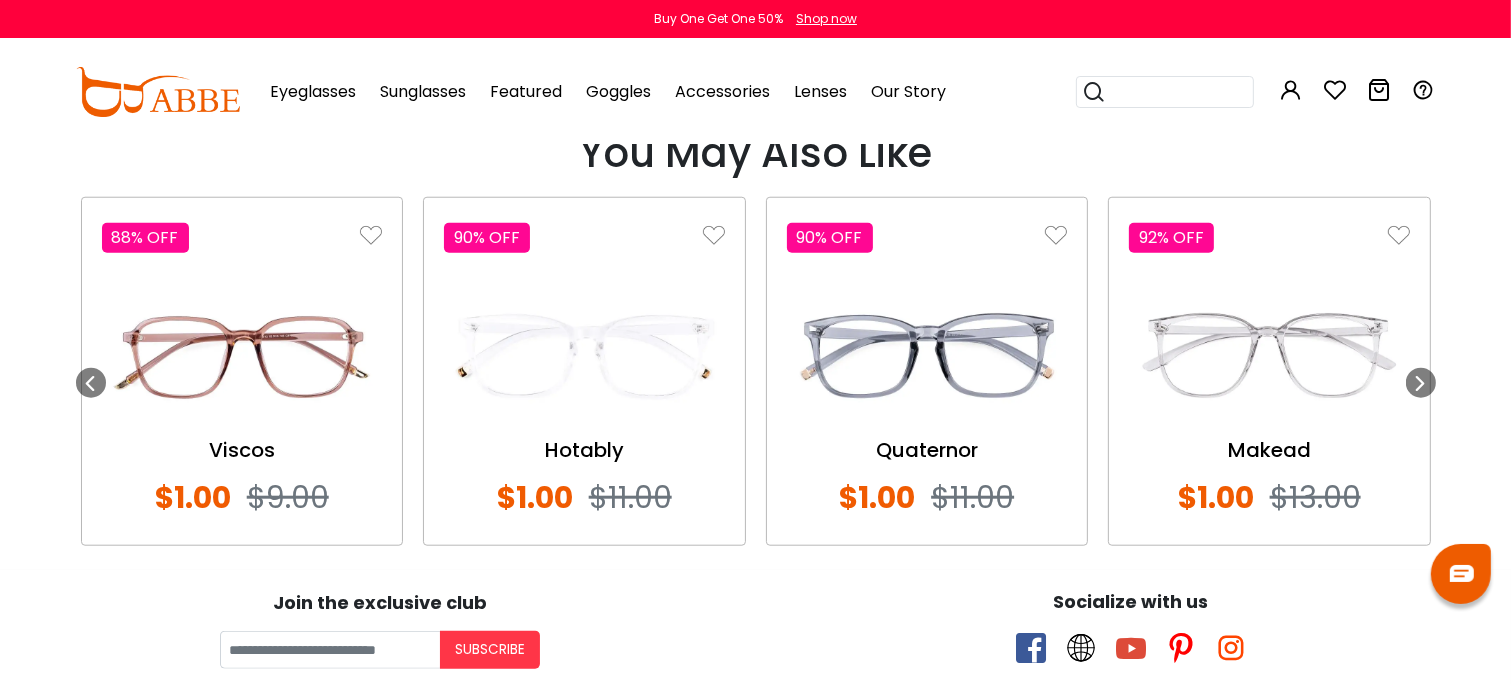 click 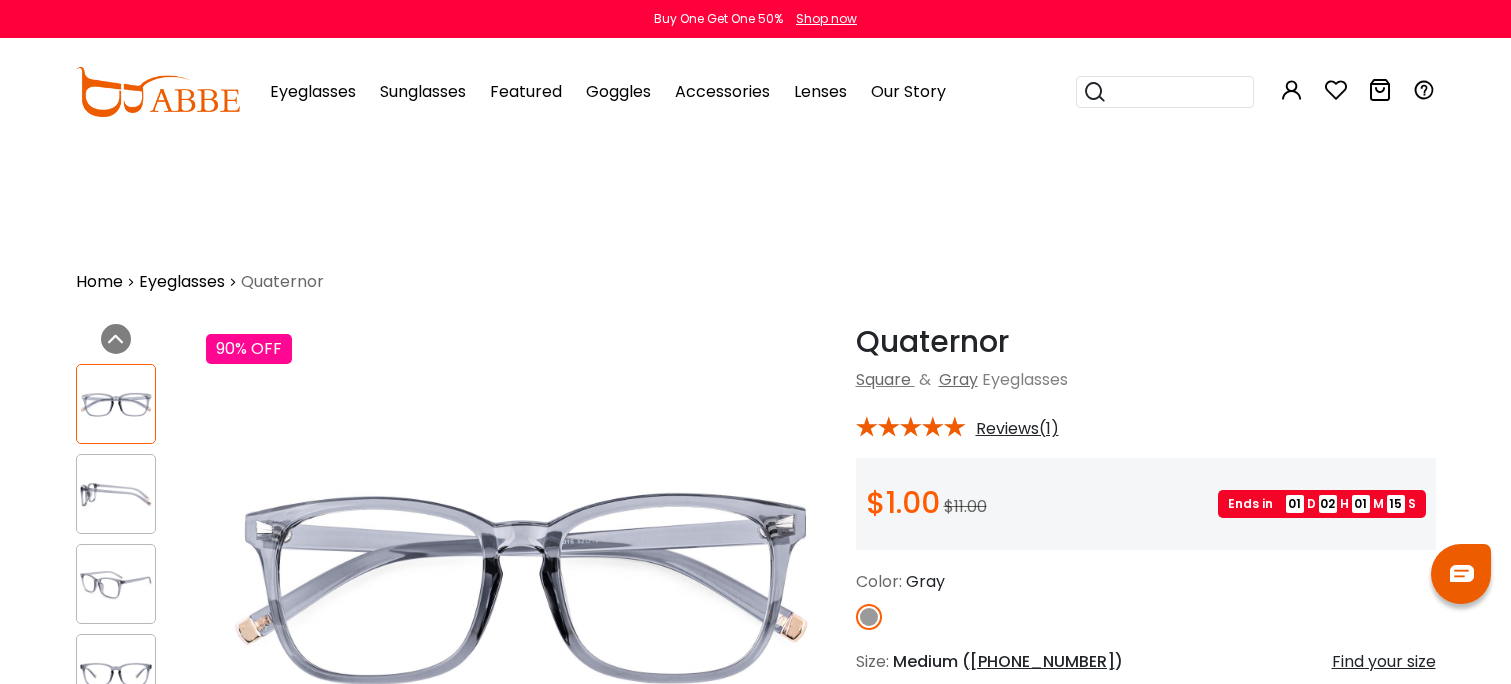 scroll, scrollTop: 0, scrollLeft: 0, axis: both 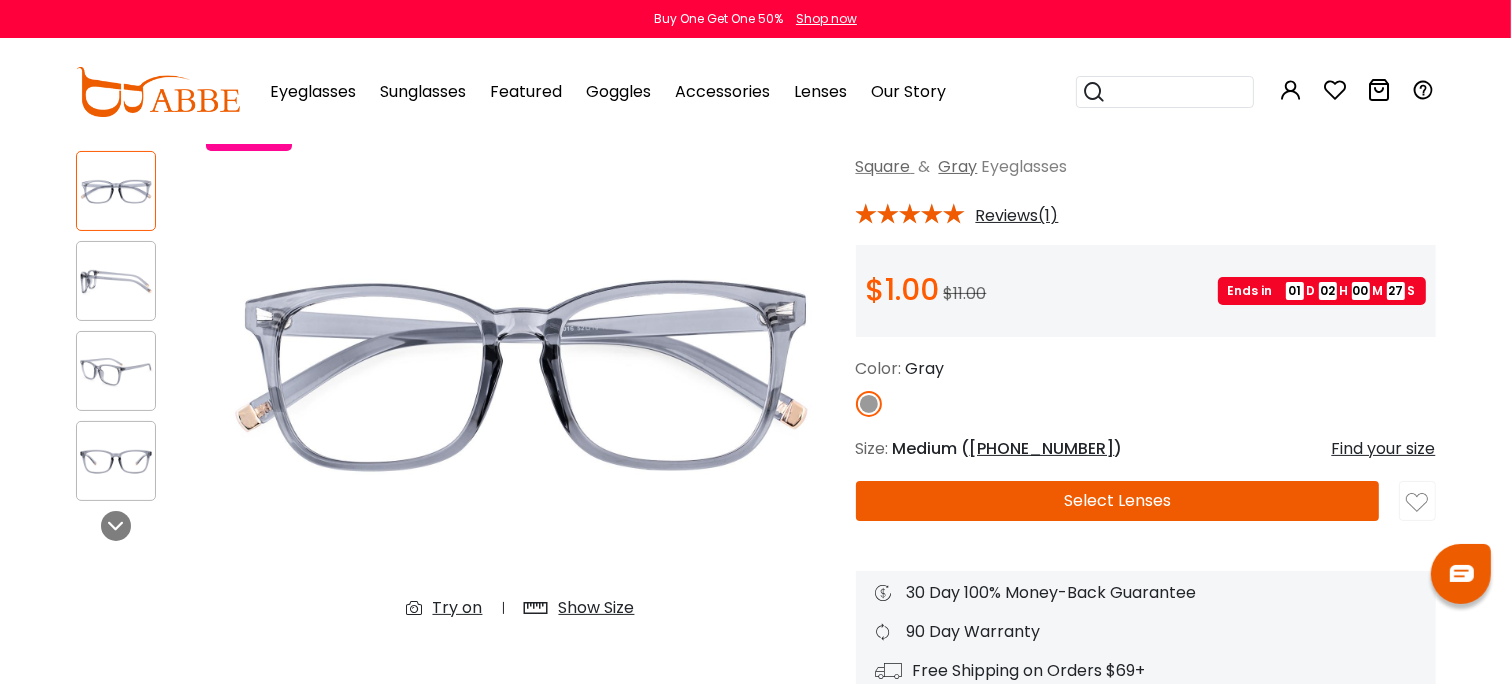 click on "0
0
Eyeglasses
Women's Eyeglasses" at bounding box center (755, 92) 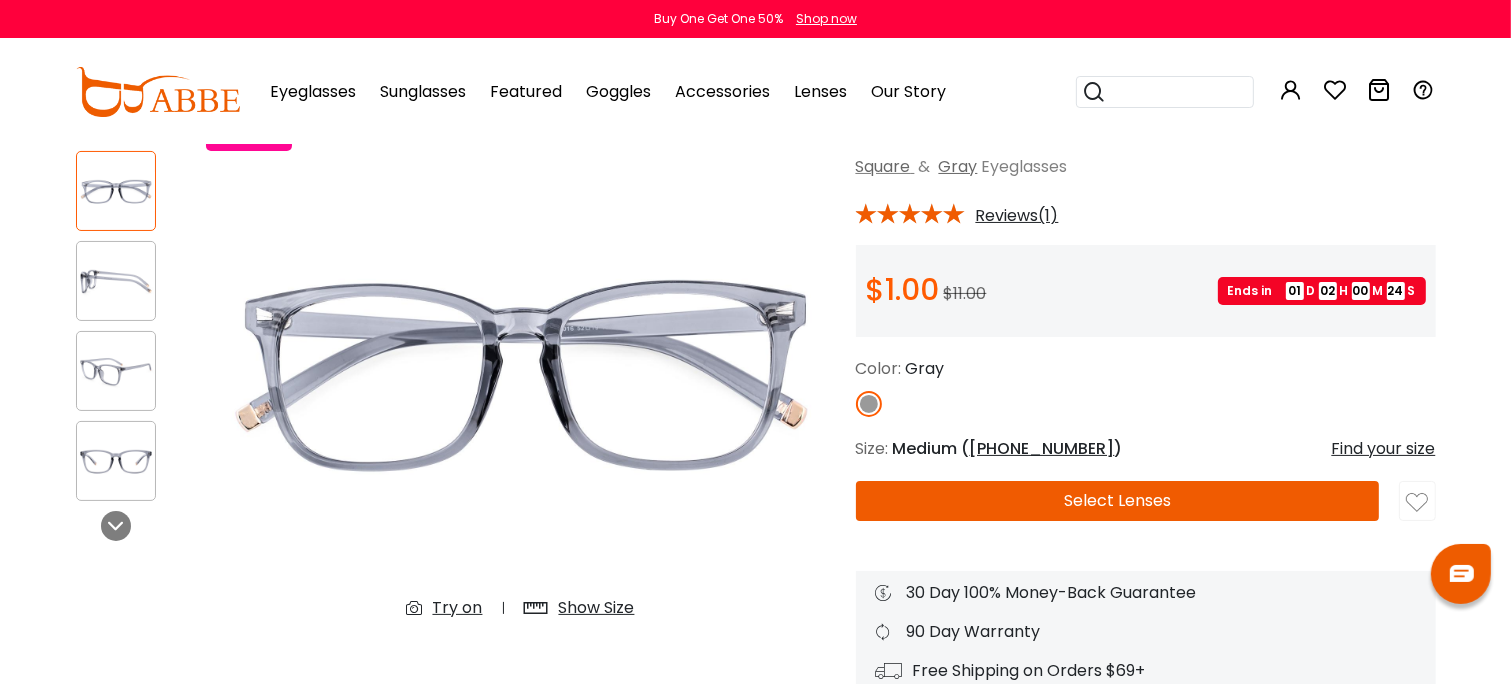 click on "Eyeglasses
Thanks for your subscription
Please use coupon code " NEWCOMER " to get high-quality frames for only $1 on your first order. We have a wide range of over 60 frames in stock to choose from.
Copy this coupon code by click the button below, or you can get this coupon code by checking your email laterly.
Copy
Buy One Get One 50%
Shop now" at bounding box center [755, 1492] 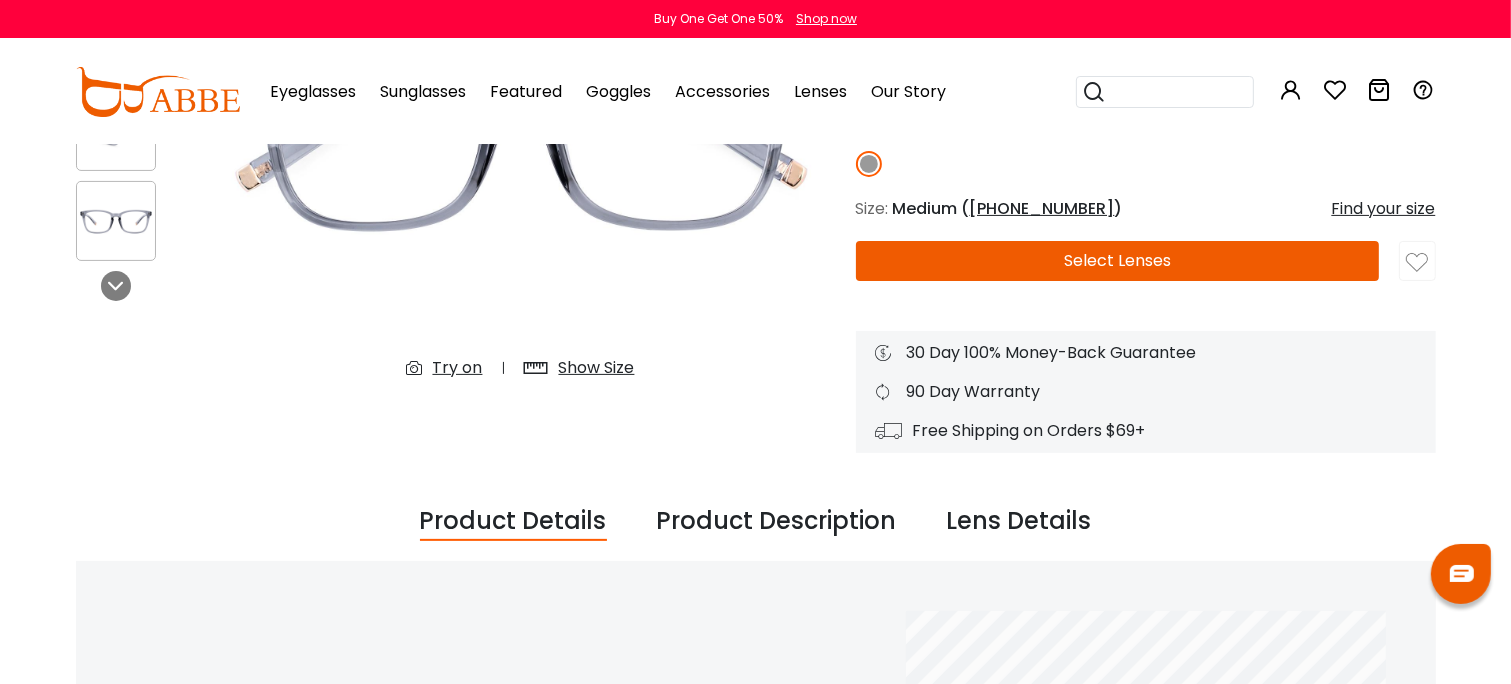 scroll, scrollTop: 480, scrollLeft: 0, axis: vertical 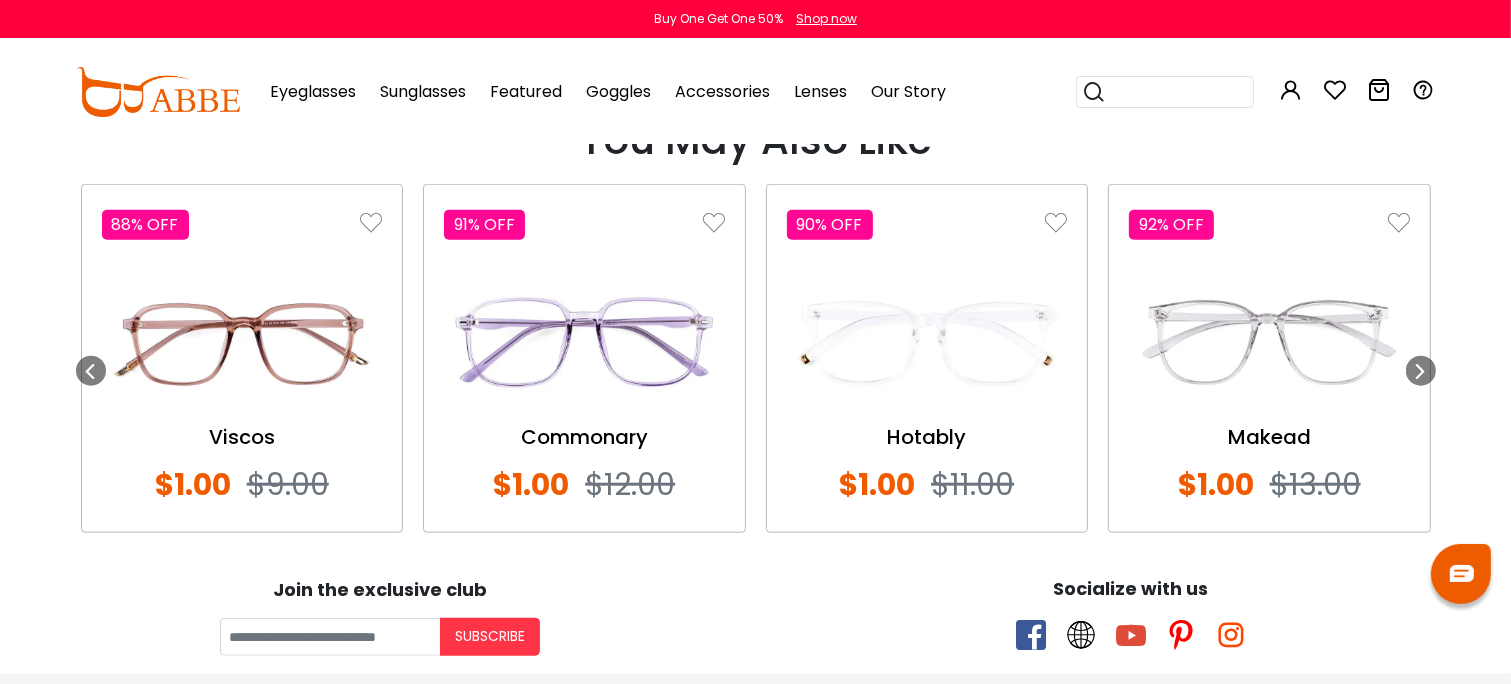 click at bounding box center (1269, 342) 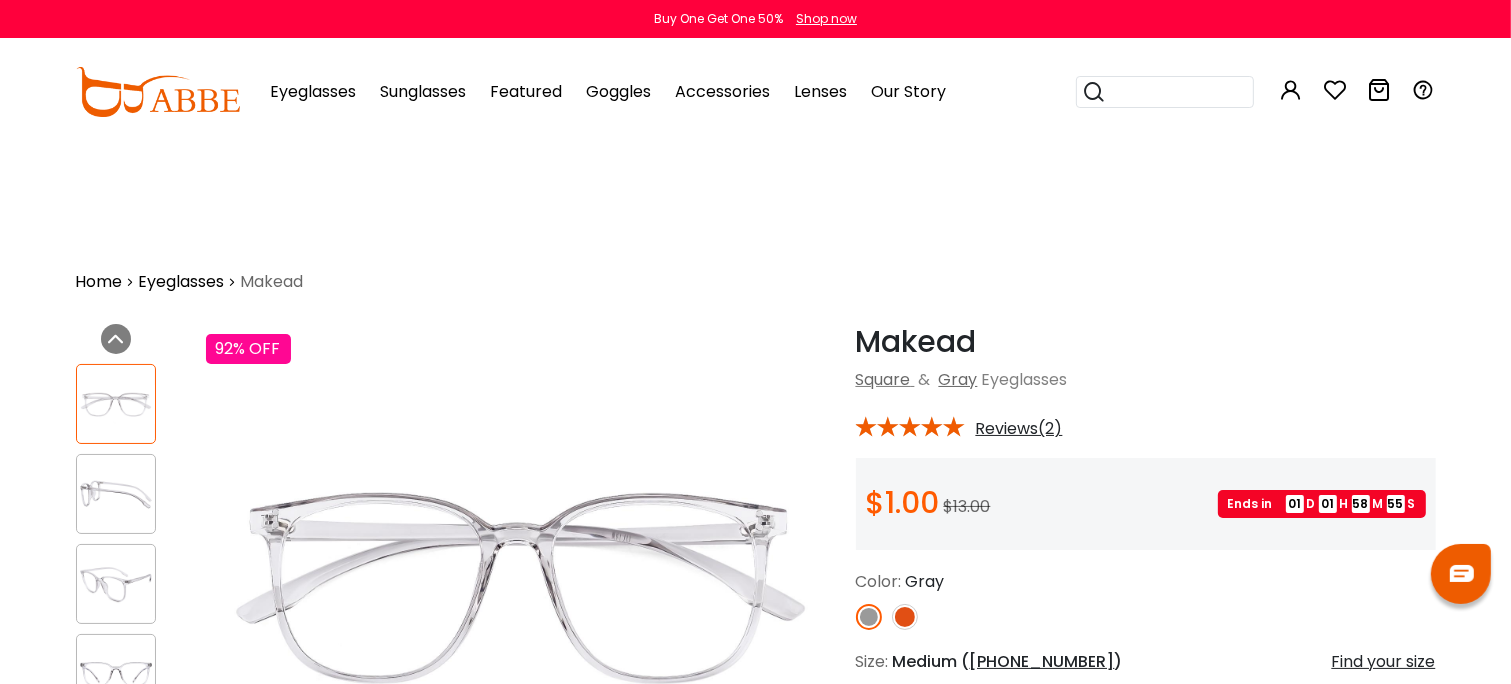 scroll, scrollTop: 0, scrollLeft: 0, axis: both 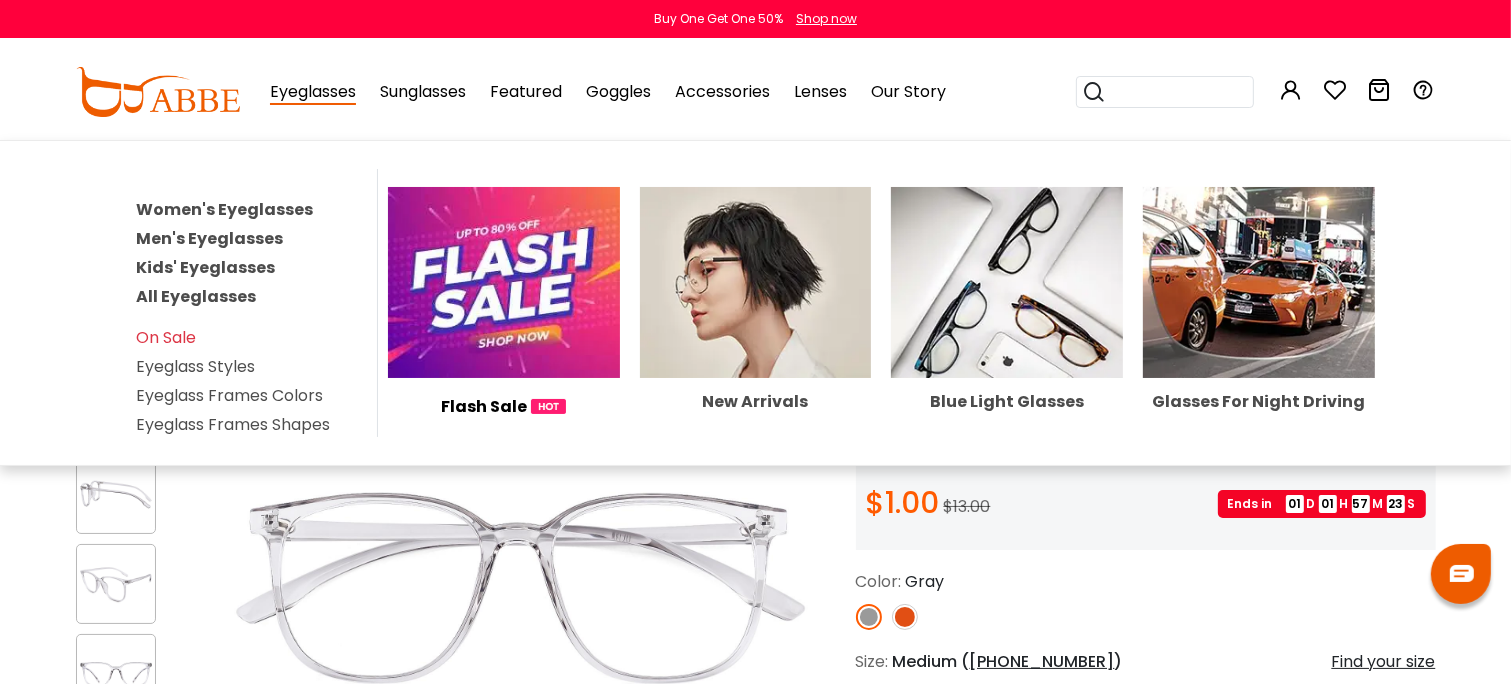 click on "Eyeglasses" at bounding box center [313, 92] 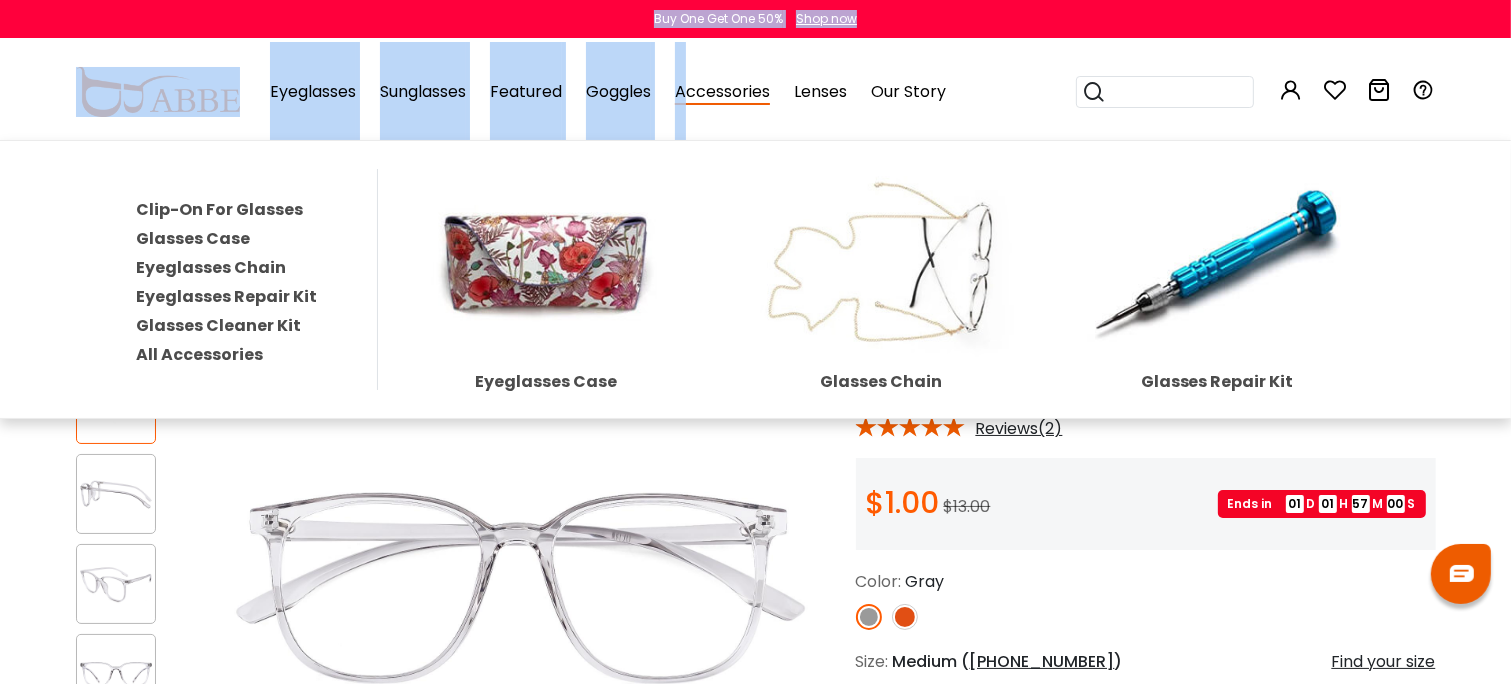 drag, startPoint x: 696, startPoint y: 36, endPoint x: 586, endPoint y: 205, distance: 201.64572 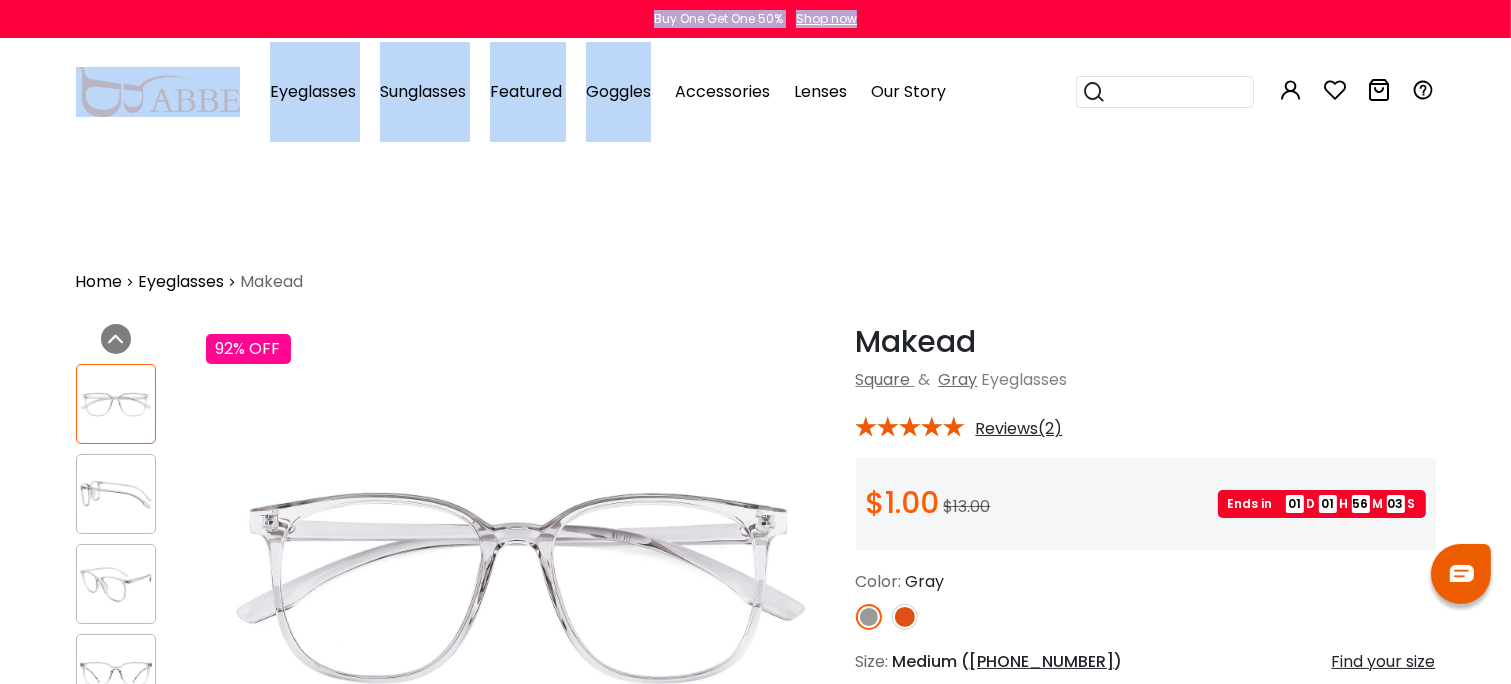 scroll, scrollTop: 0, scrollLeft: 0, axis: both 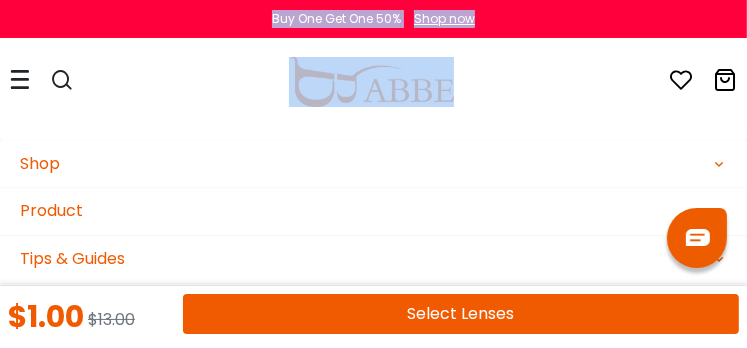 click on "Buy One Get One 50%
Shop now" at bounding box center [373, 19] 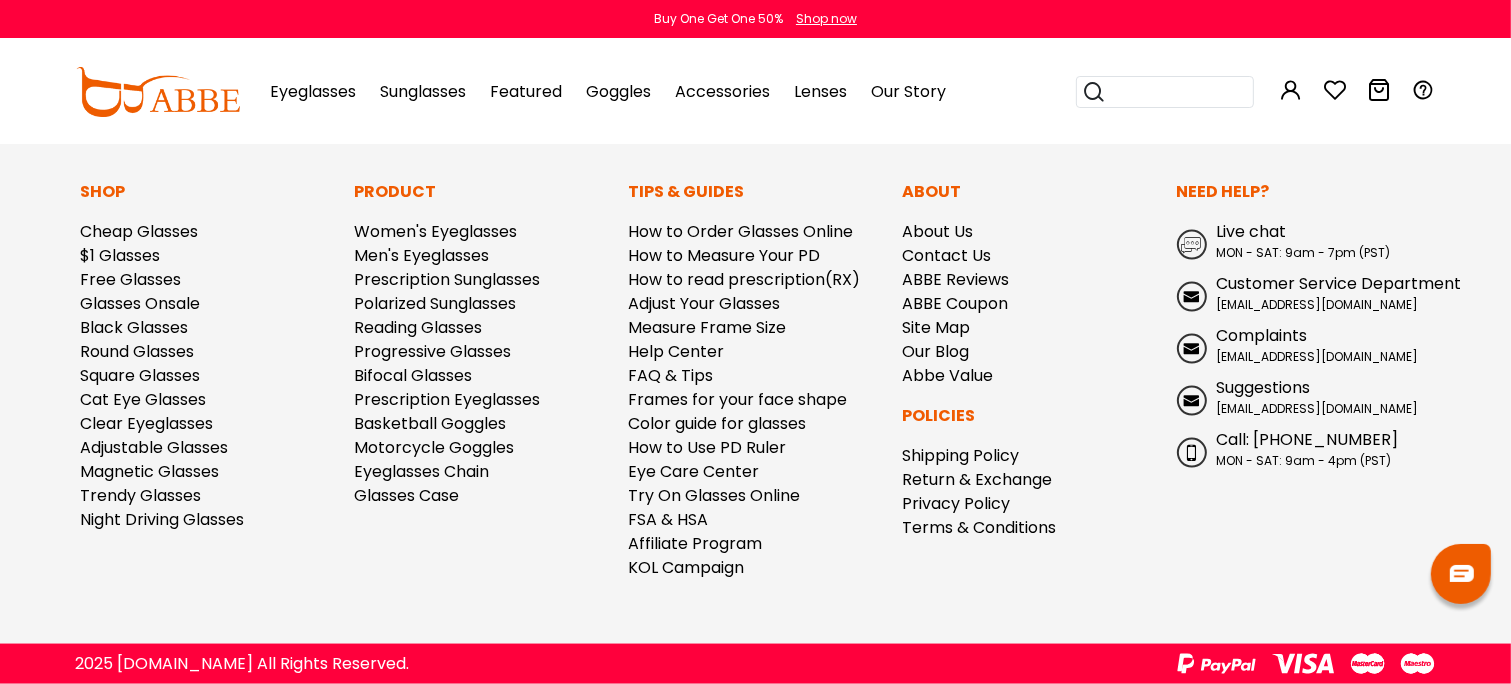 scroll, scrollTop: 2951, scrollLeft: 0, axis: vertical 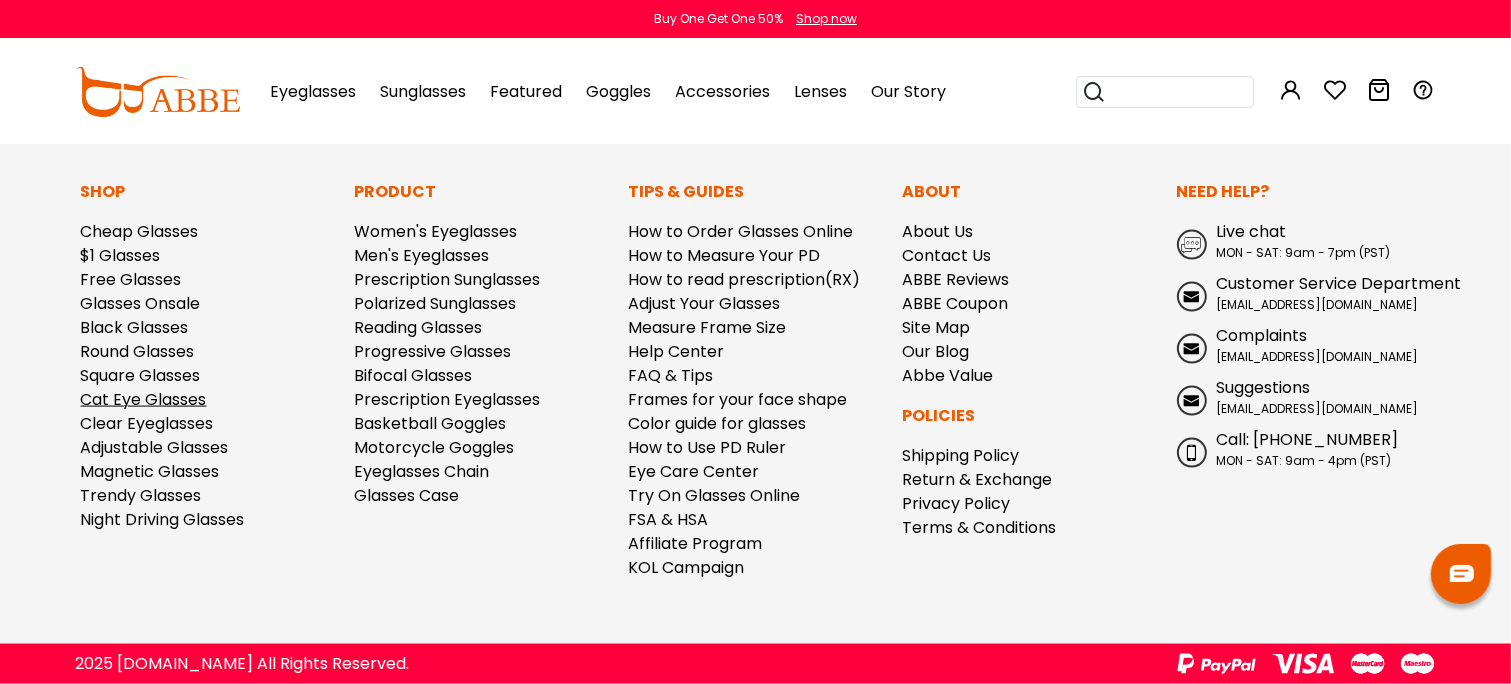 click on "Cat Eye Glasses" at bounding box center (144, 399) 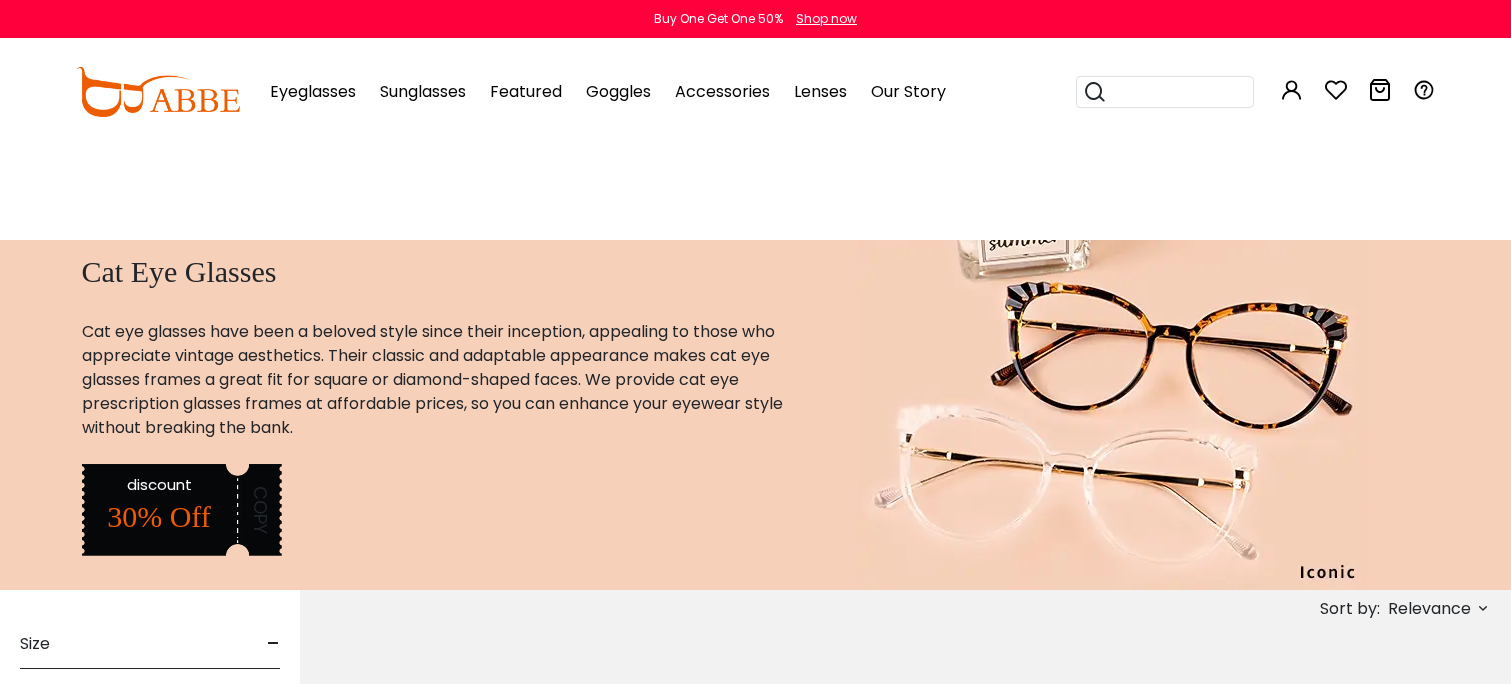 scroll, scrollTop: 0, scrollLeft: 0, axis: both 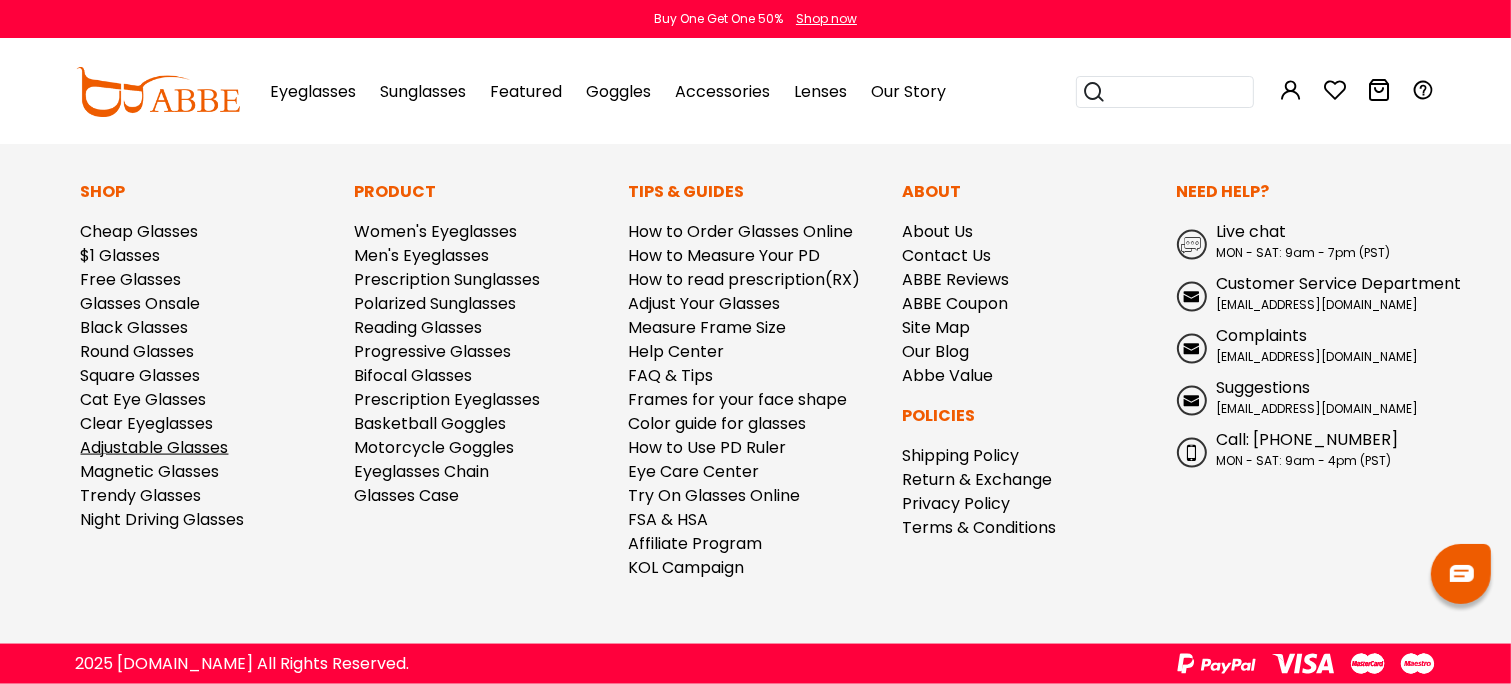 click on "Adjustable Glasses" at bounding box center [155, 447] 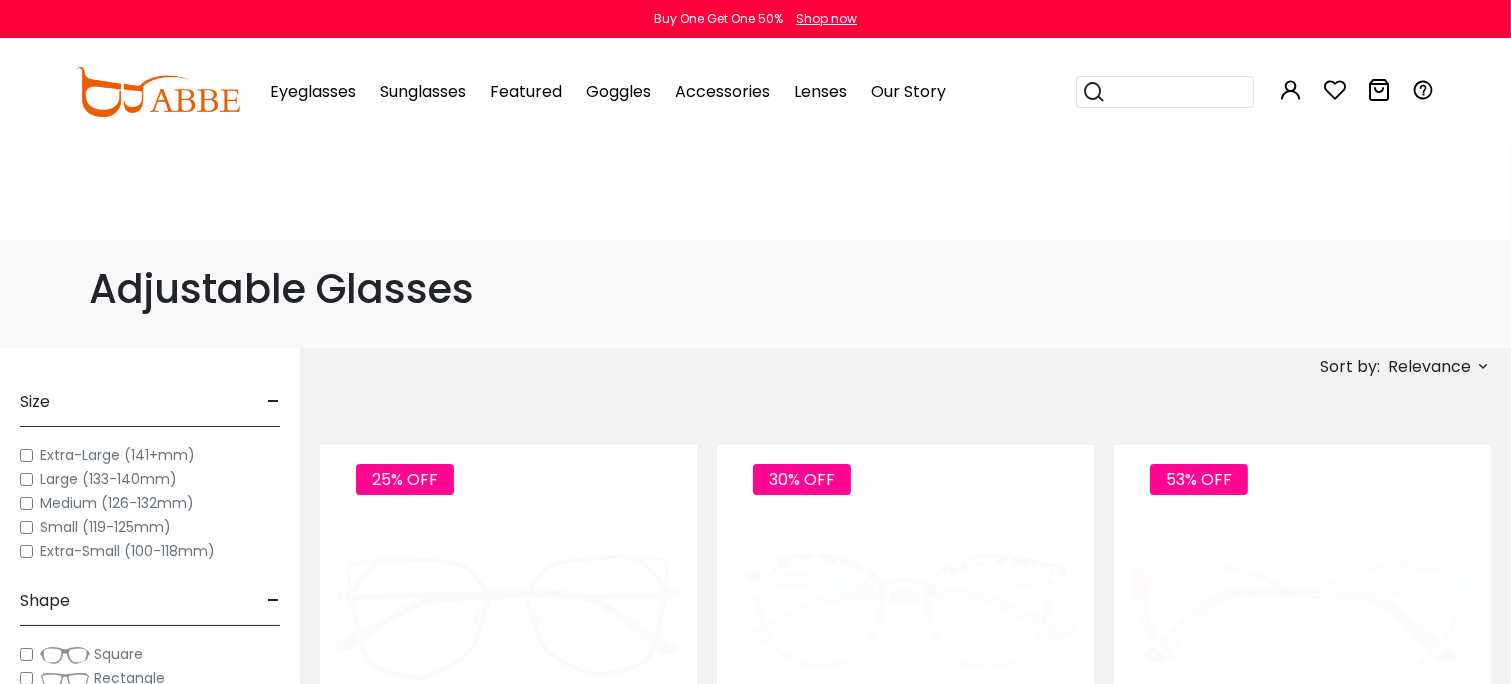 scroll, scrollTop: 0, scrollLeft: 0, axis: both 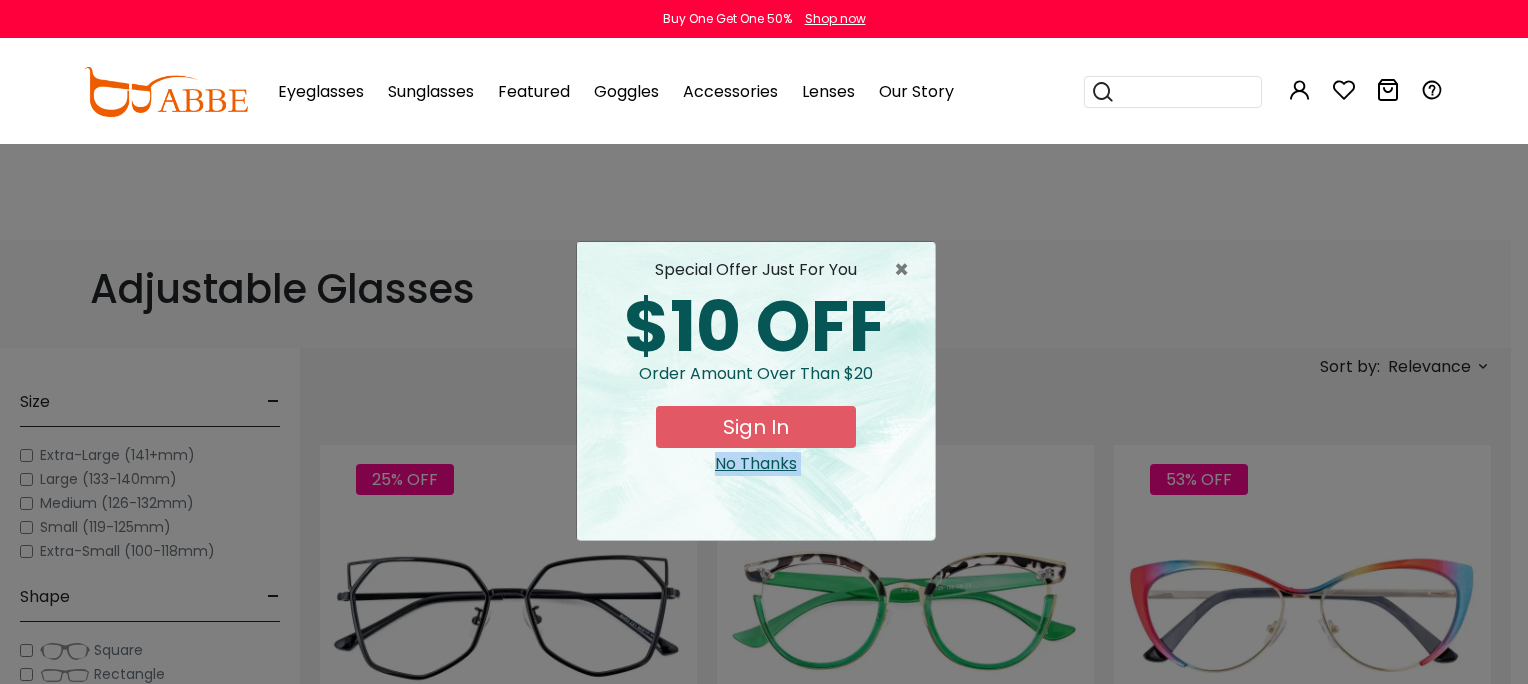click on "Eyeglasses
Thanks for your subscription
Please use coupon code " NEWCOMER " to get high-quality frames for only $1 on your first order. We have a wide range of over 60 frames in stock to choose from.
Copy this coupon code by click the button below, or you can get this coupon code by checking your email laterly.
Copy
Buy One Get One 50%
Shop now
0" at bounding box center (764, 5816) 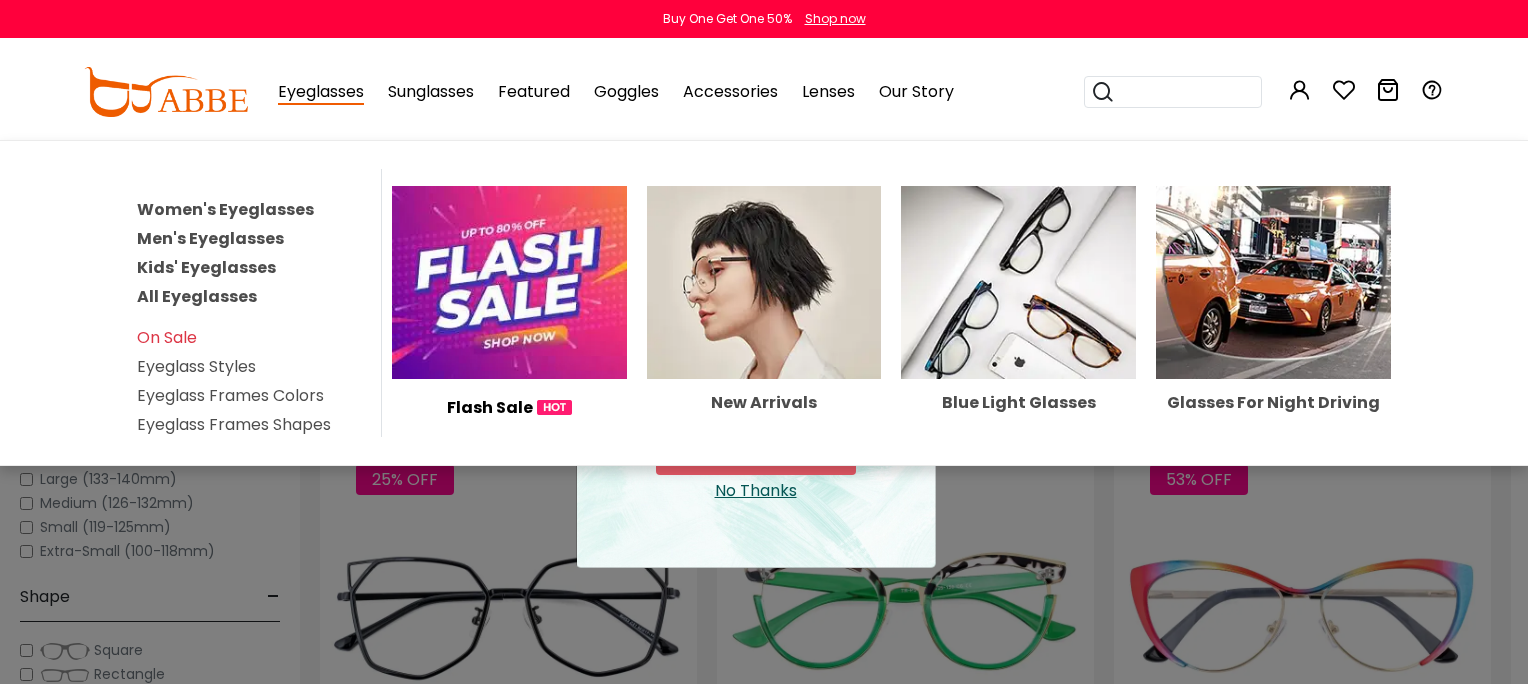 click on "Eyeglasses" at bounding box center (321, 92) 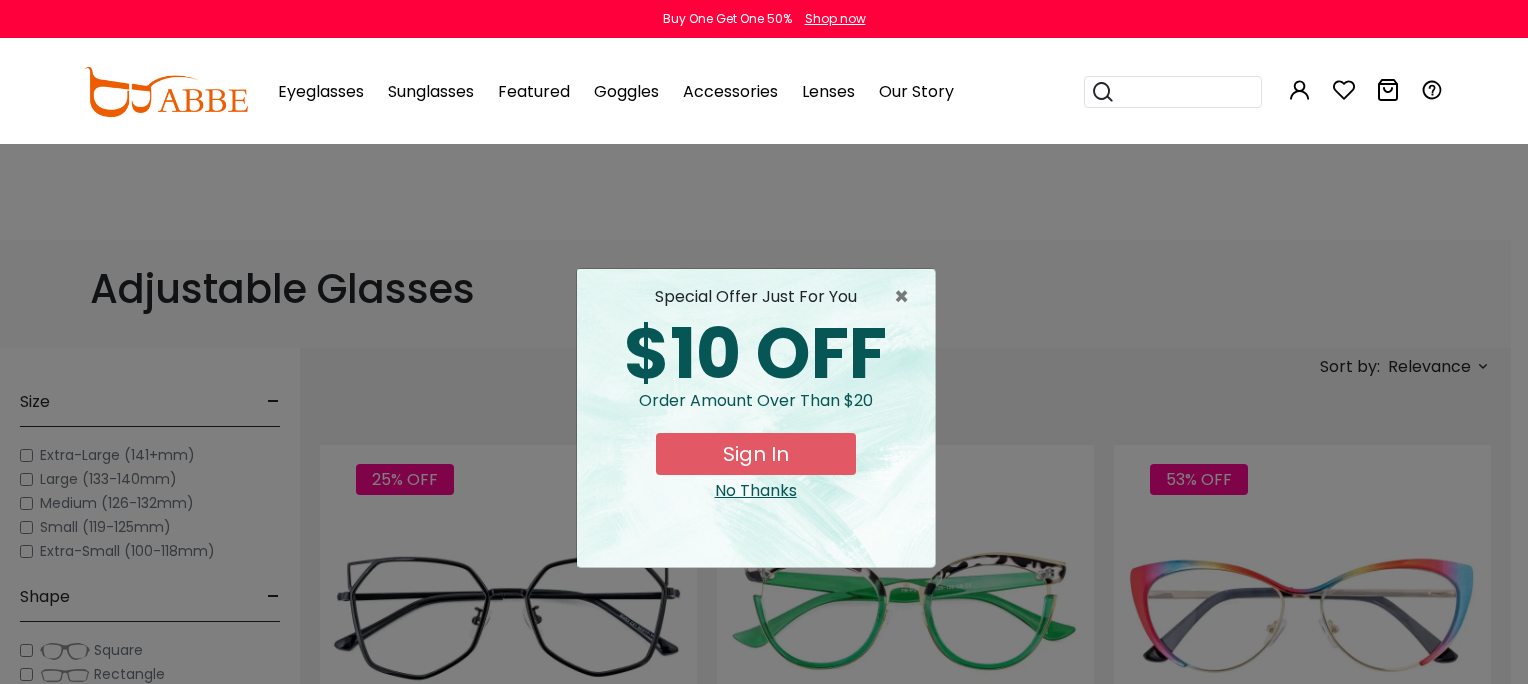 click on "×
special offer just for you
$10 OFF
Order amount over than $20
Sign In
No Thanks" at bounding box center [764, 342] 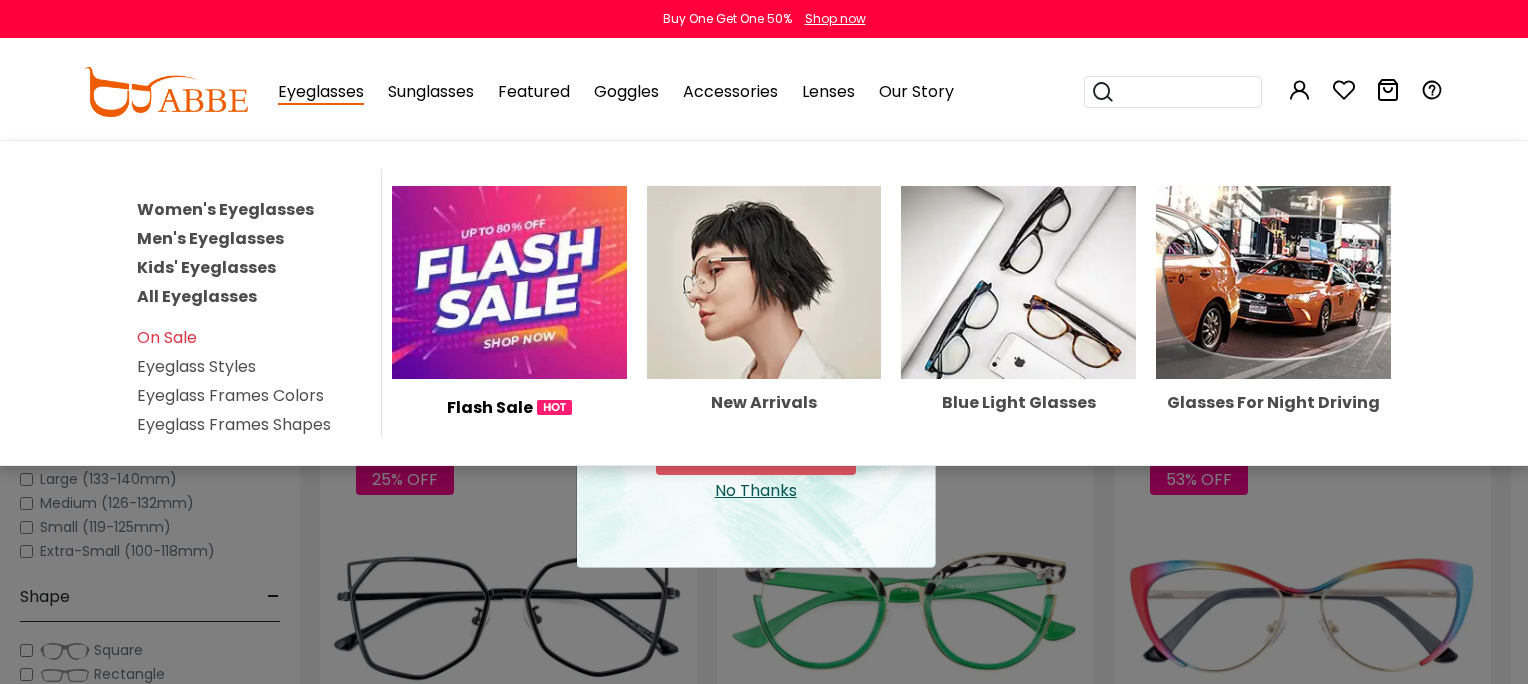 click on "Eyeglasses" at bounding box center (321, 92) 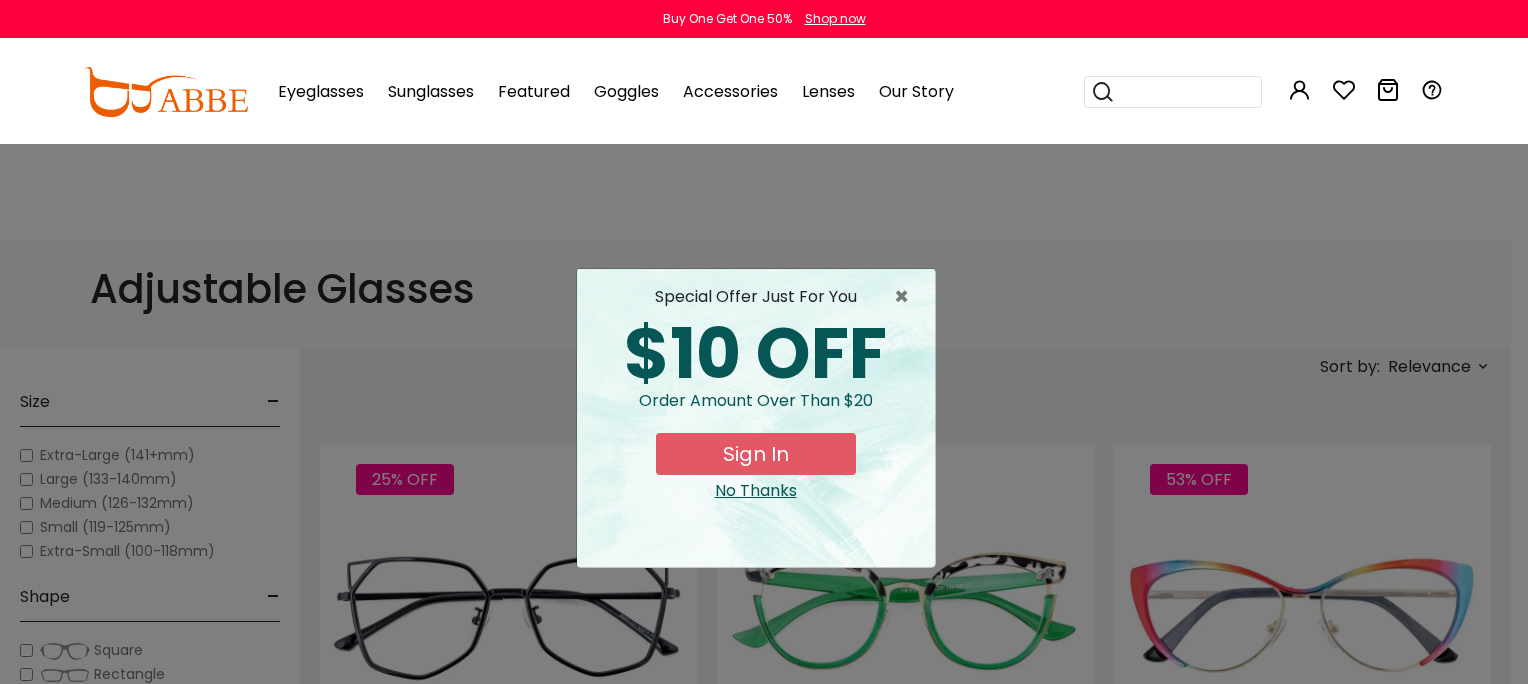 drag, startPoint x: 1520, startPoint y: 528, endPoint x: 1516, endPoint y: 618, distance: 90.088844 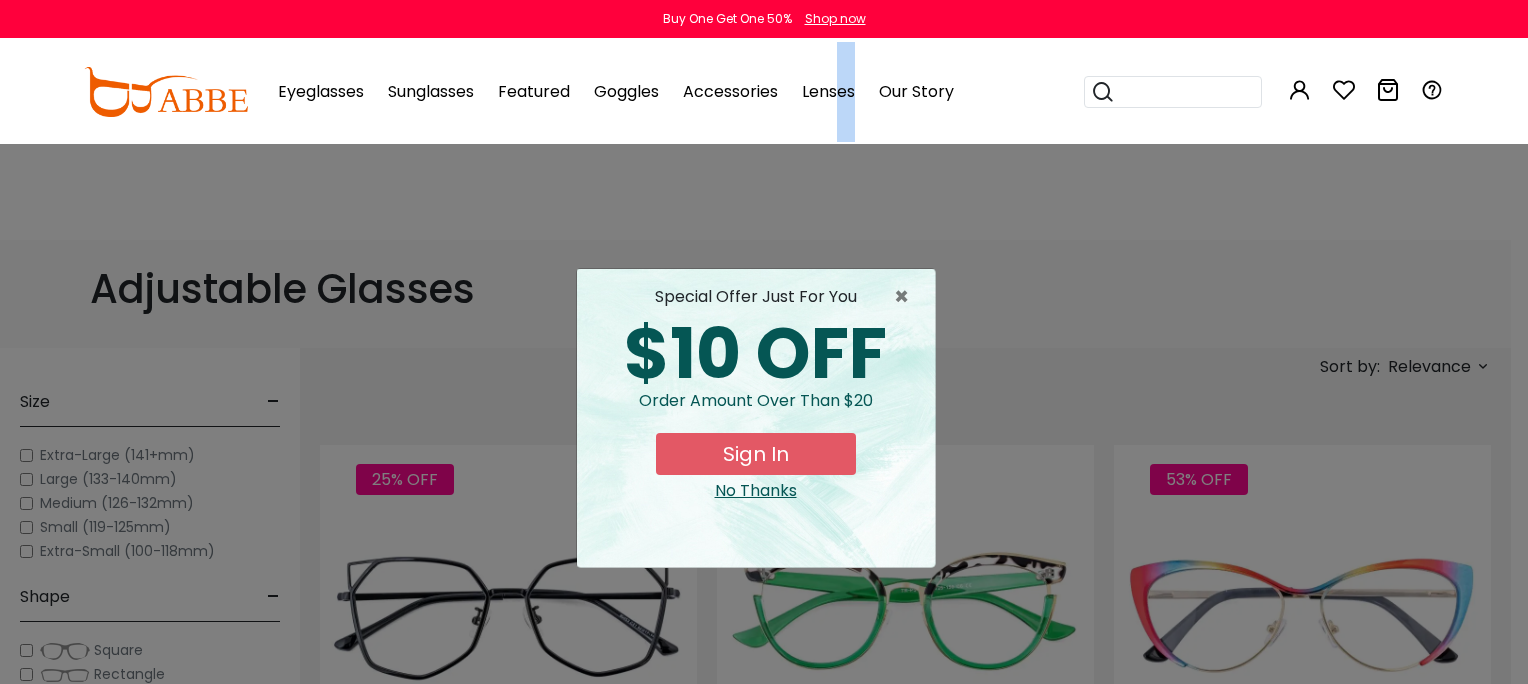 drag, startPoint x: 964, startPoint y: 89, endPoint x: 1010, endPoint y: 100, distance: 47.296936 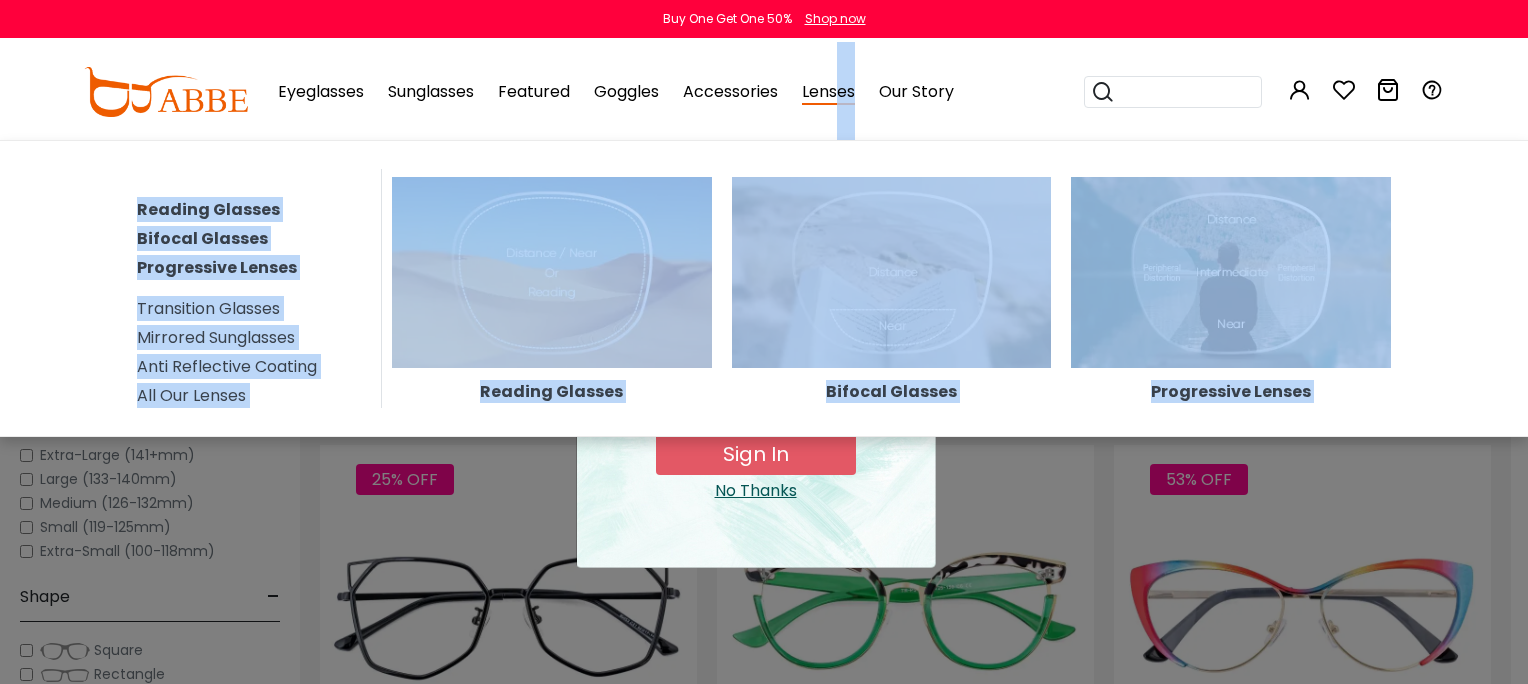 click on "Reading Glasses" at bounding box center (552, 392) 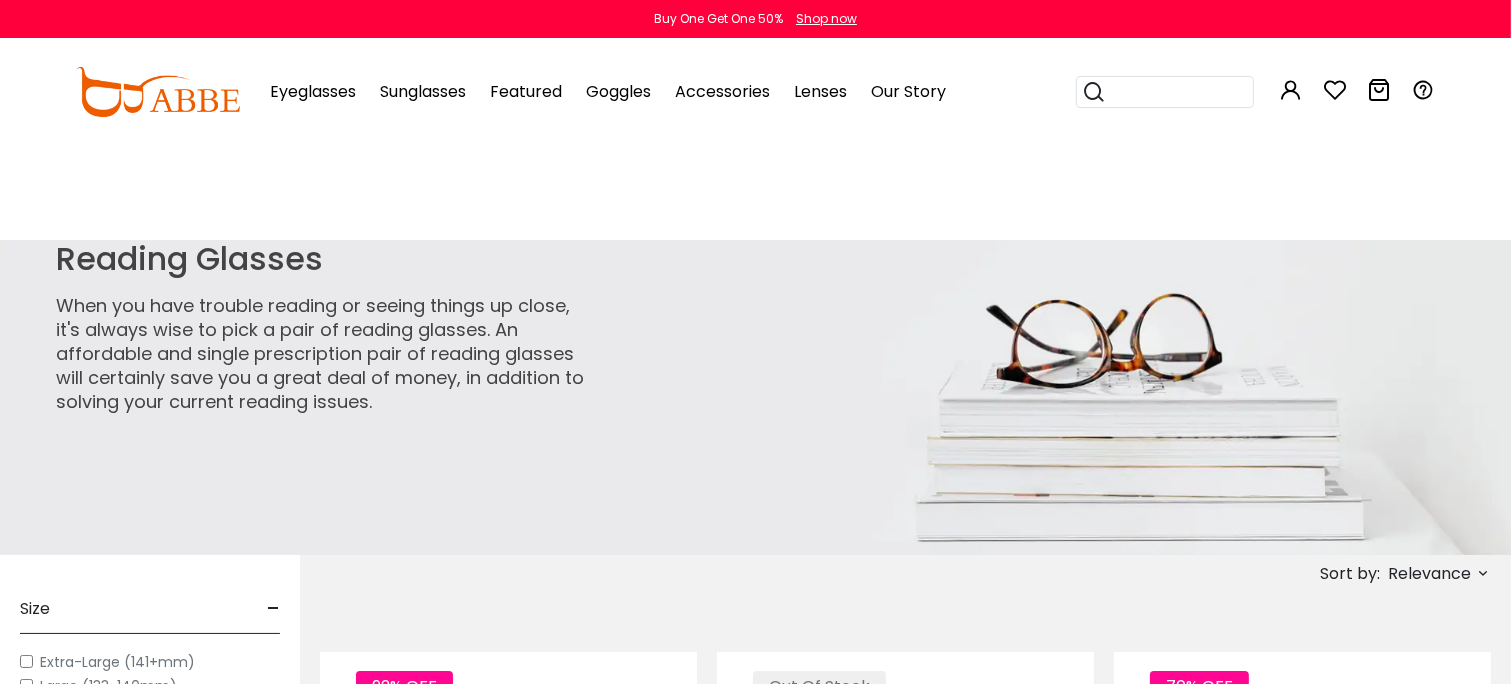 scroll, scrollTop: 0, scrollLeft: 0, axis: both 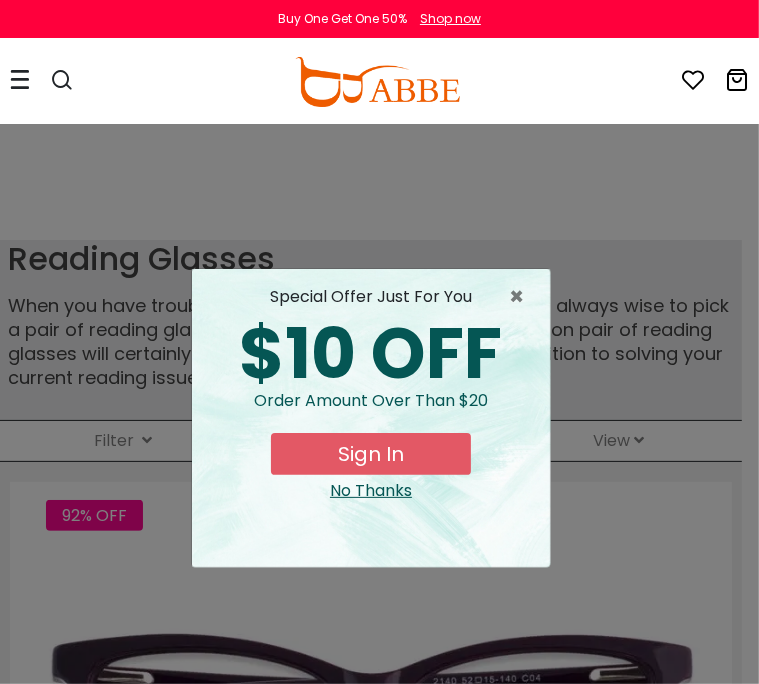 click on "Shop now" at bounding box center [450, 19] 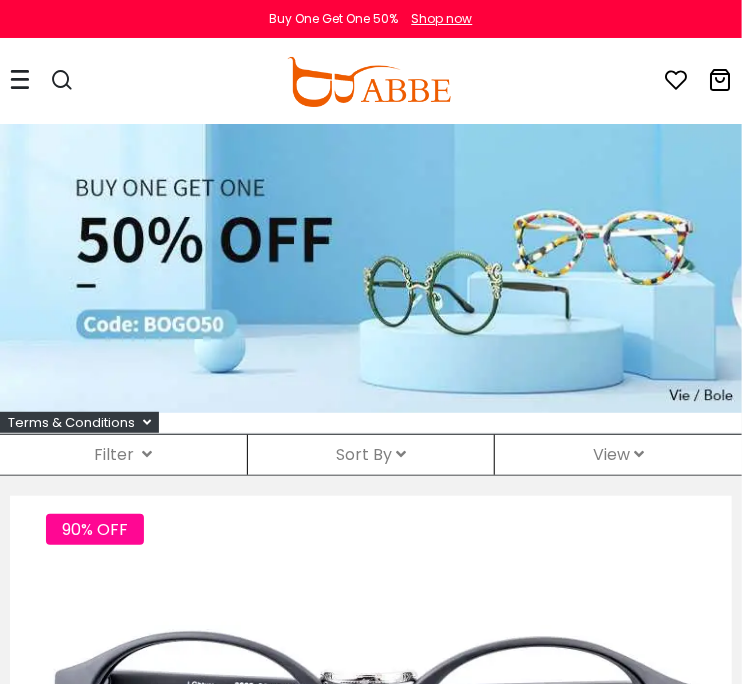 scroll, scrollTop: 0, scrollLeft: 0, axis: both 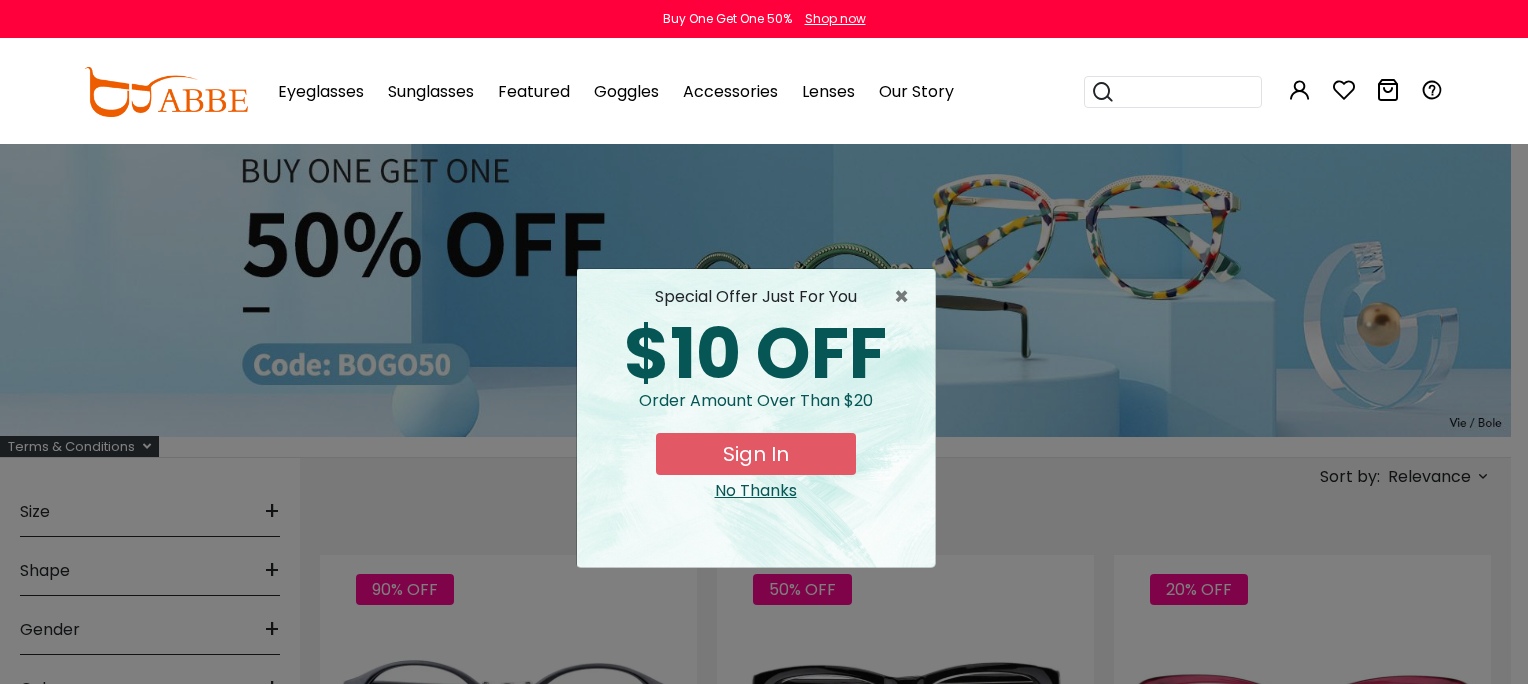 click on "×
special offer just for you
$10 OFF
Order amount over than $20
Sign In
No Thanks" at bounding box center (764, 342) 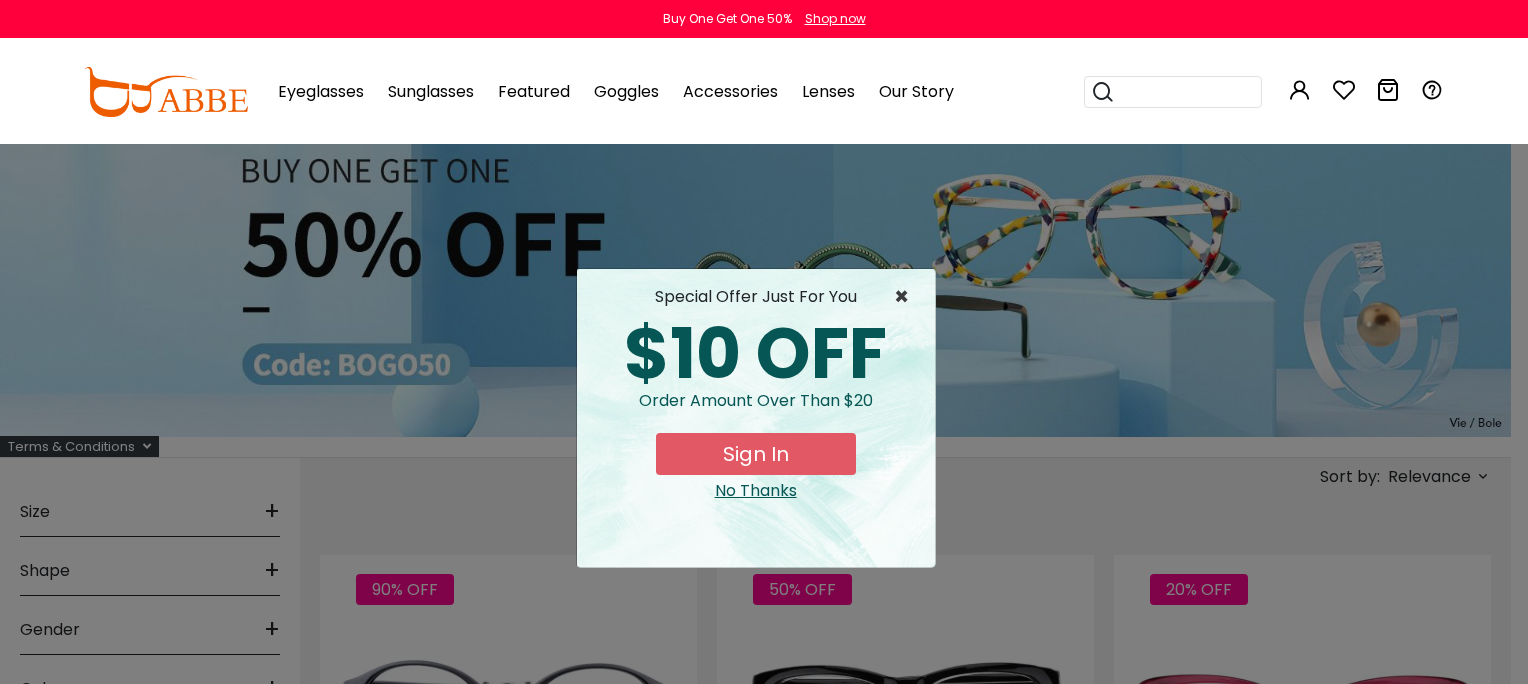 click on "×" at bounding box center [906, 297] 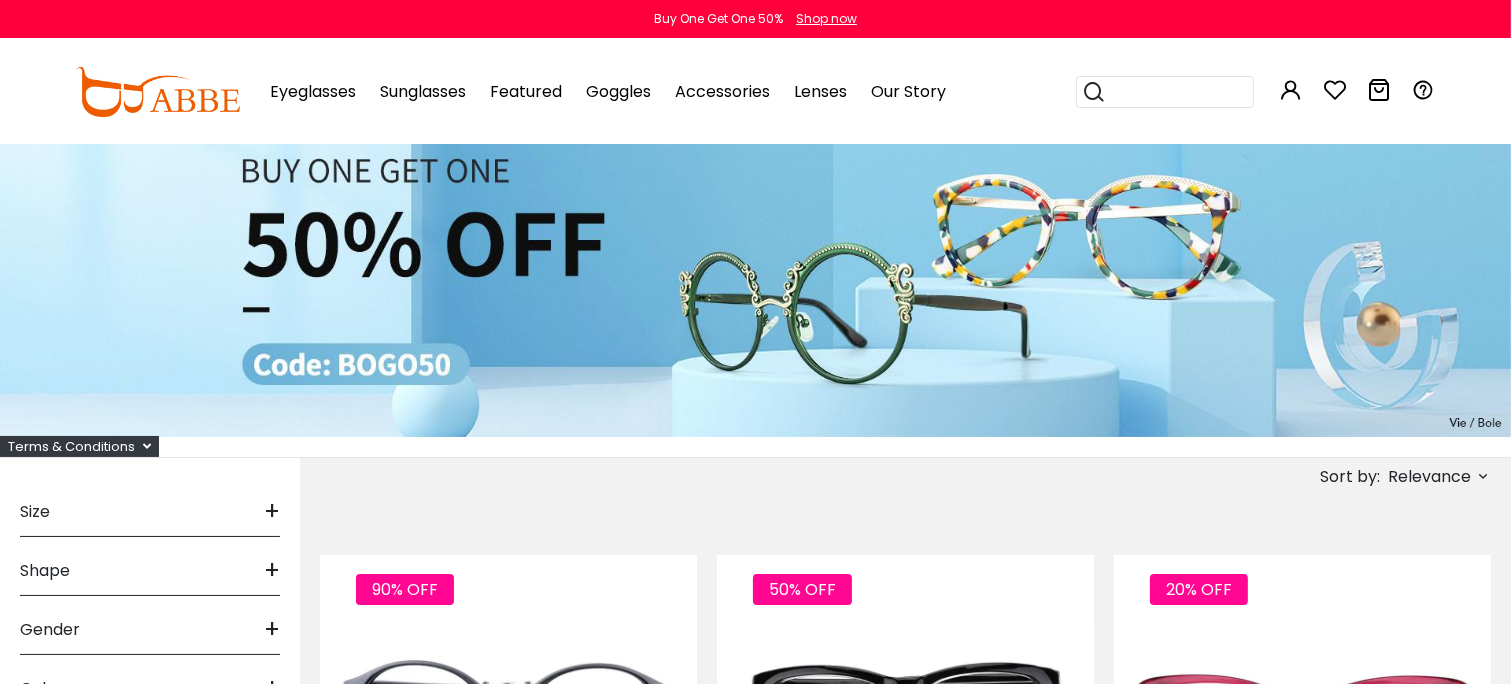 click on "Size" at bounding box center (35, 512) 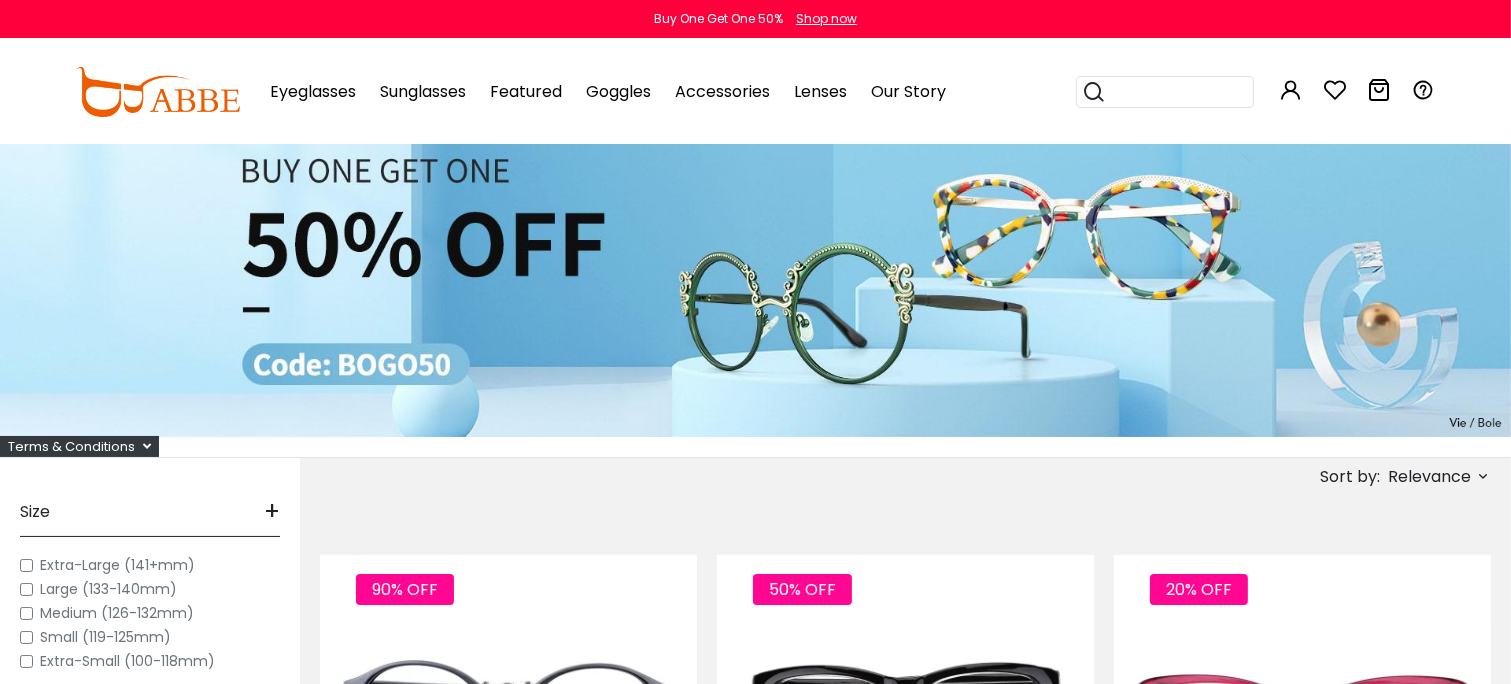 click on "Medium (126-132mm)" at bounding box center (150, 613) 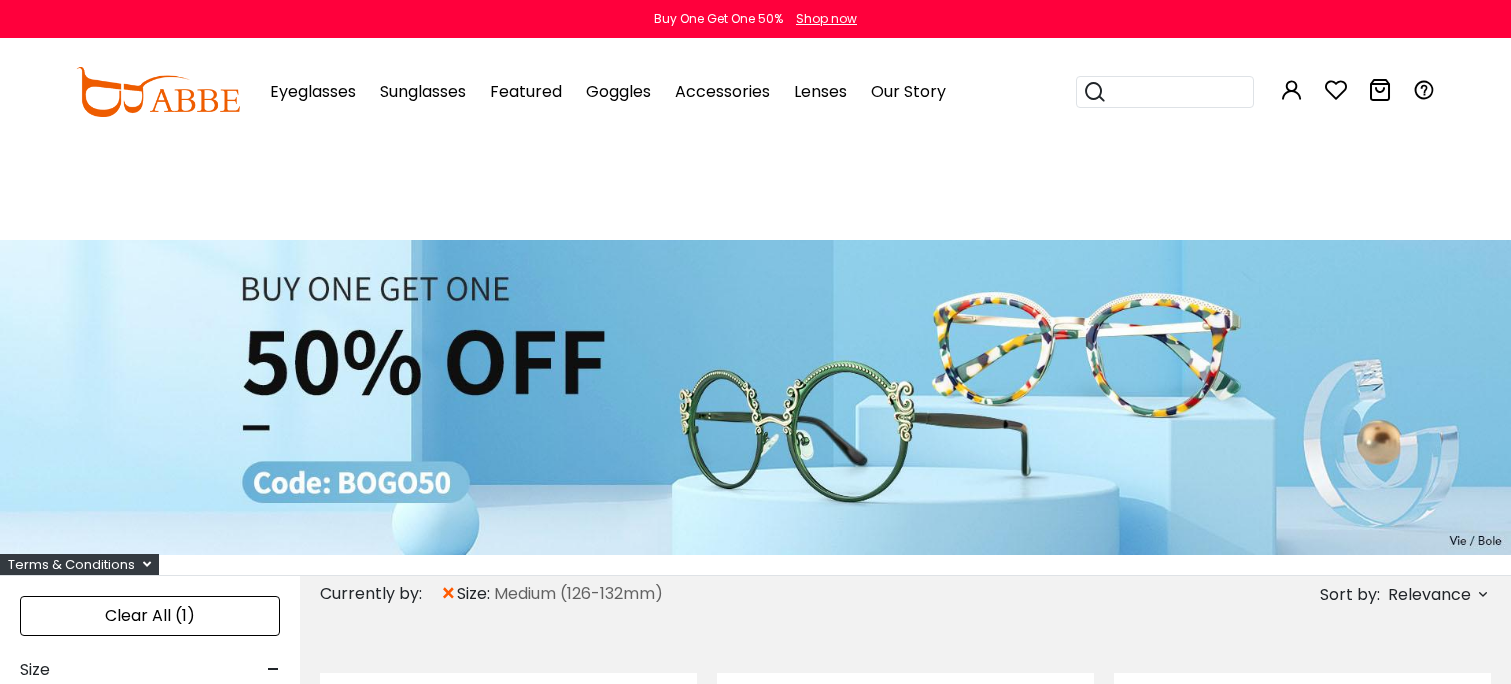 scroll, scrollTop: 0, scrollLeft: 0, axis: both 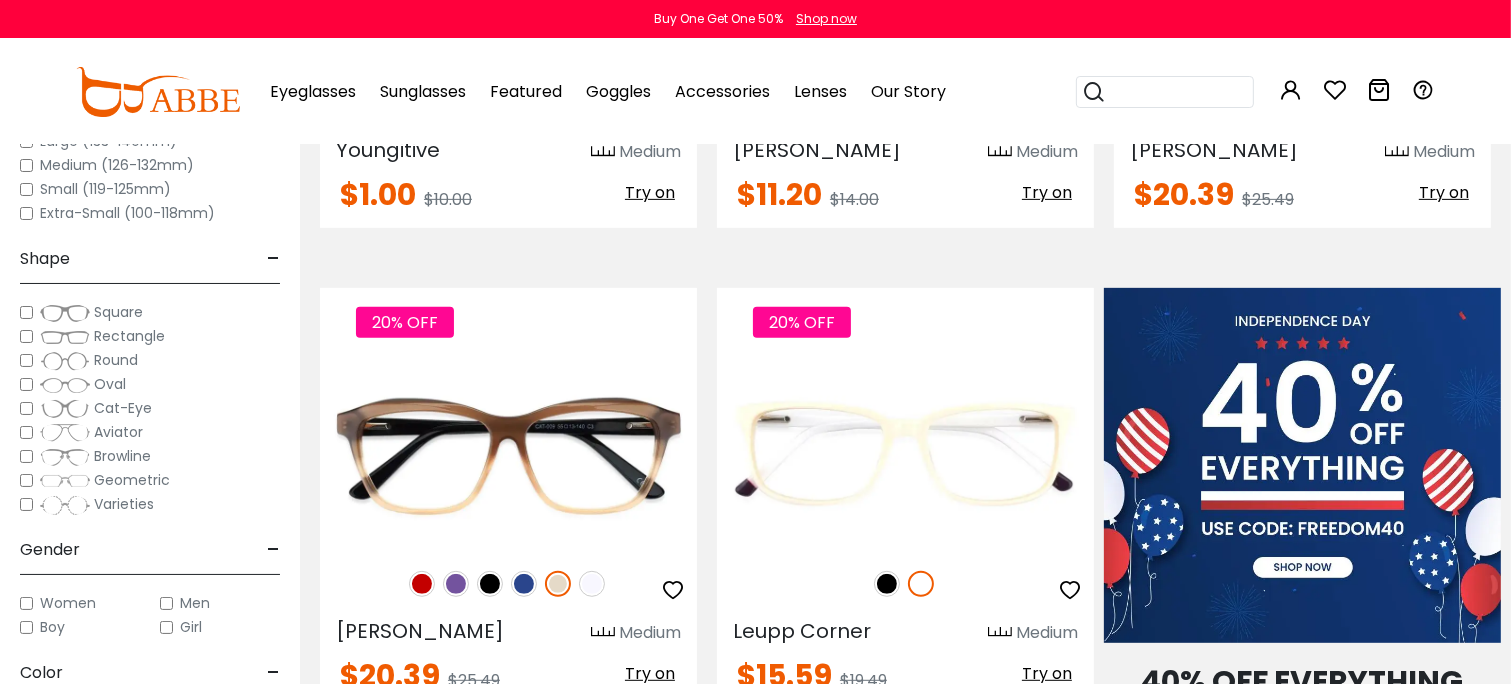 click on "Cat-Eye" at bounding box center (123, 408) 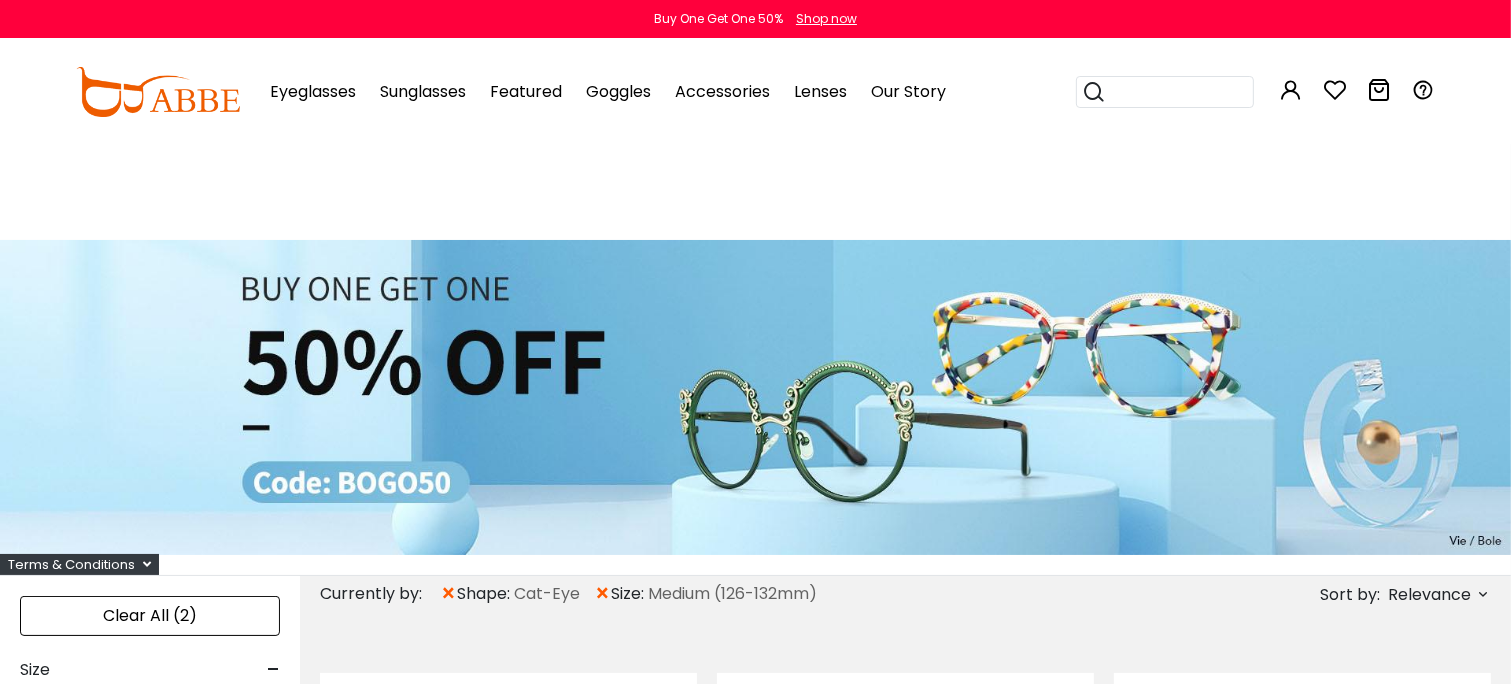 scroll, scrollTop: 0, scrollLeft: 0, axis: both 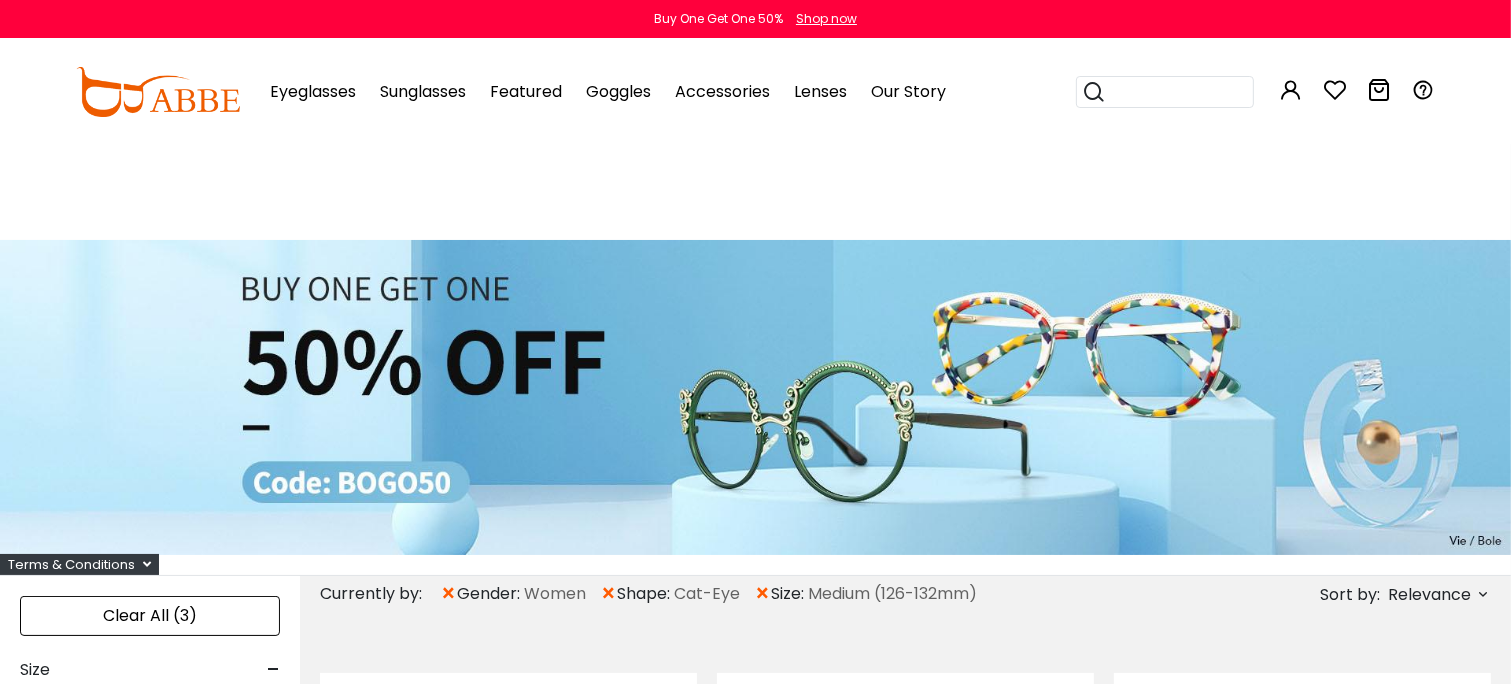 drag, startPoint x: 1497, startPoint y: 631, endPoint x: 1499, endPoint y: 648, distance: 17.117243 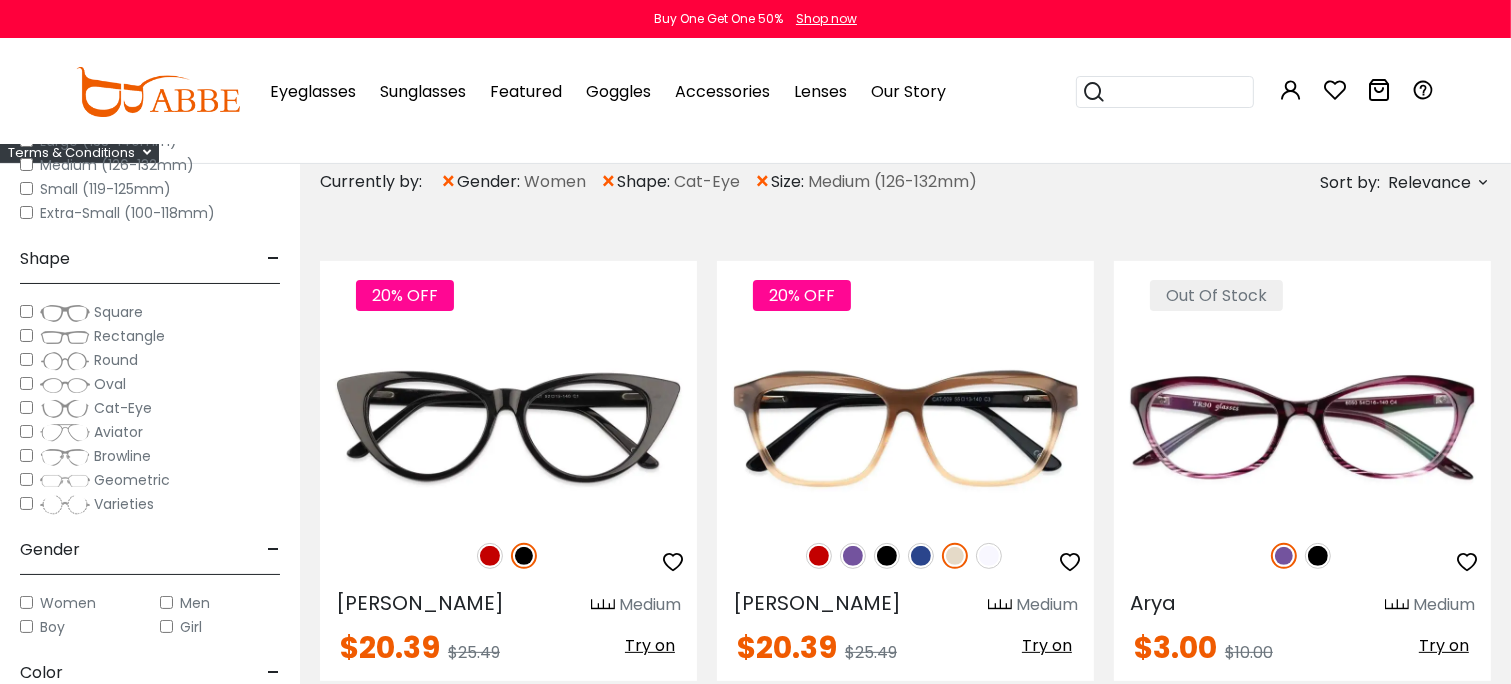 scroll, scrollTop: 480, scrollLeft: 0, axis: vertical 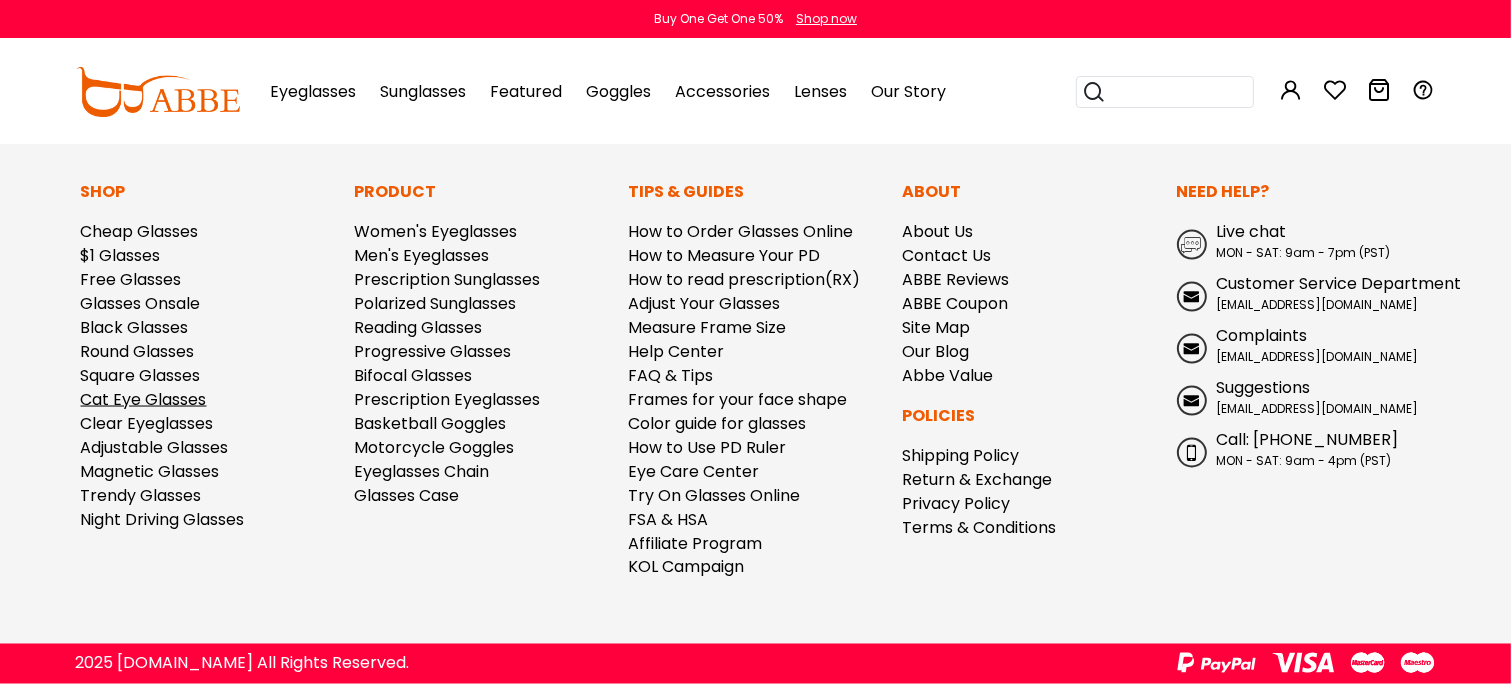 click on "Cat Eye Glasses" at bounding box center (144, 399) 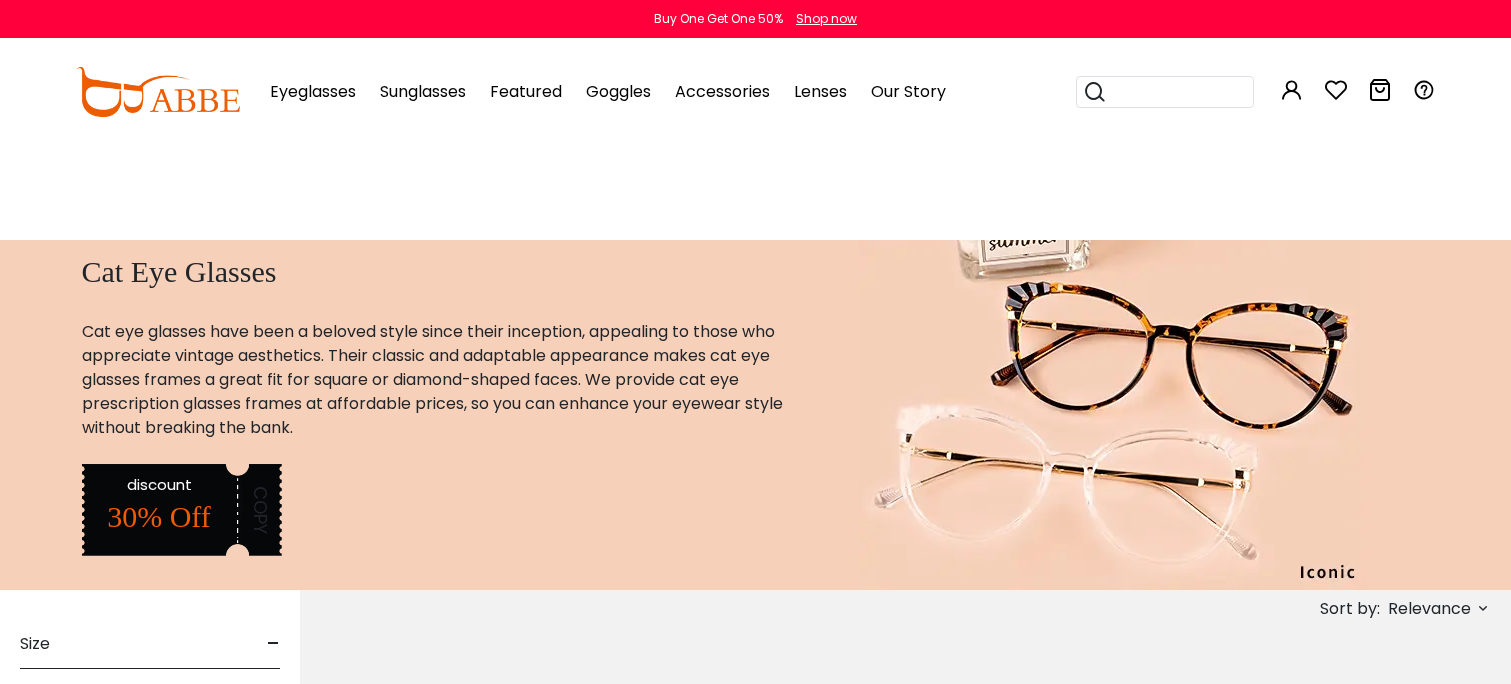 scroll, scrollTop: 0, scrollLeft: 0, axis: both 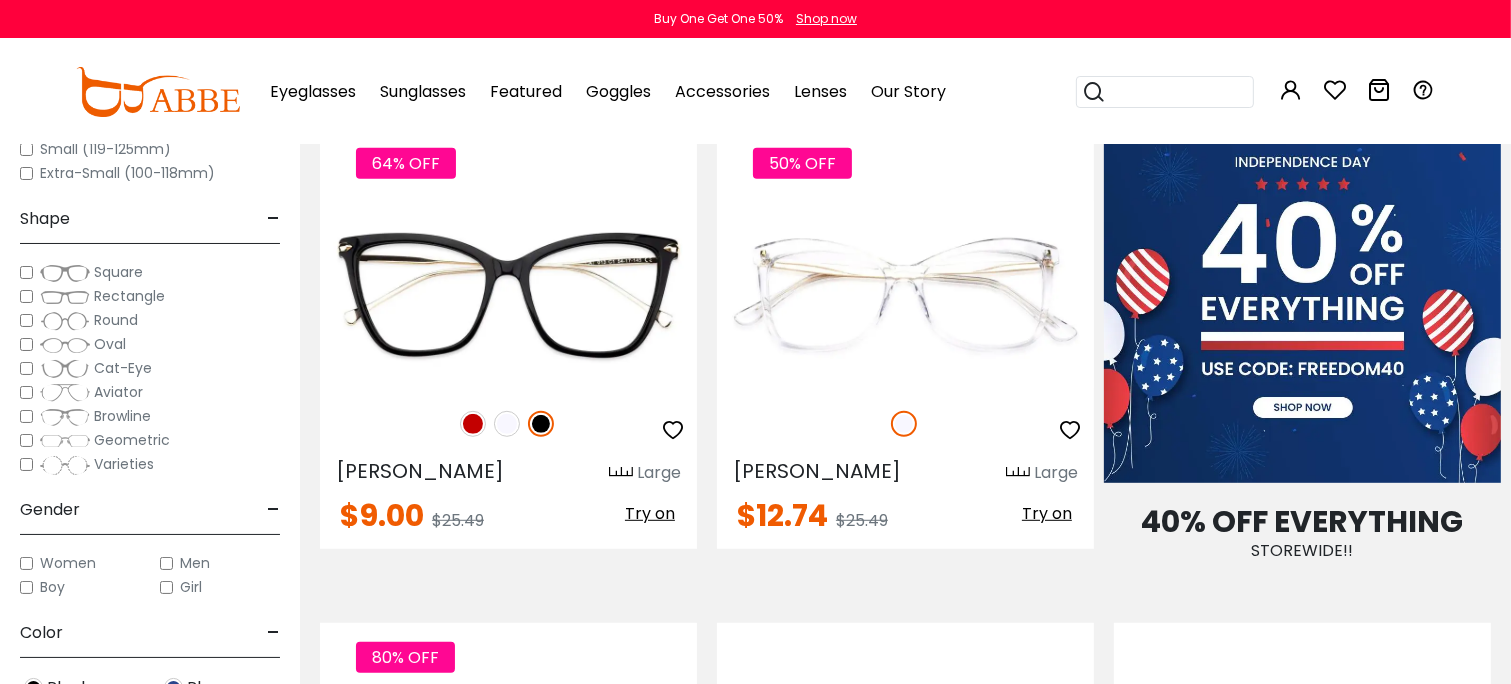 click on "Women" at bounding box center (80, 563) 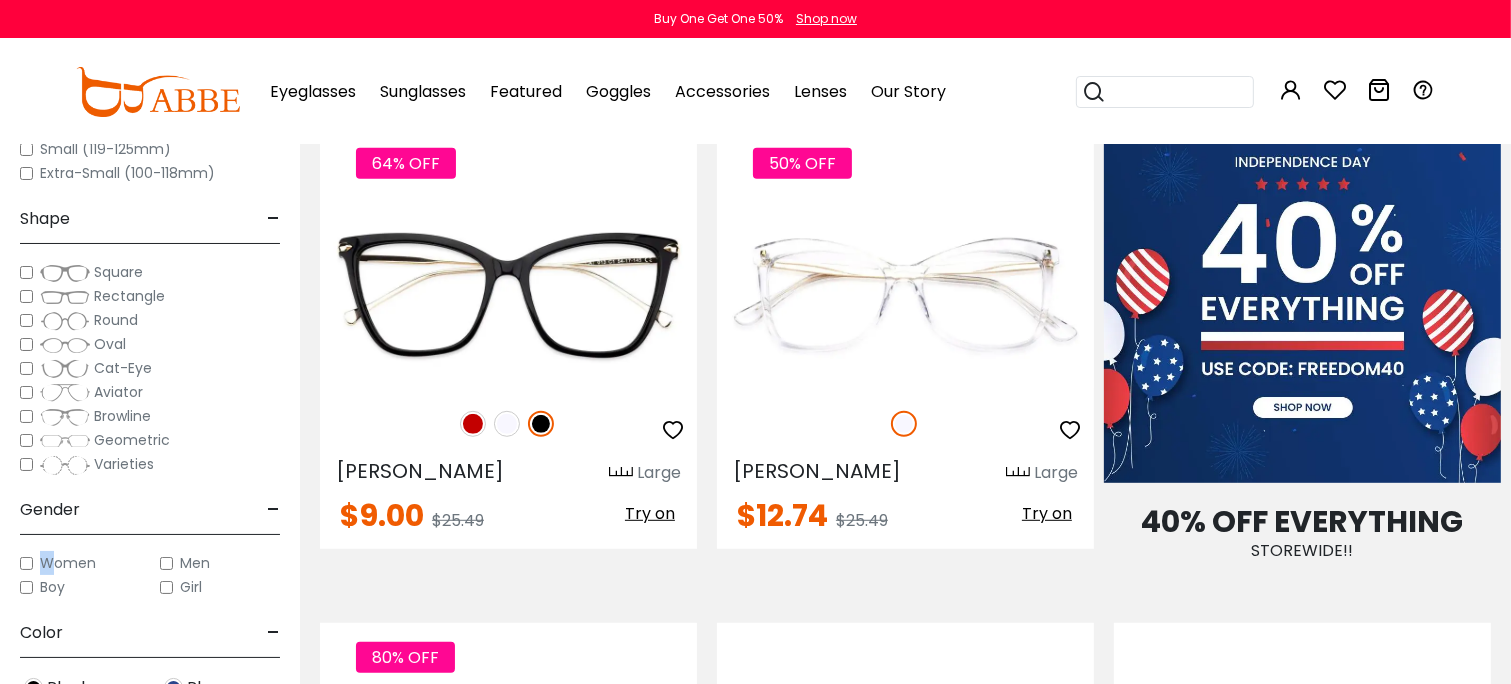 click on "Women" at bounding box center [80, 563] 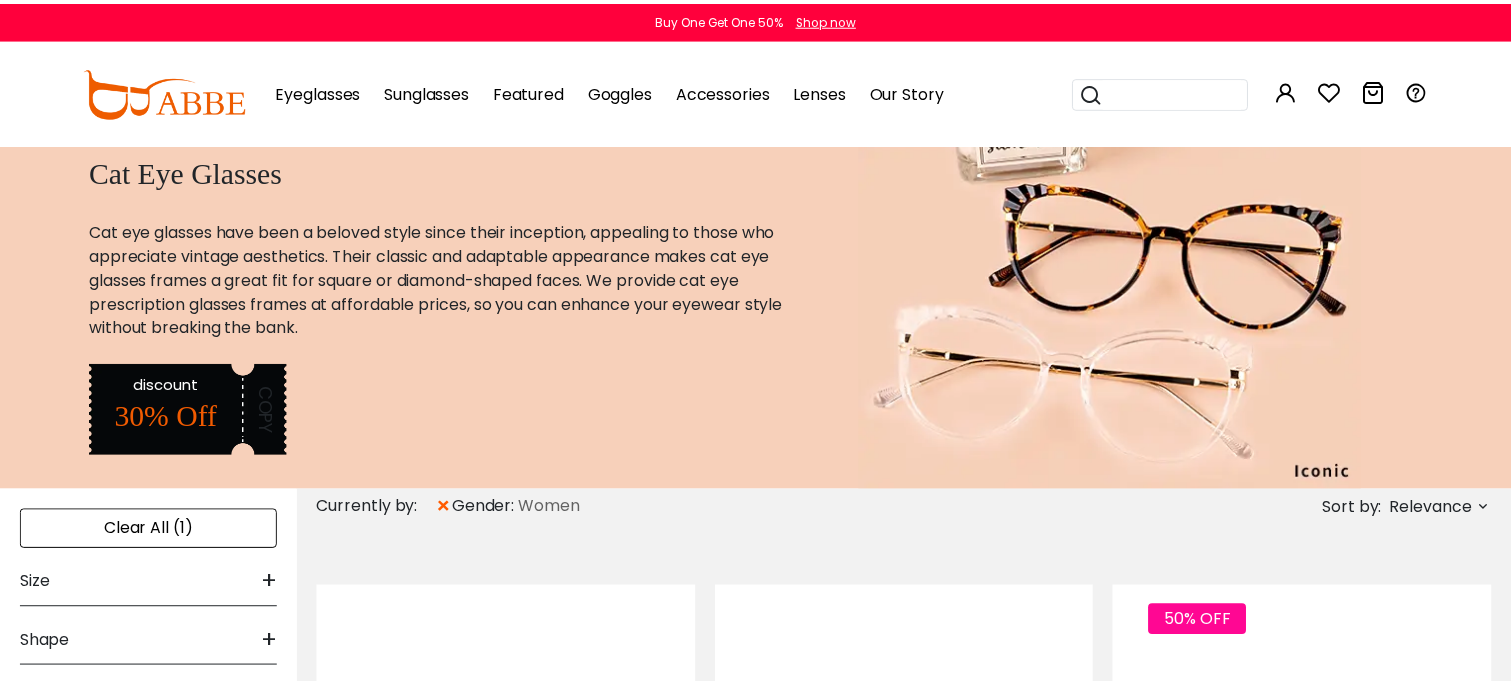 scroll, scrollTop: 0, scrollLeft: 0, axis: both 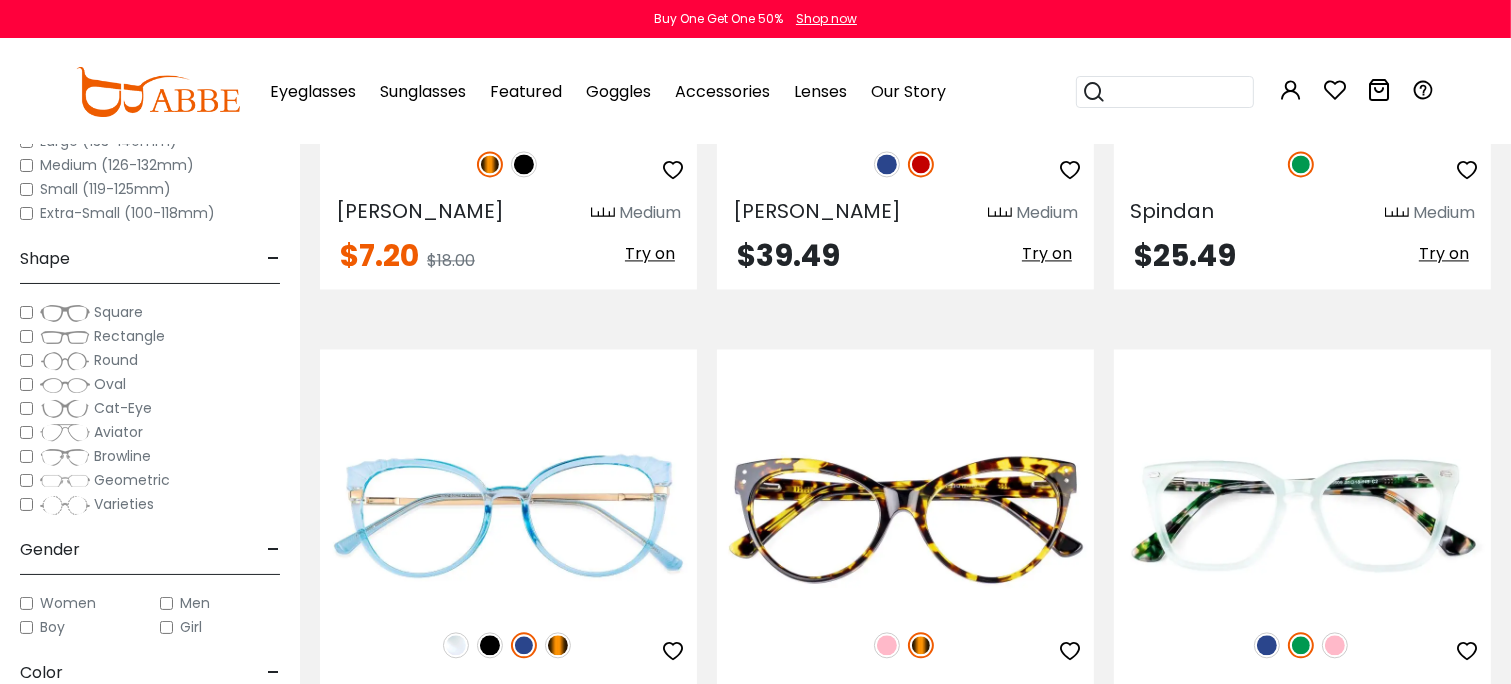 click at bounding box center [1302, 35] 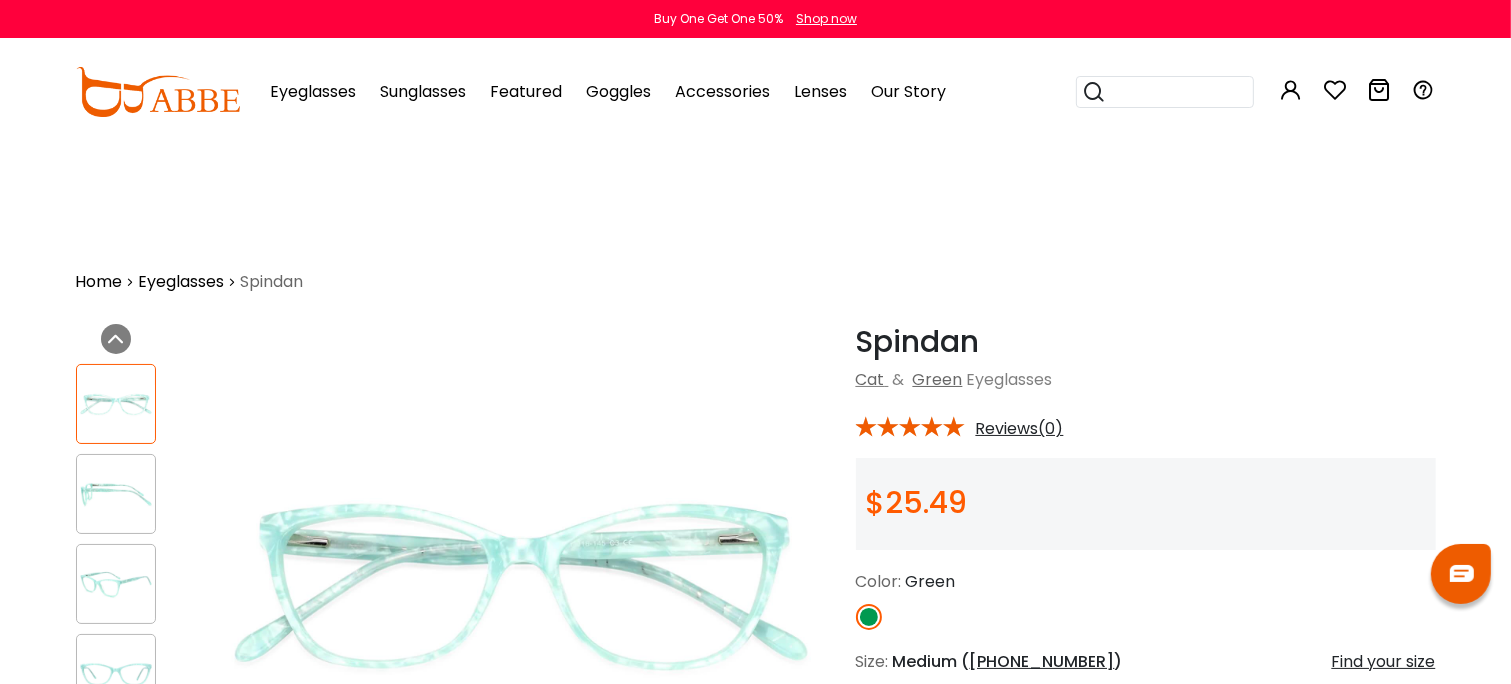 scroll, scrollTop: 0, scrollLeft: 0, axis: both 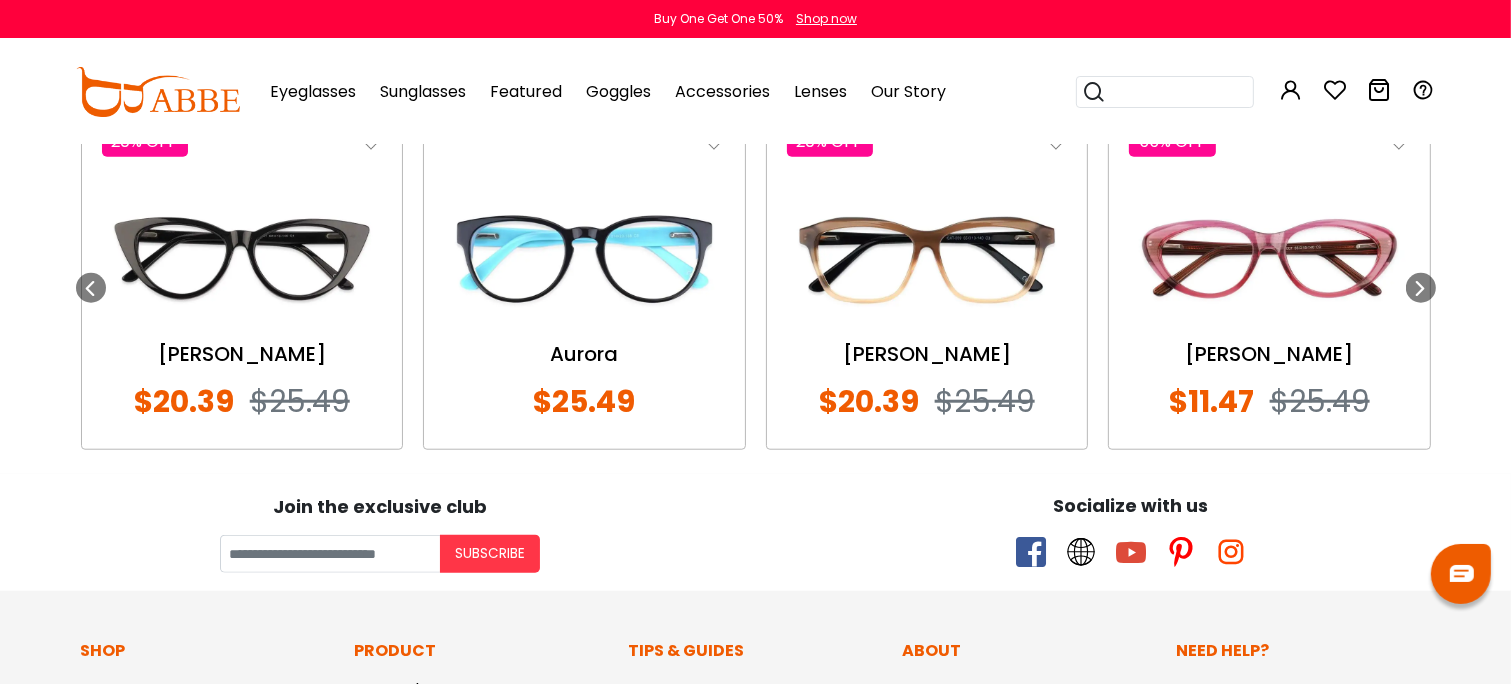 click at bounding box center (927, 259) 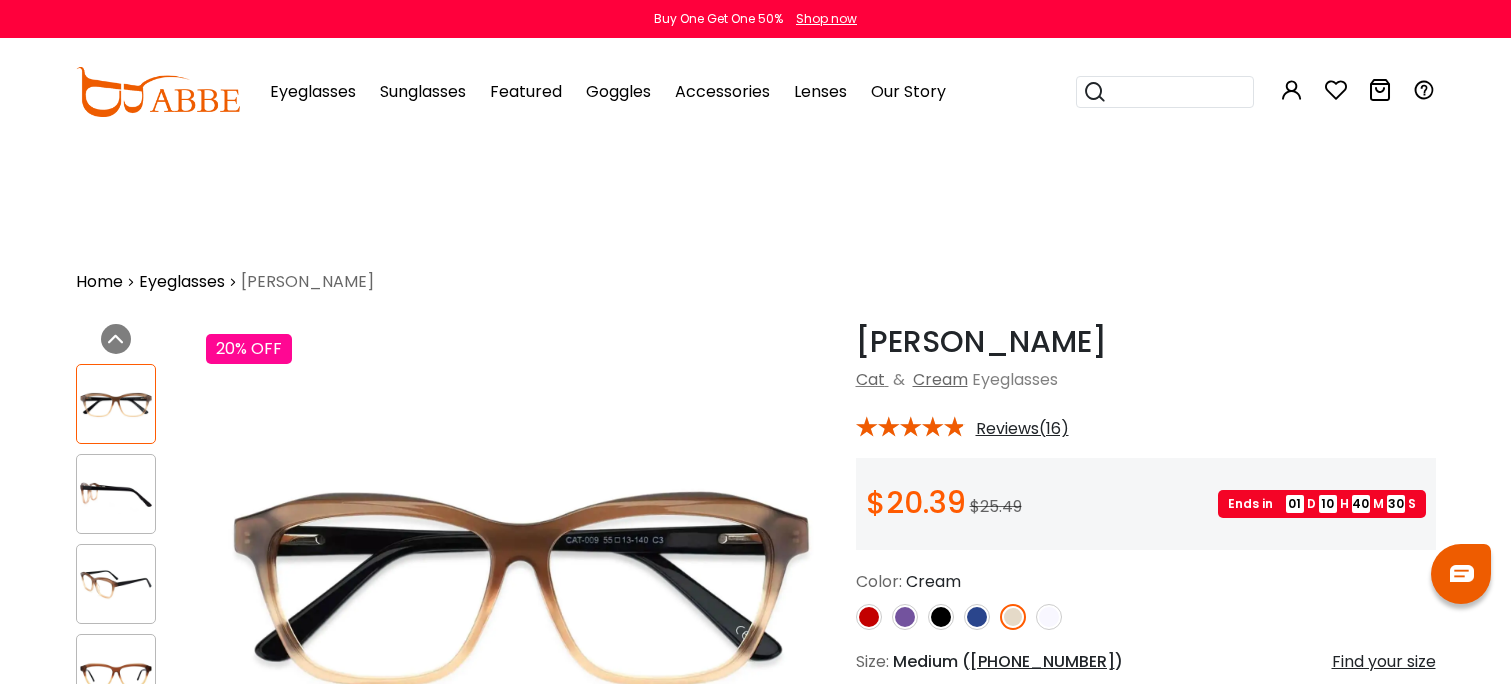 scroll, scrollTop: 0, scrollLeft: 0, axis: both 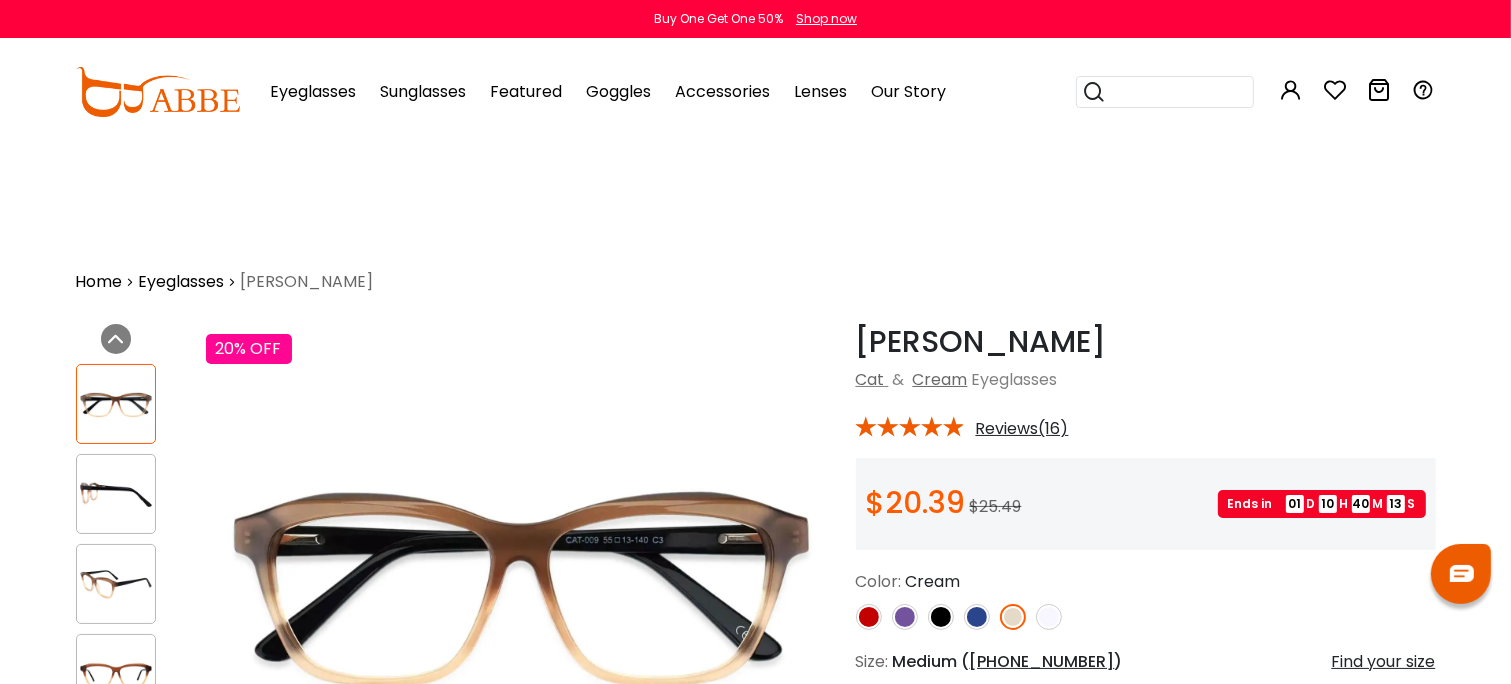 click at bounding box center [905, 617] 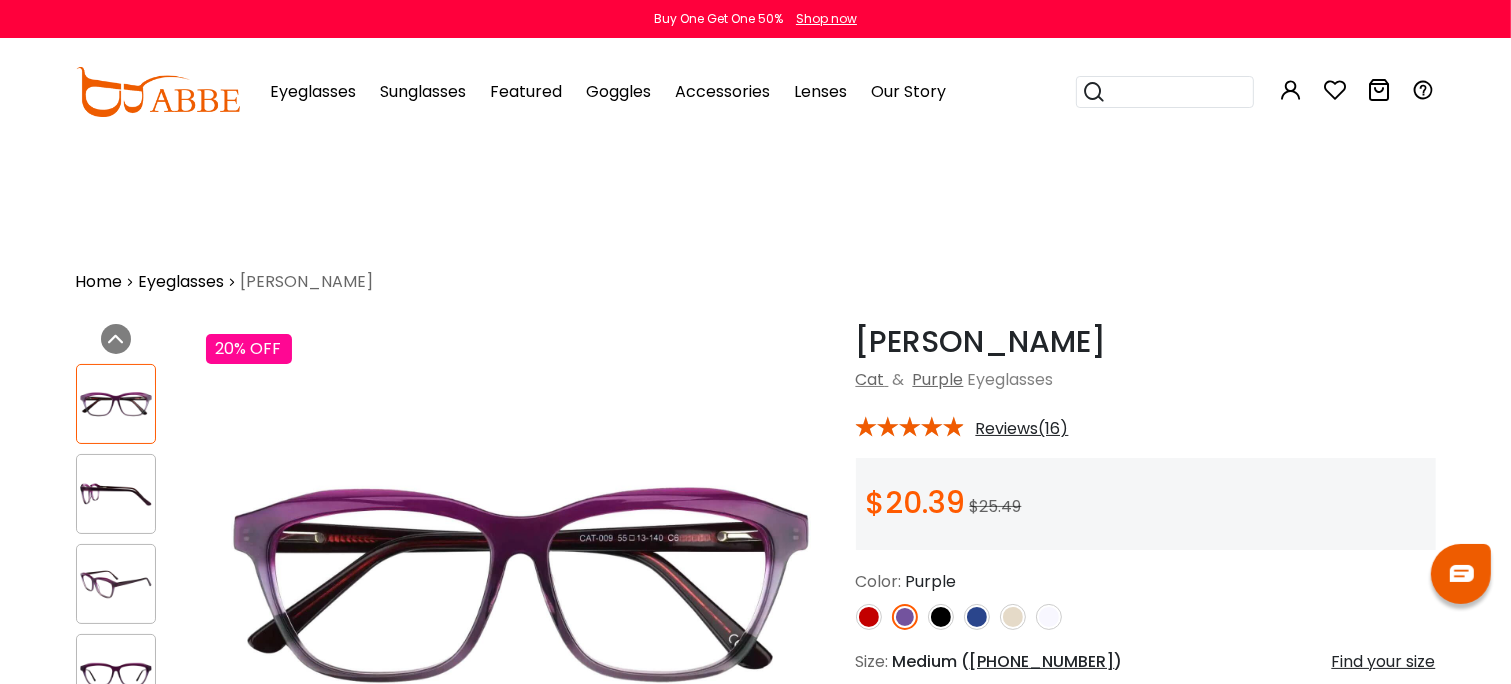 click at bounding box center (905, 617) 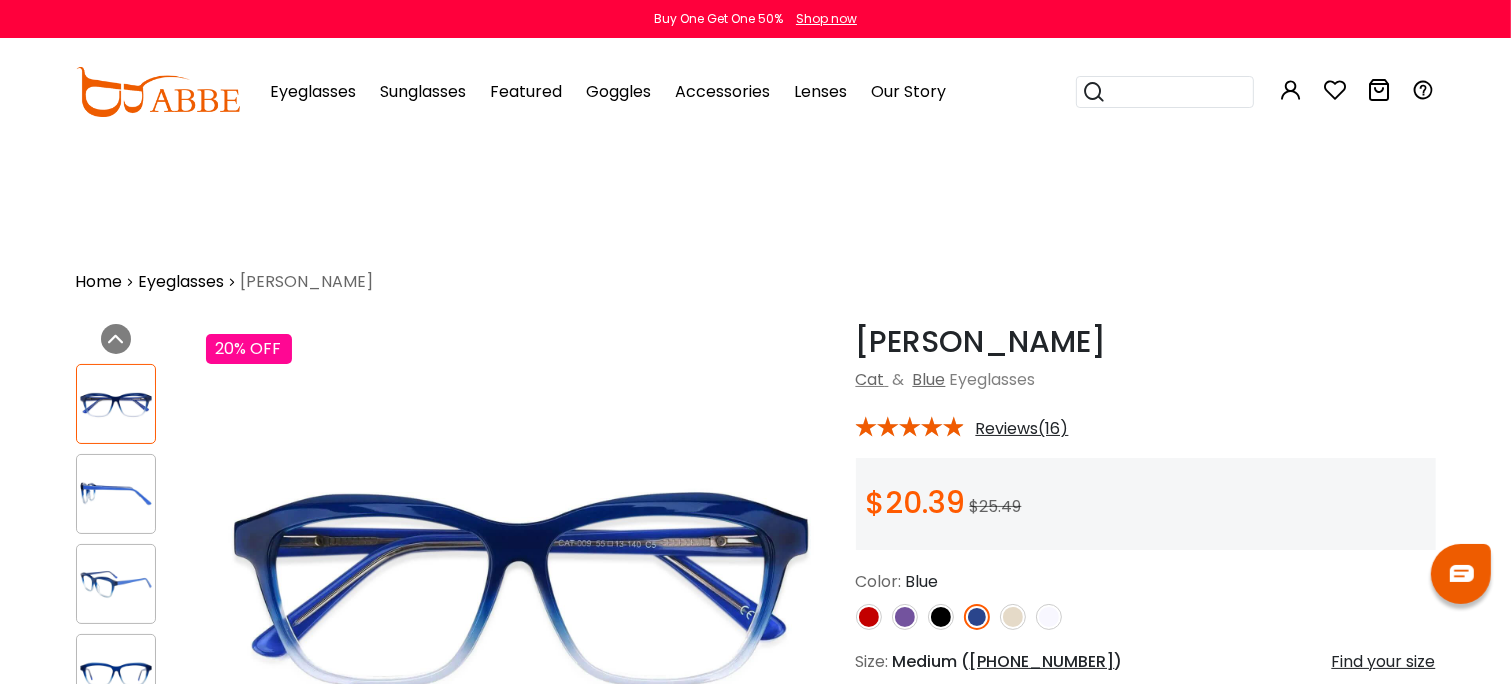 click at bounding box center [1049, 617] 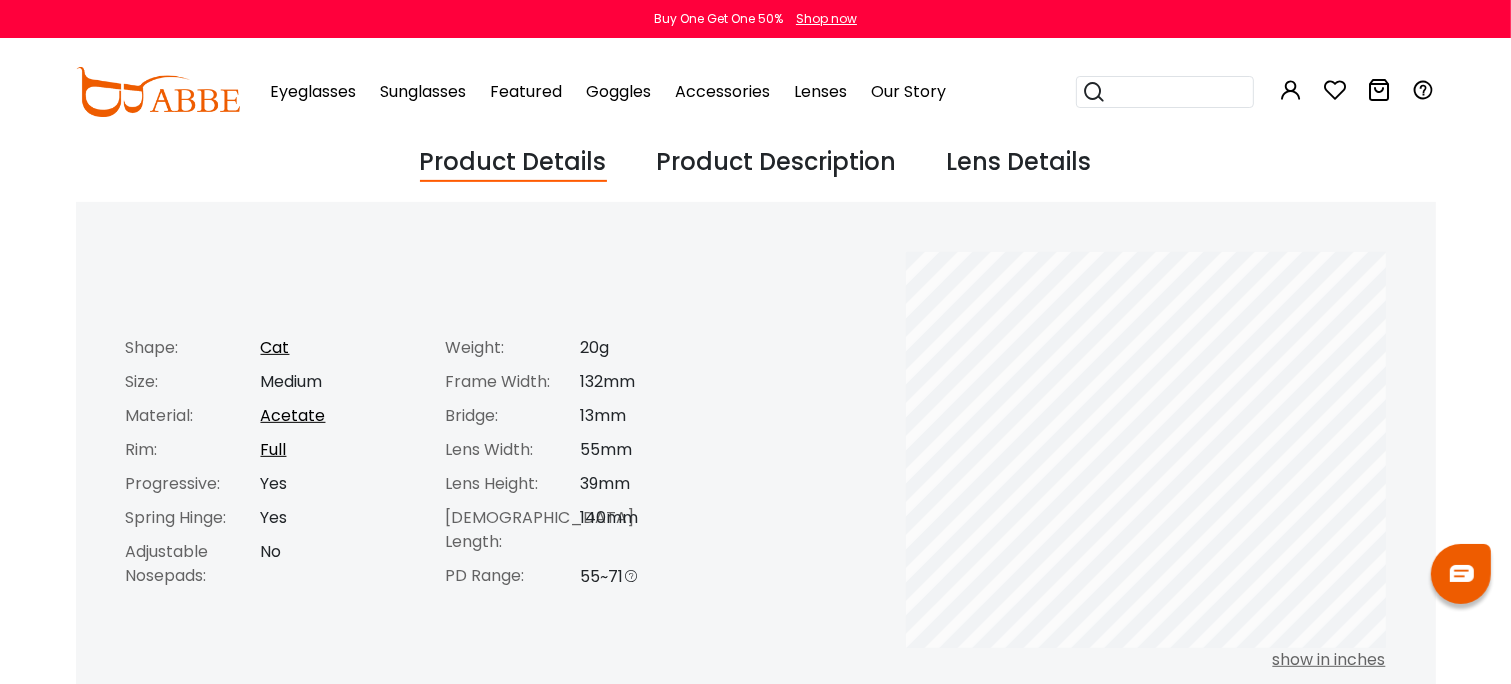 scroll, scrollTop: 1208, scrollLeft: 0, axis: vertical 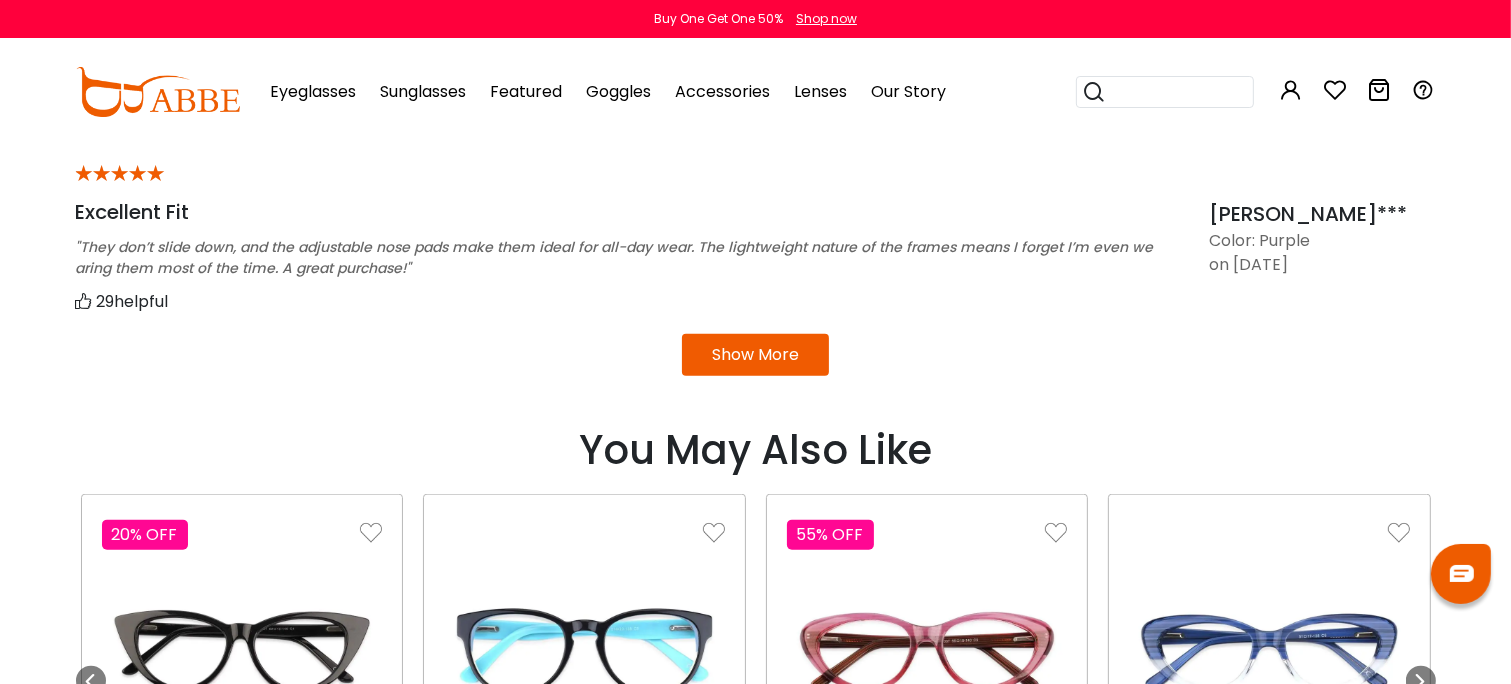 click on "Eyeglasses
Thanks for your subscription
Please use coupon code " NEWCOMER " to get high-quality frames for only $1 on your first order. We have a wide range of over 60 frames in stock to choose from.
Copy this coupon code by click the button below, or you can get this coupon code by checking your email laterly.
Copy
Buy One Get One 50%
Shop now
0" at bounding box center [755, -144] 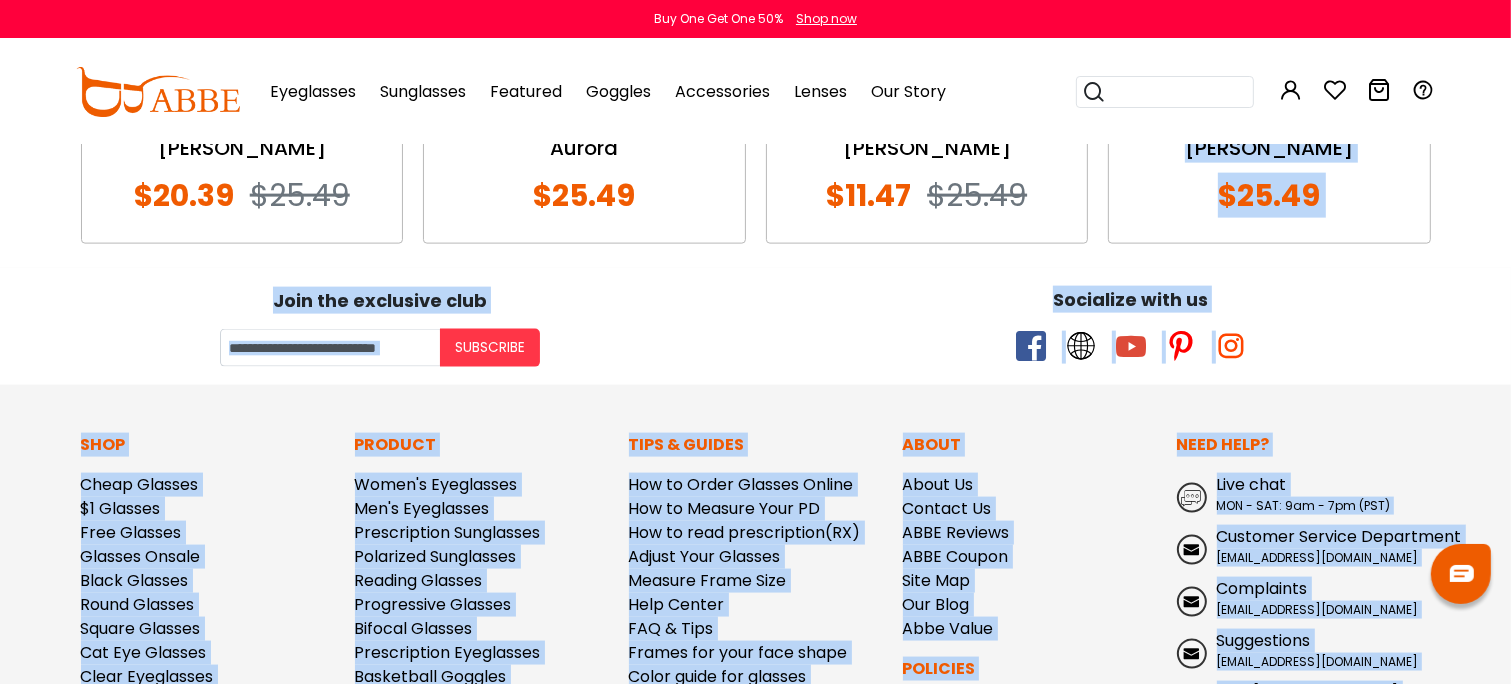 scroll, scrollTop: 3063, scrollLeft: 0, axis: vertical 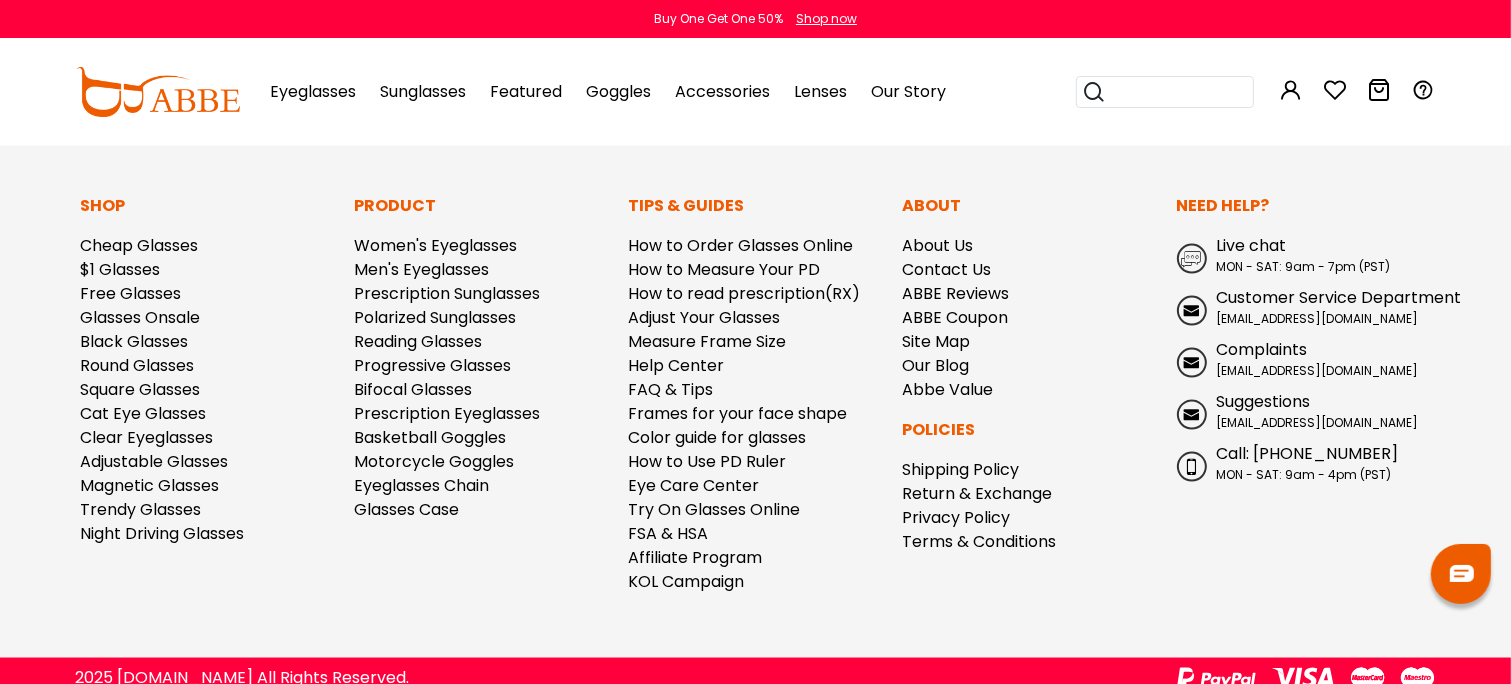 click on "Eyeglasses
Women's Eyeglasses
Men's Eyeglasses
Kids' Eyeglasses
All Eyeglasses
On Sale
Eyeglass Styles
Eyeglass Frames Colors
Eyeglass Frames Shapes
Flash Sale
New Arrivals
Blue Light Glasses
Glasses For Night Driving
Sunglasses
Women's Sunglasses" at bounding box center [598, 92] 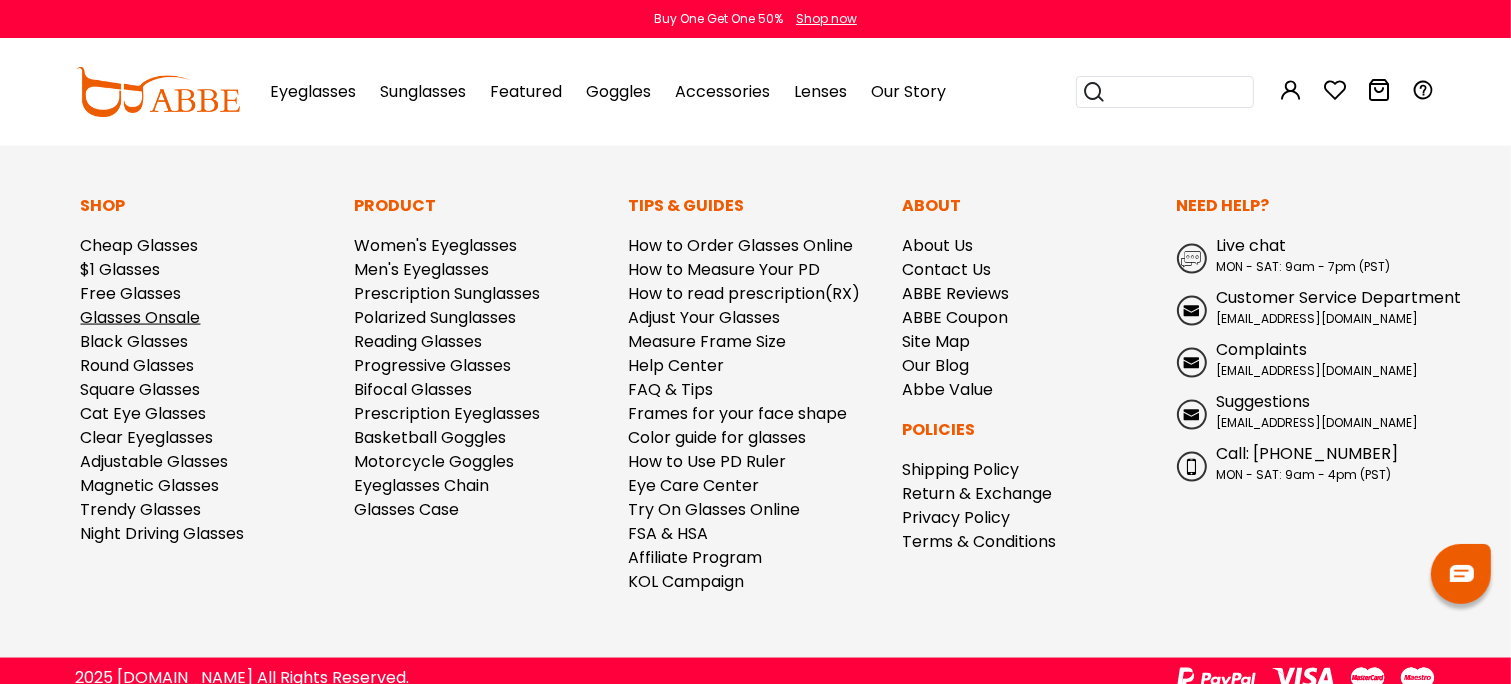 click on "Glasses Onsale" at bounding box center [141, 317] 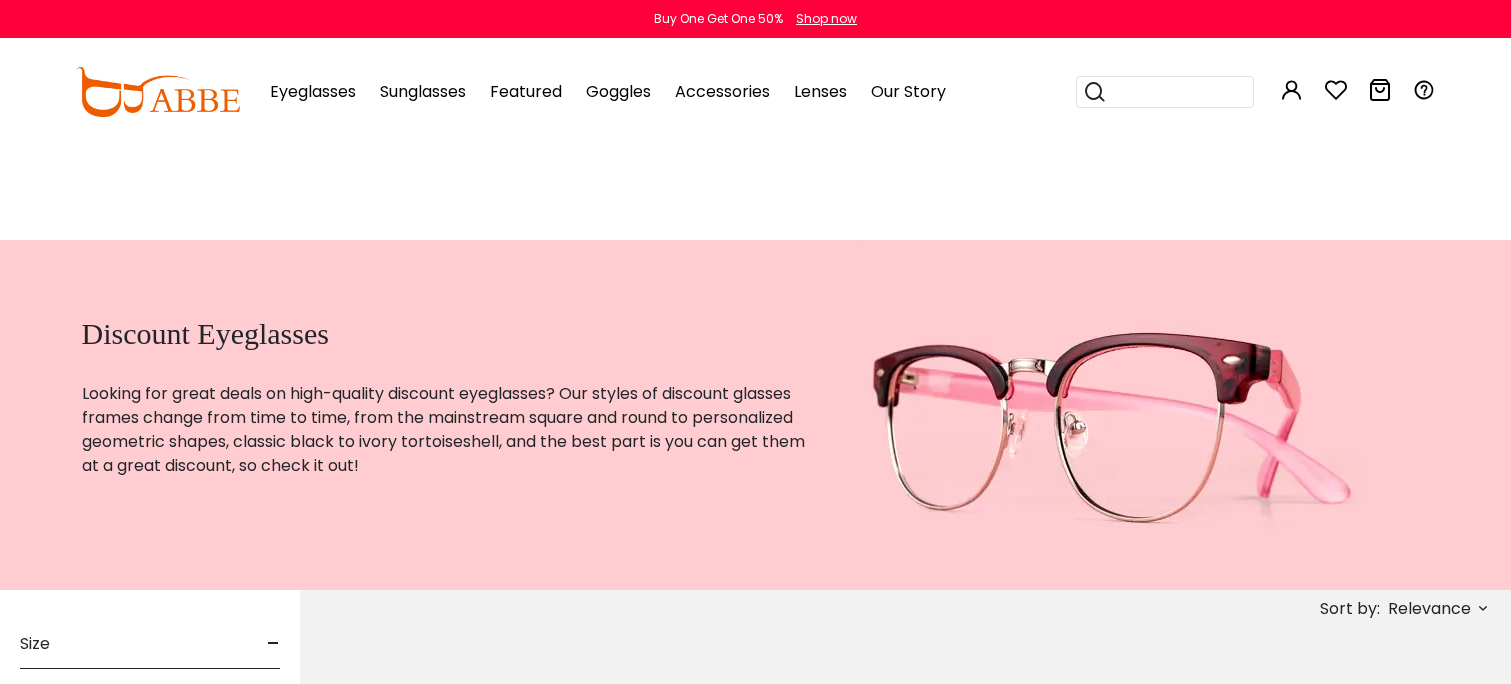 scroll, scrollTop: 0, scrollLeft: 0, axis: both 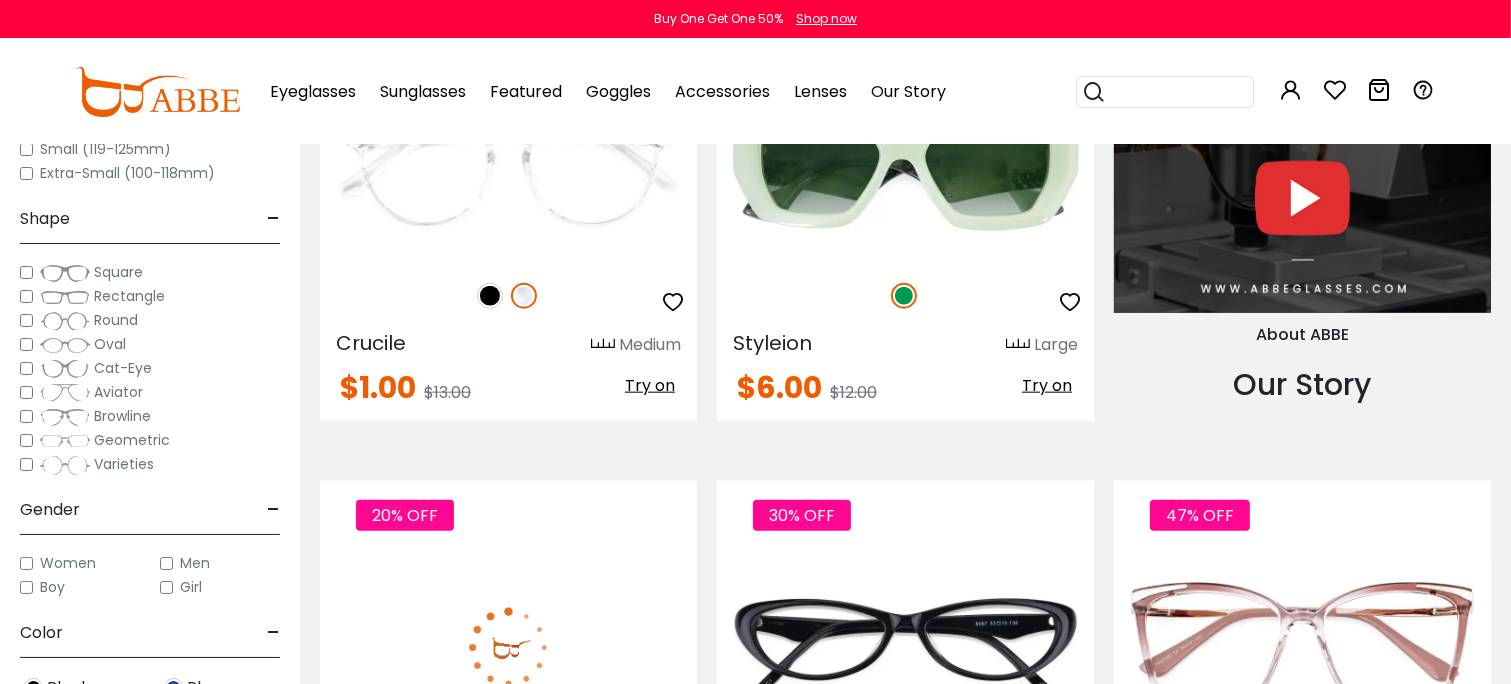 drag, startPoint x: 516, startPoint y: 358, endPoint x: 484, endPoint y: 679, distance: 322.59106 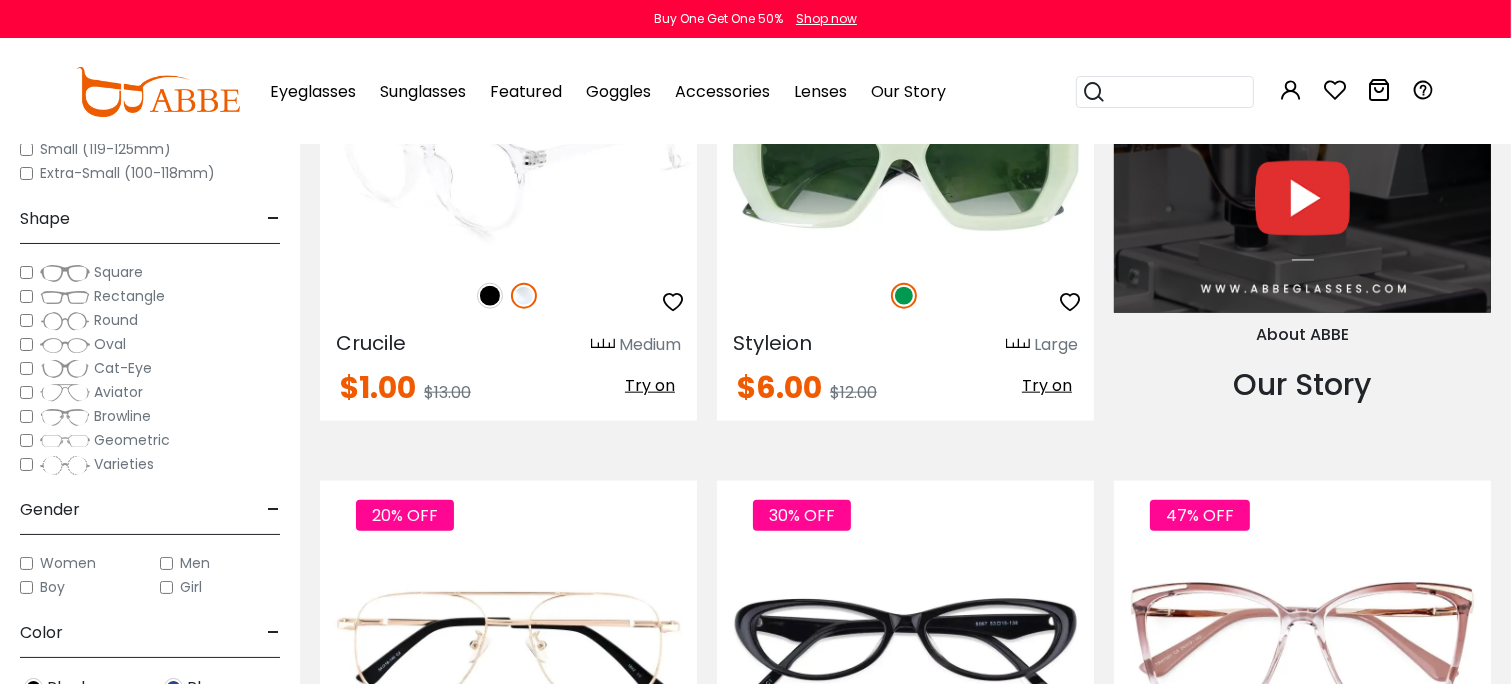 drag, startPoint x: 532, startPoint y: 456, endPoint x: 537, endPoint y: 583, distance: 127.09839 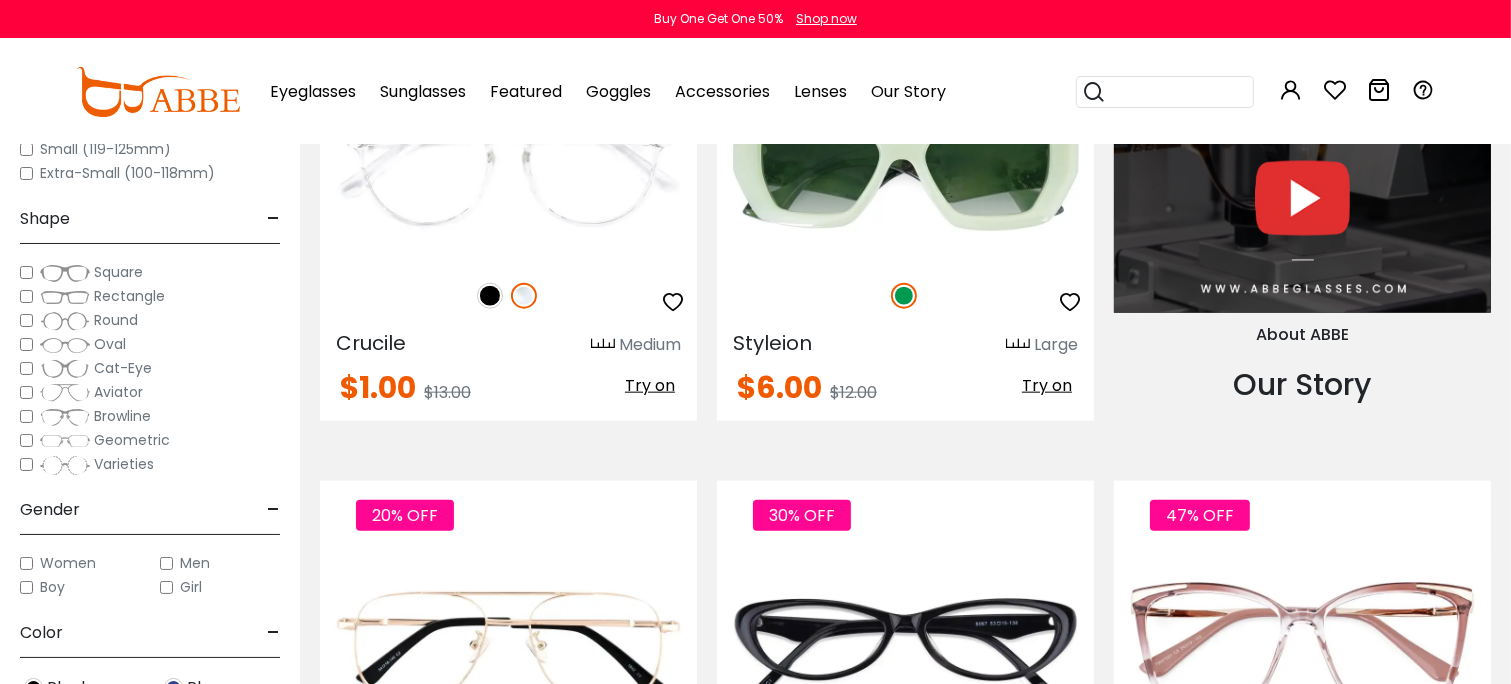 click on "Sort by:
Relevance
Relevance
New Arrivals
Best Sellers Prices High To Low Small" at bounding box center [905, 3541] 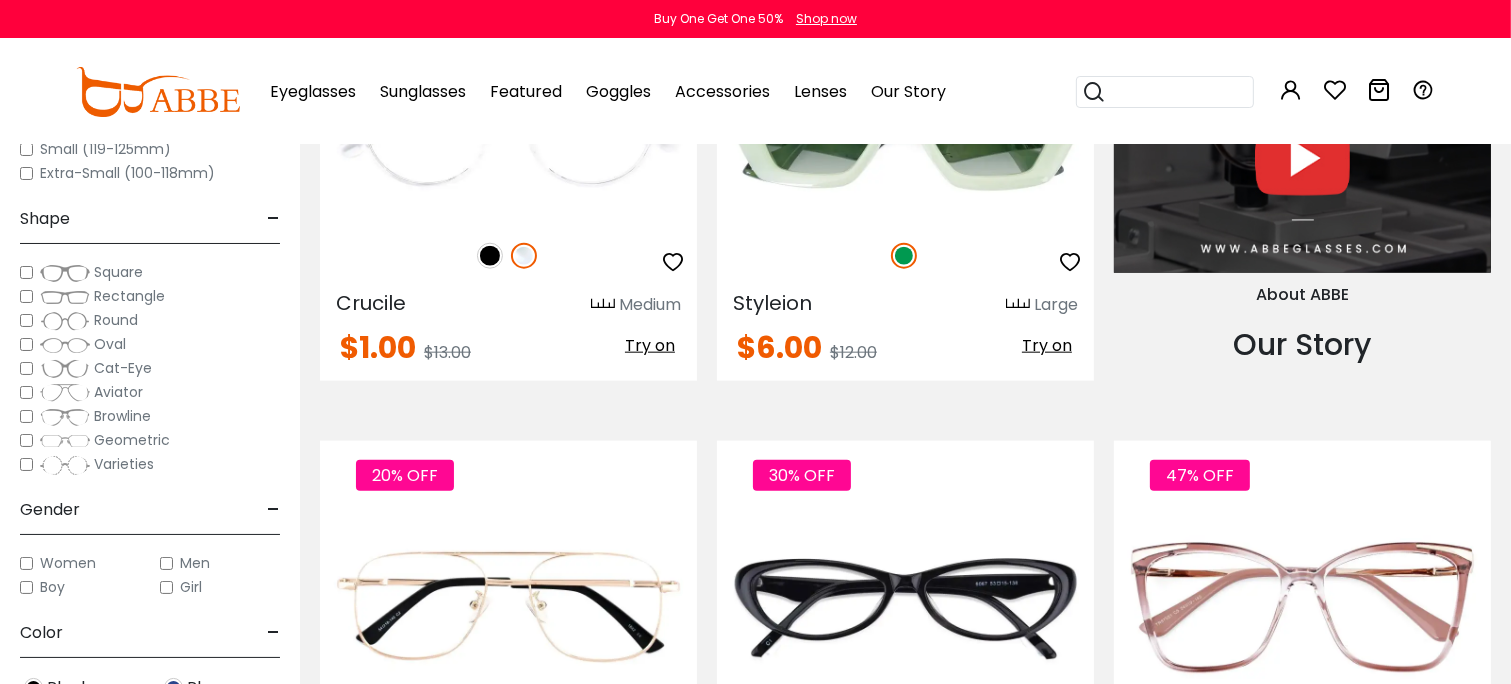 scroll, scrollTop: 2235, scrollLeft: 0, axis: vertical 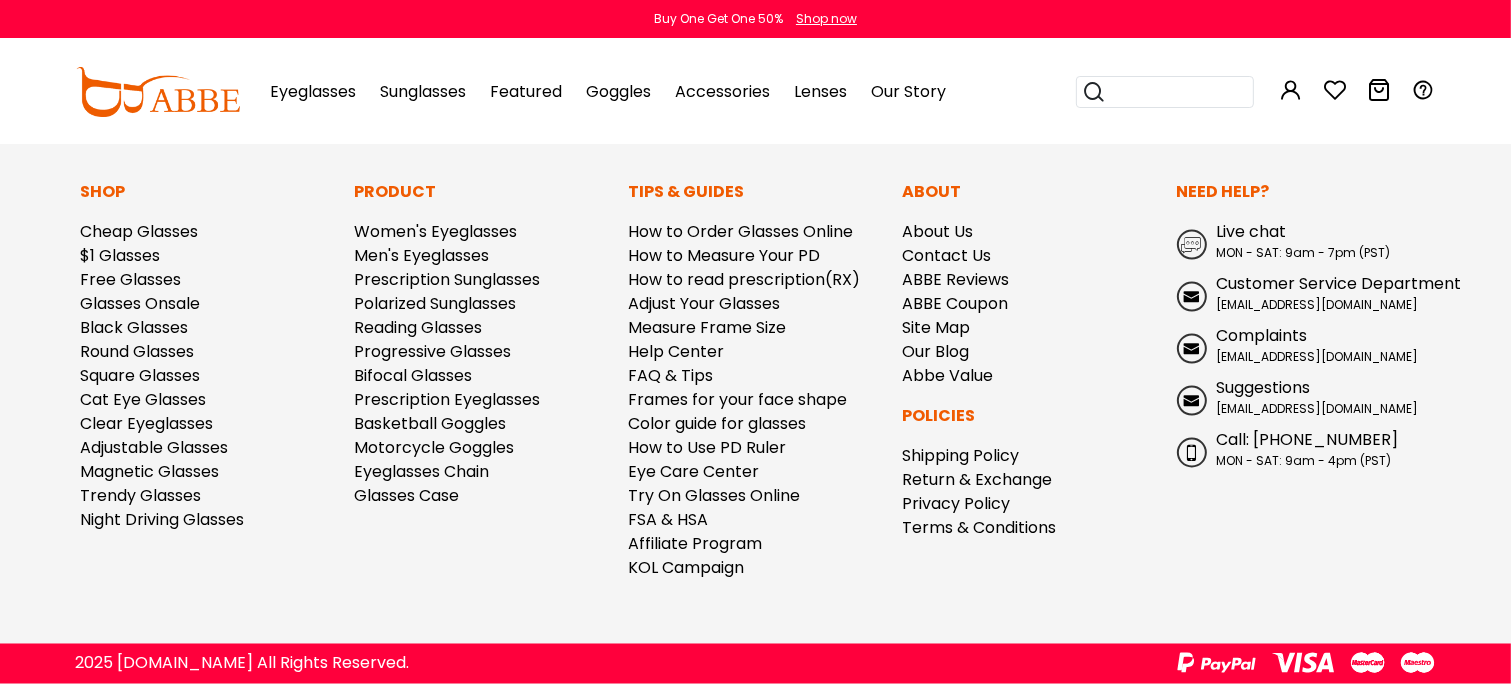 click on "2" at bounding box center [864, -443] 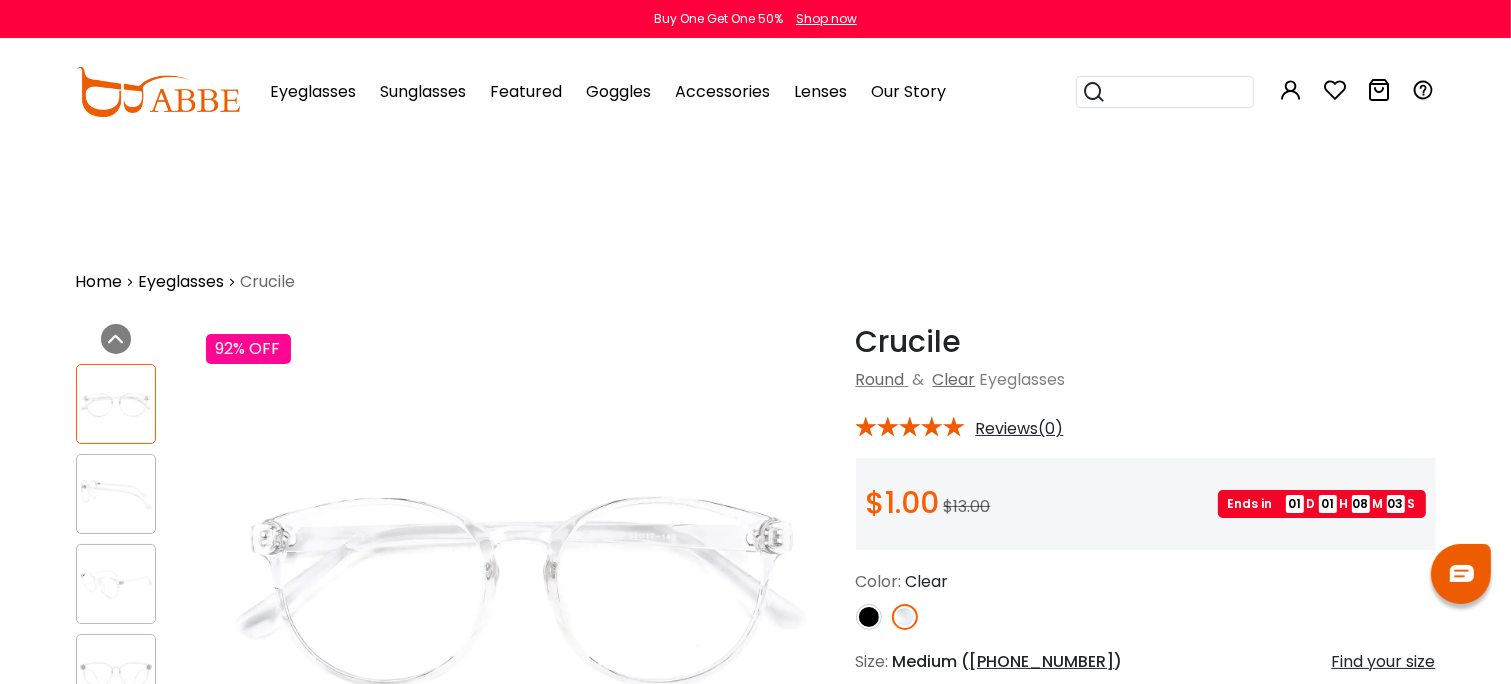 scroll, scrollTop: 0, scrollLeft: 0, axis: both 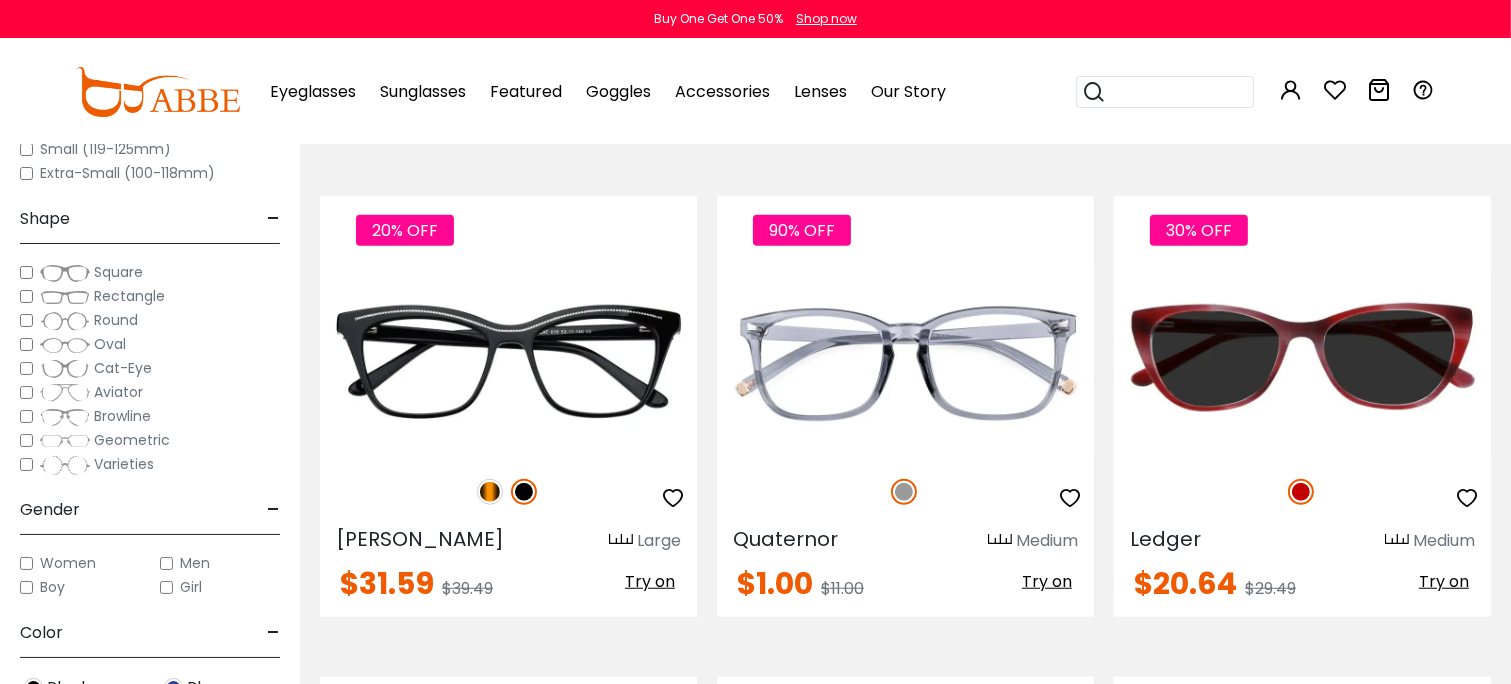 drag, startPoint x: 1141, startPoint y: 58, endPoint x: 1140, endPoint y: 48, distance: 10.049875 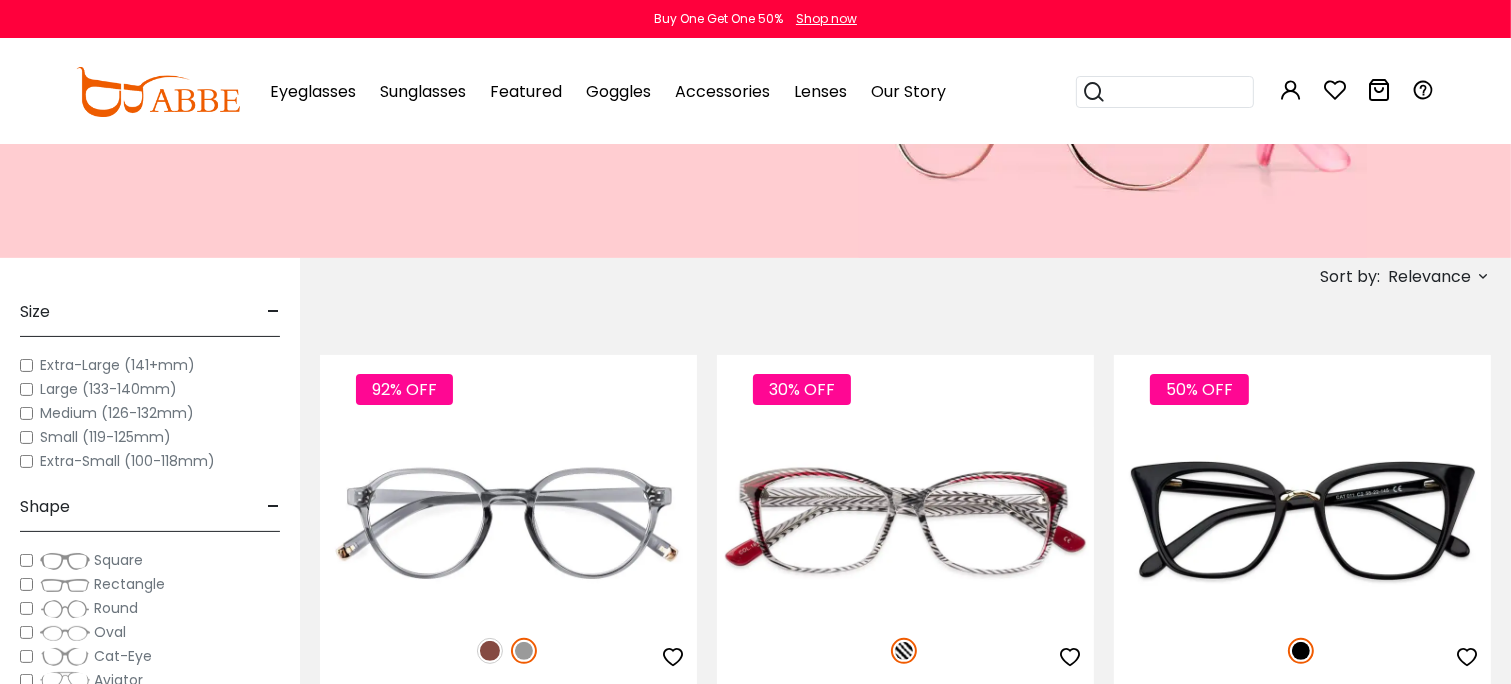 scroll, scrollTop: 252, scrollLeft: 0, axis: vertical 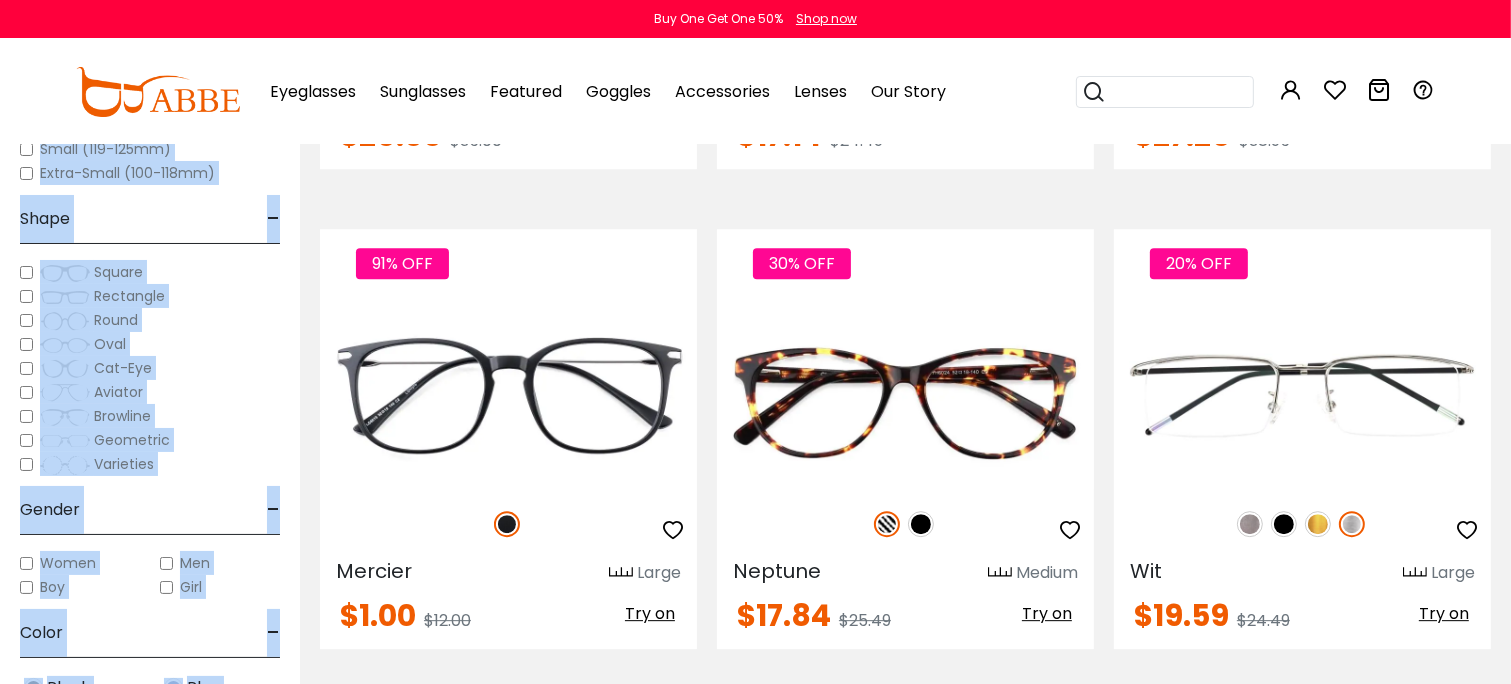drag, startPoint x: 1492, startPoint y: 49, endPoint x: 1525, endPoint y: 4, distance: 55.803226 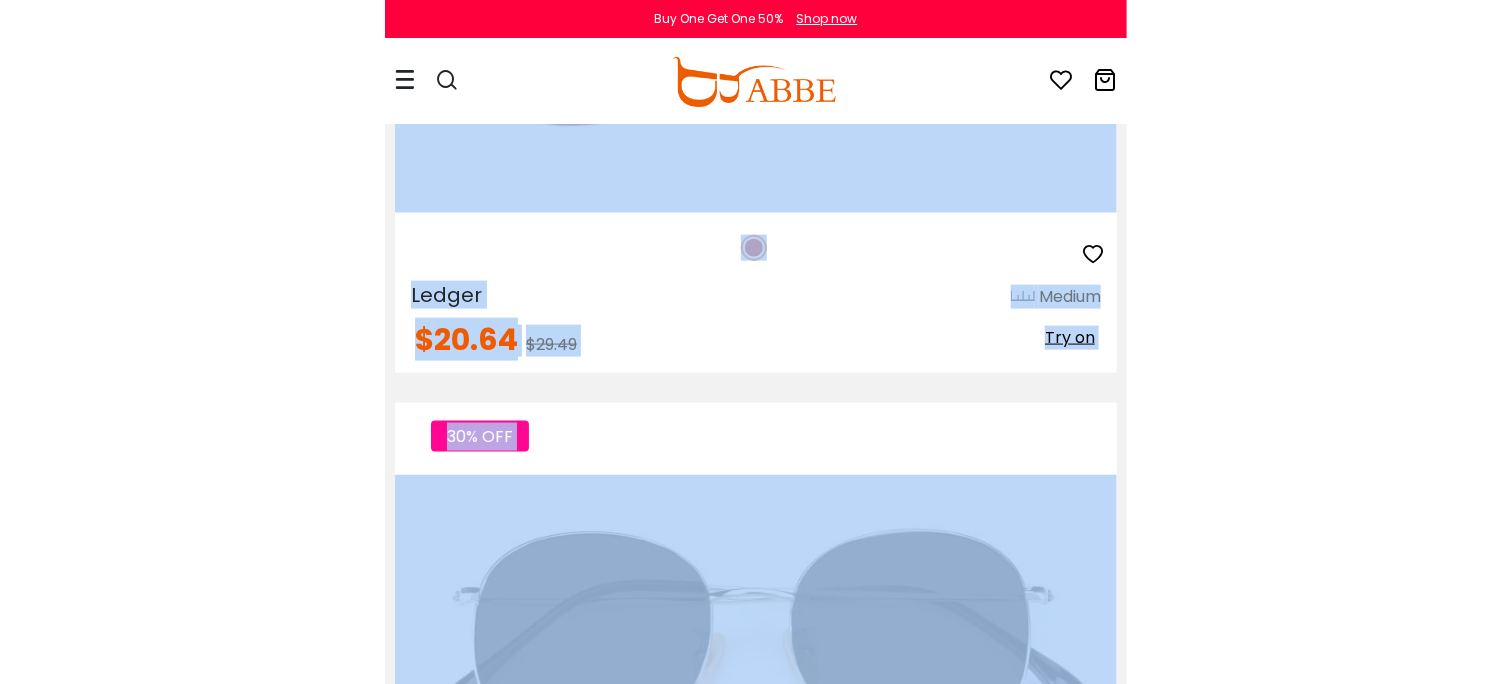 scroll, scrollTop: 5744, scrollLeft: 0, axis: vertical 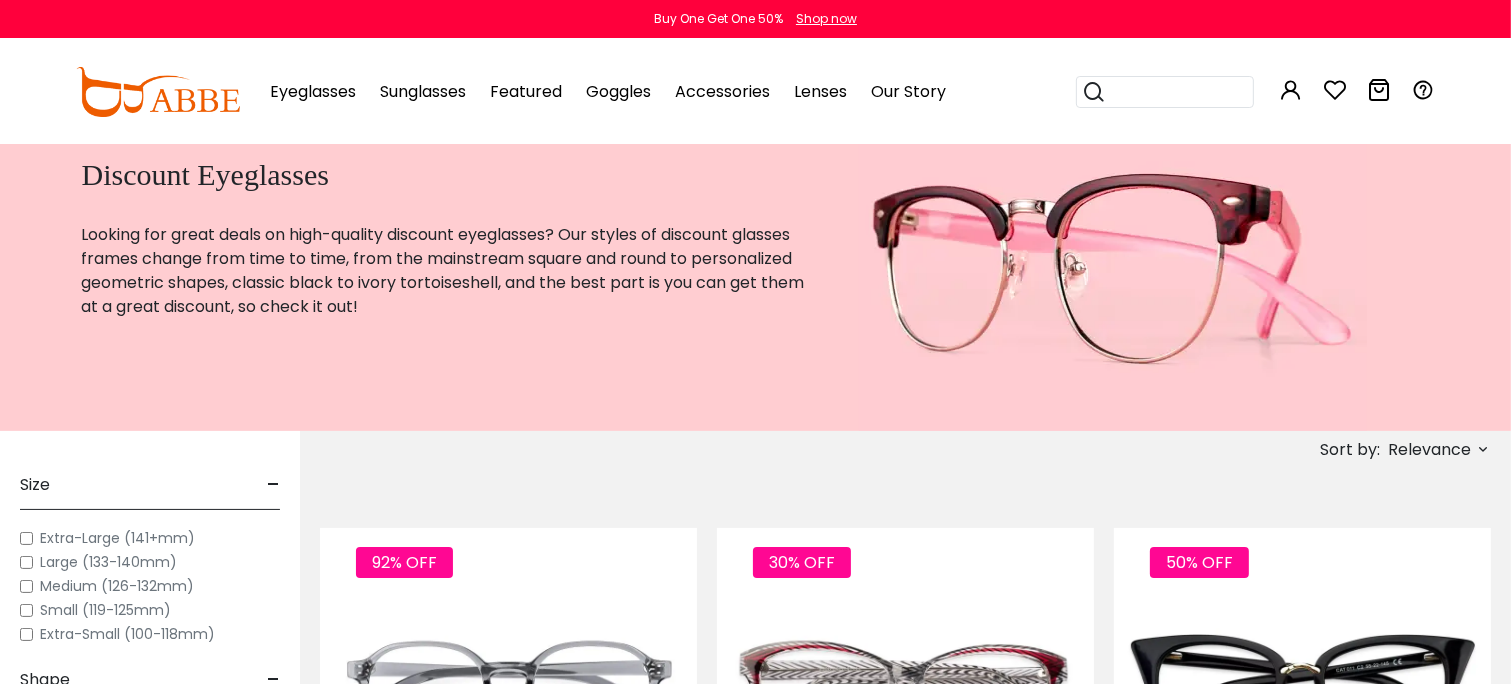 click on "Eyeglasses
Women's Eyeglasses
Men's Eyeglasses
Kids' Eyeglasses
All Eyeglasses
On Sale
Eyeglass Styles
Eyeglass Frames Colors
Eyeglass Frames Shapes
Flash Sale
New Arrivals
Blue Light Glasses
Glasses For Night Driving
Sunglasses
On Sale" at bounding box center [843, 92] 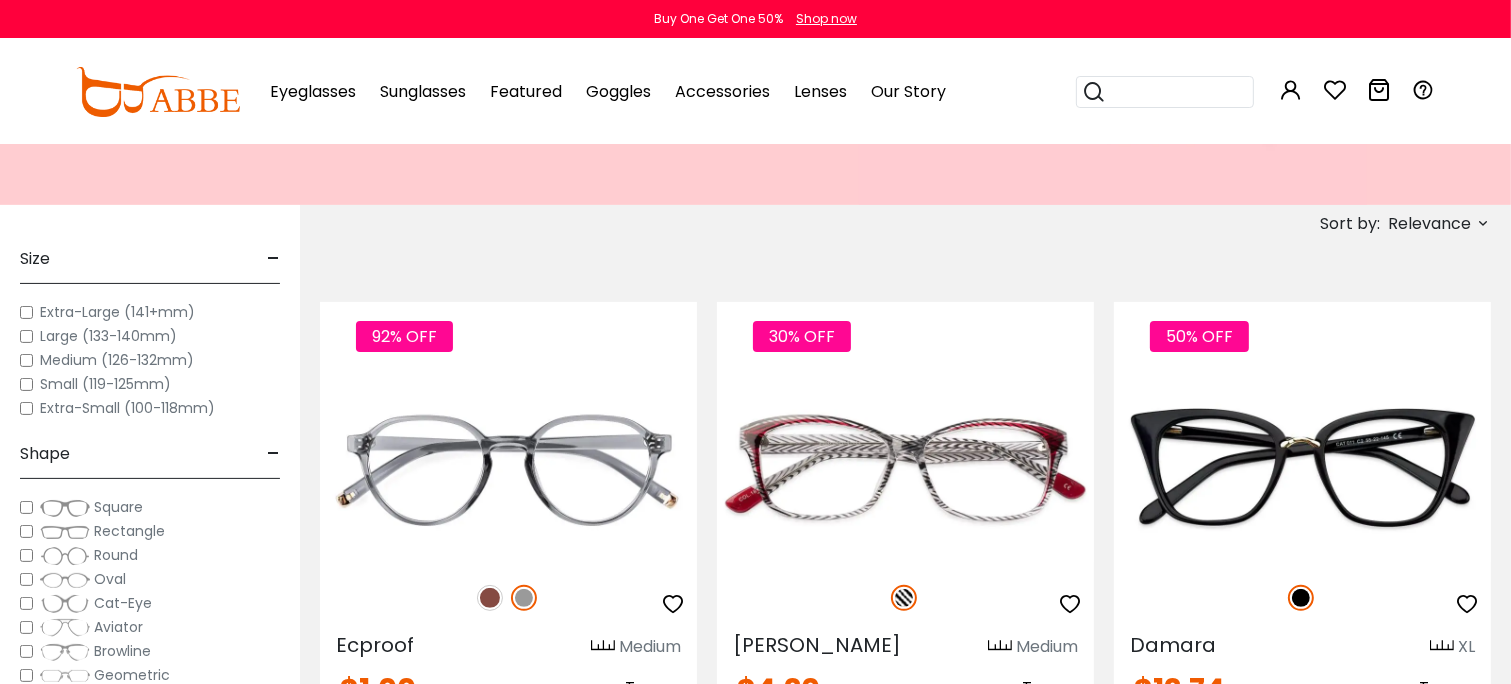 scroll, scrollTop: 425, scrollLeft: 0, axis: vertical 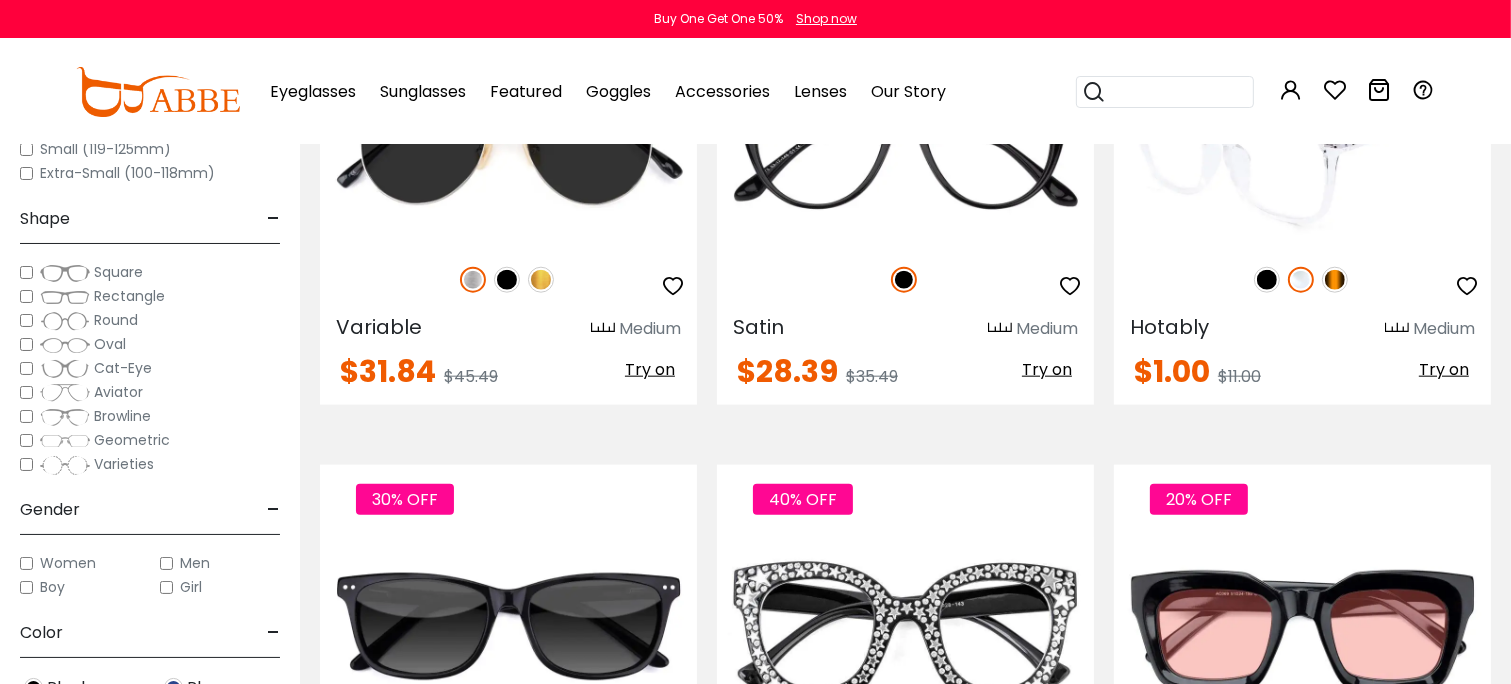 click on "Medium" at bounding box center [1444, 329] 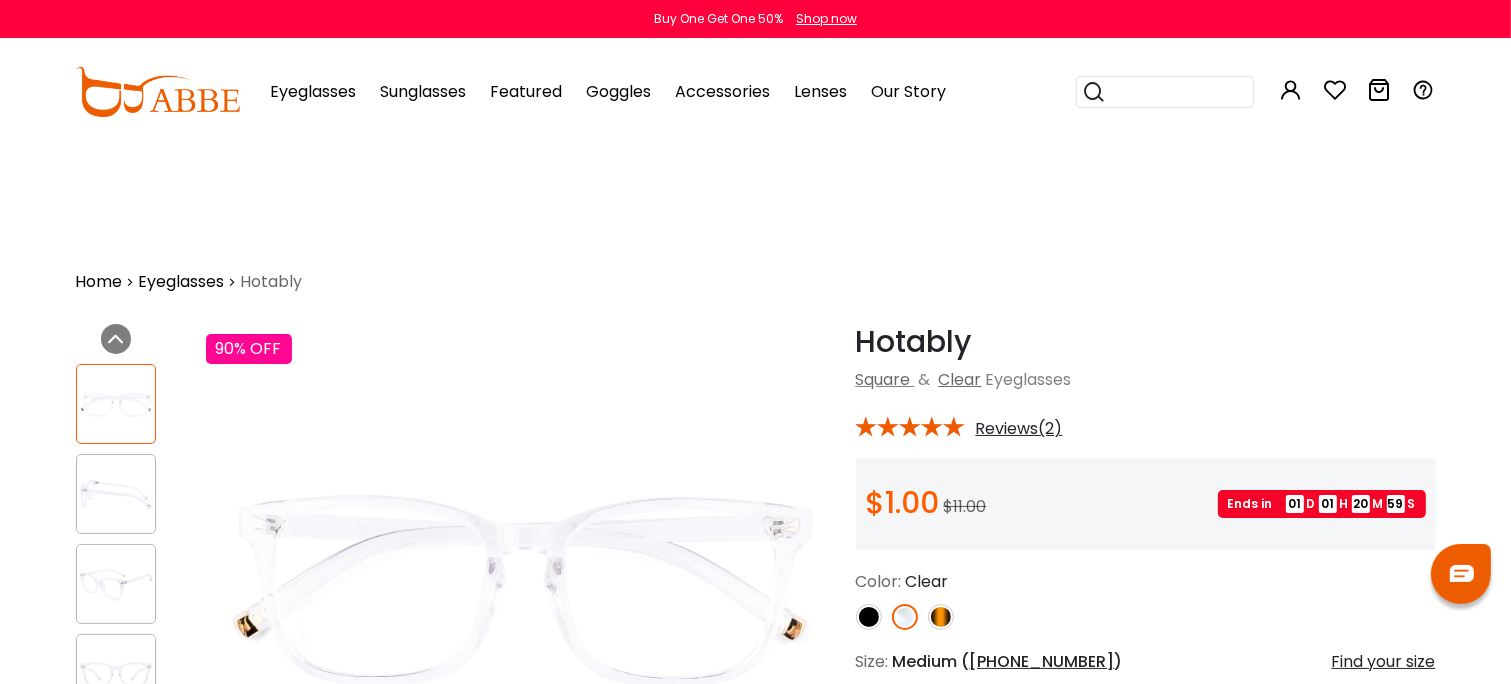 scroll, scrollTop: 0, scrollLeft: 0, axis: both 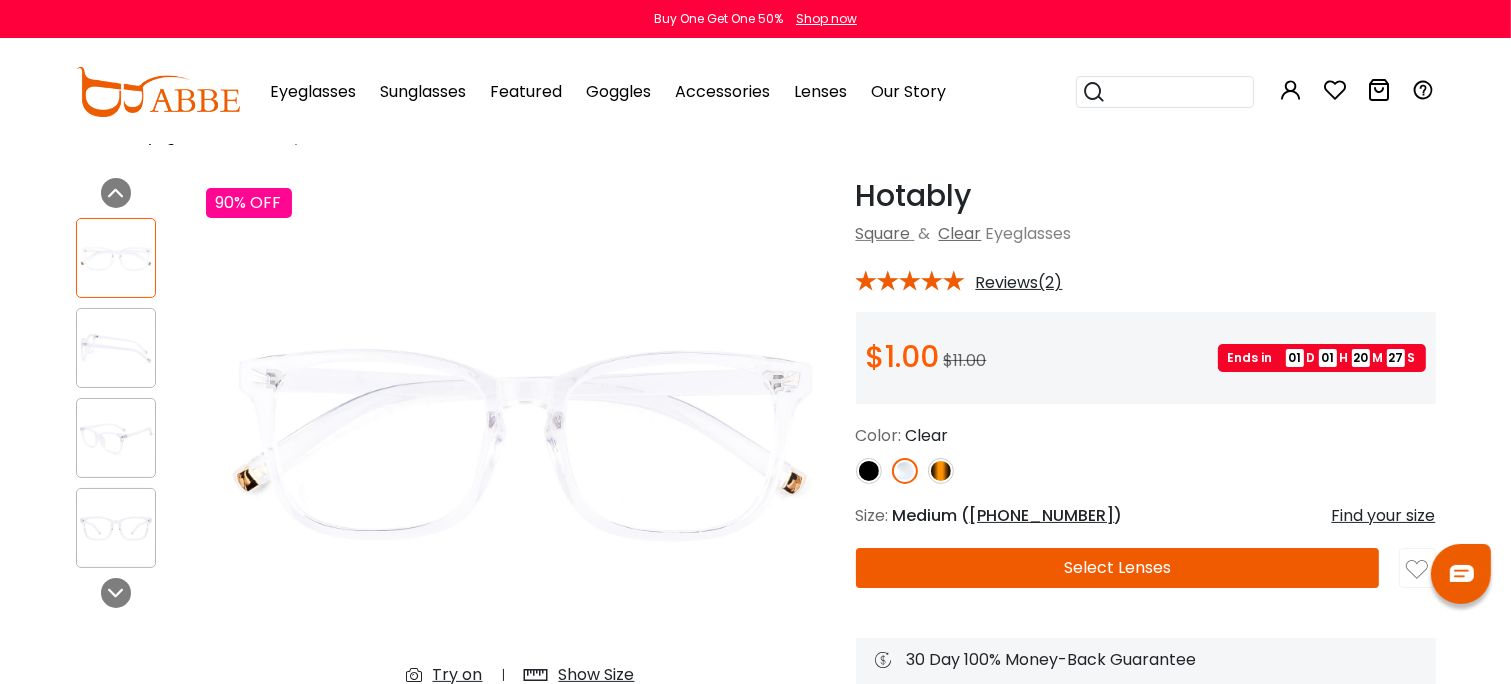 drag, startPoint x: 1158, startPoint y: 588, endPoint x: 1150, endPoint y: 607, distance: 20.615528 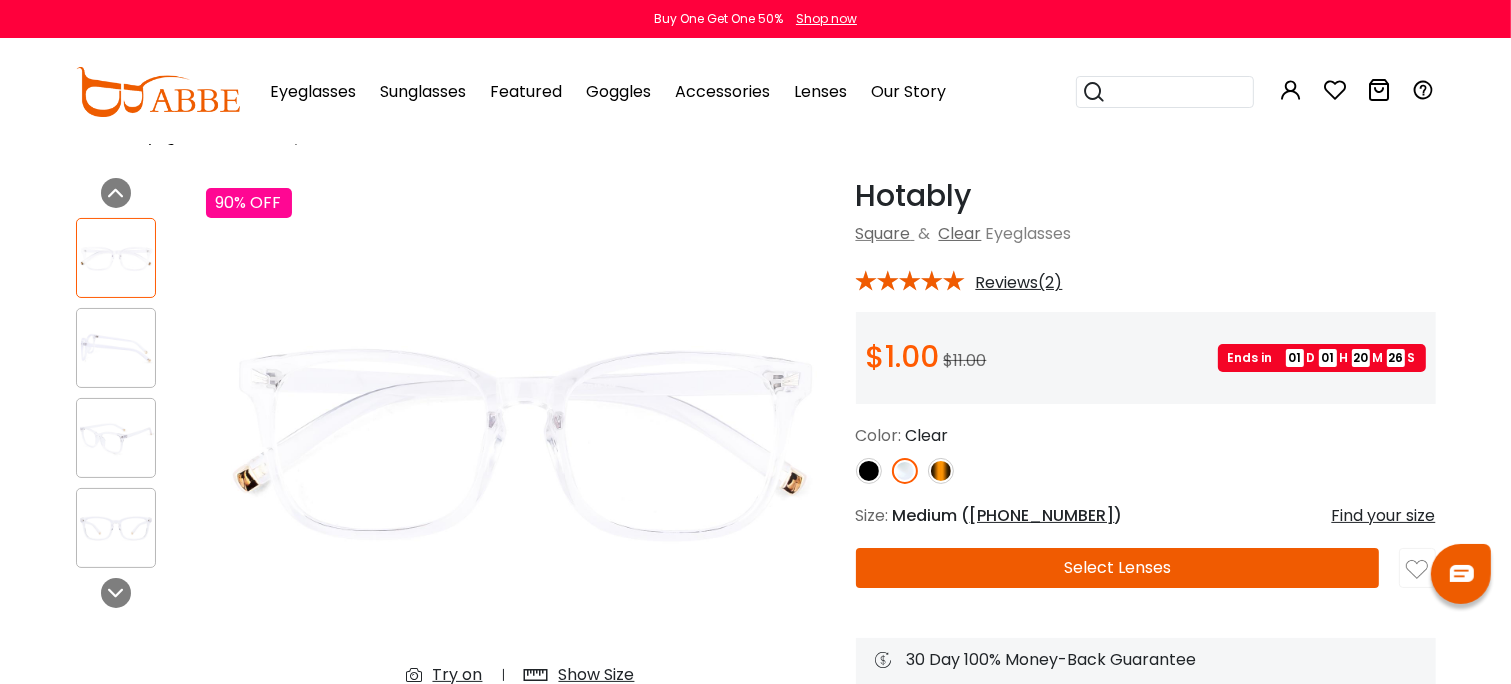 click on "Select Lenses" at bounding box center (1118, 568) 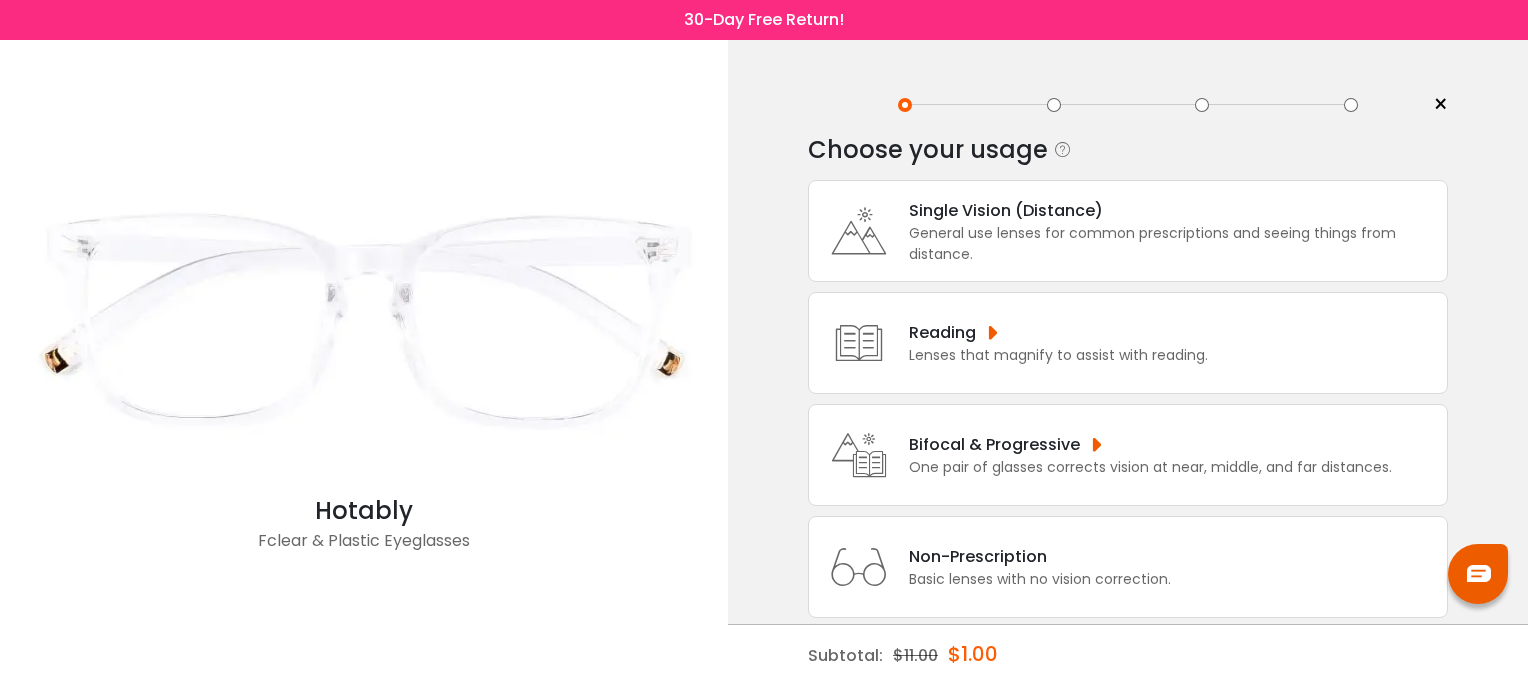 scroll, scrollTop: 0, scrollLeft: 0, axis: both 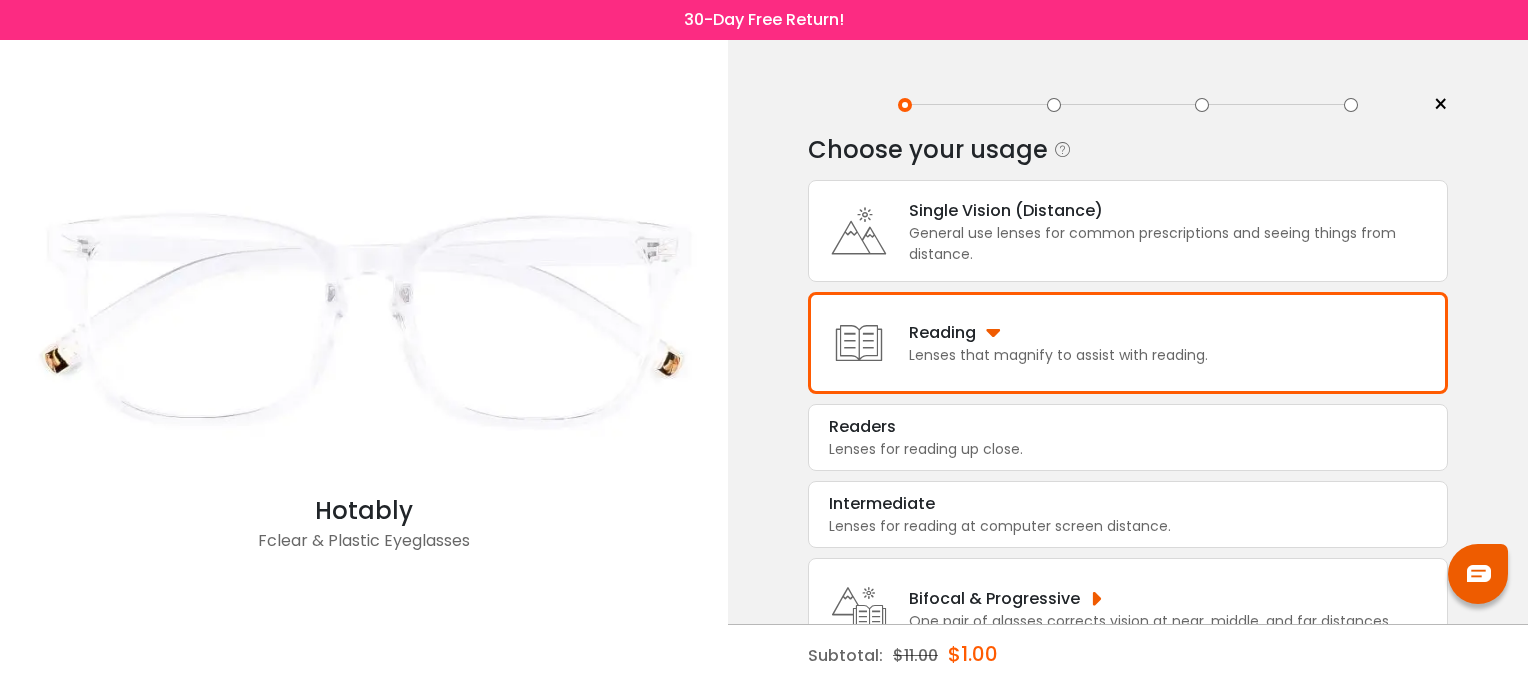 click on "Reading" at bounding box center (1058, 332) 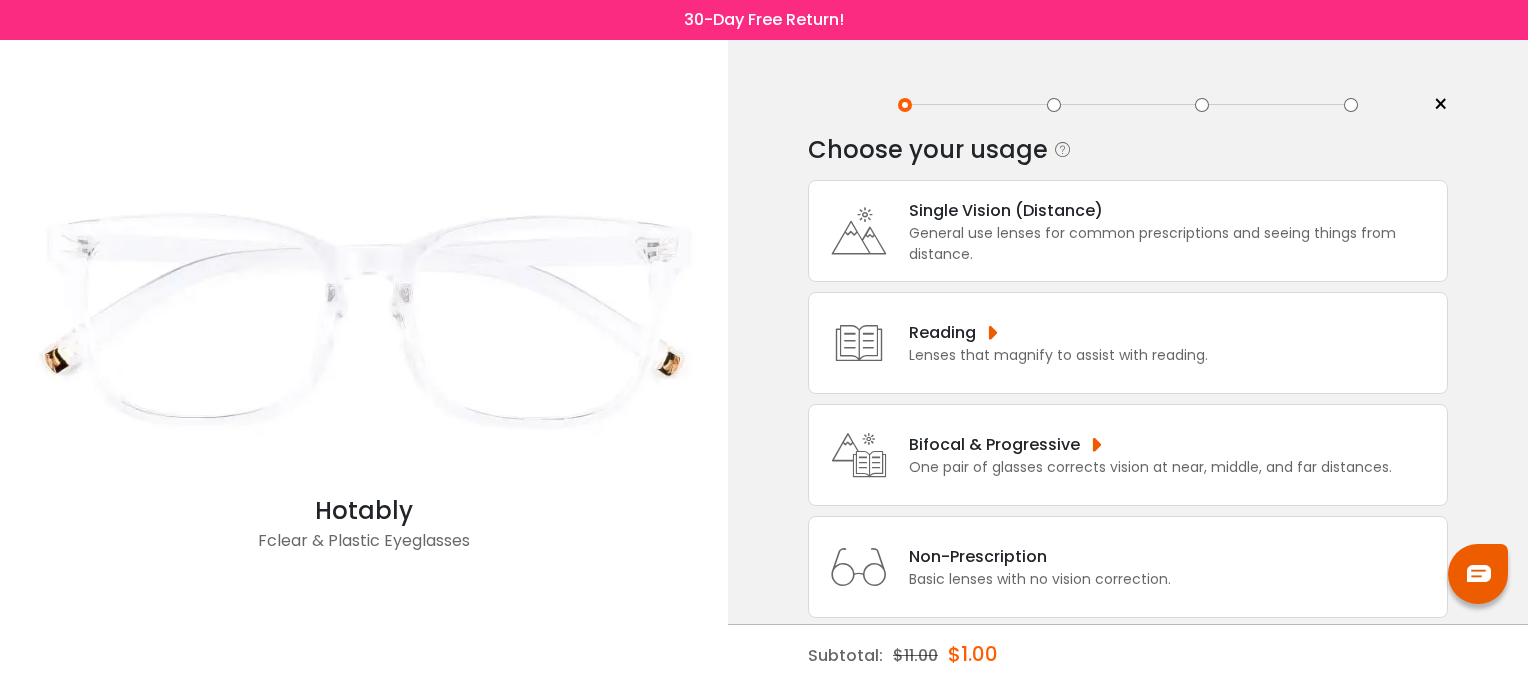 click on "Reading" at bounding box center (1058, 332) 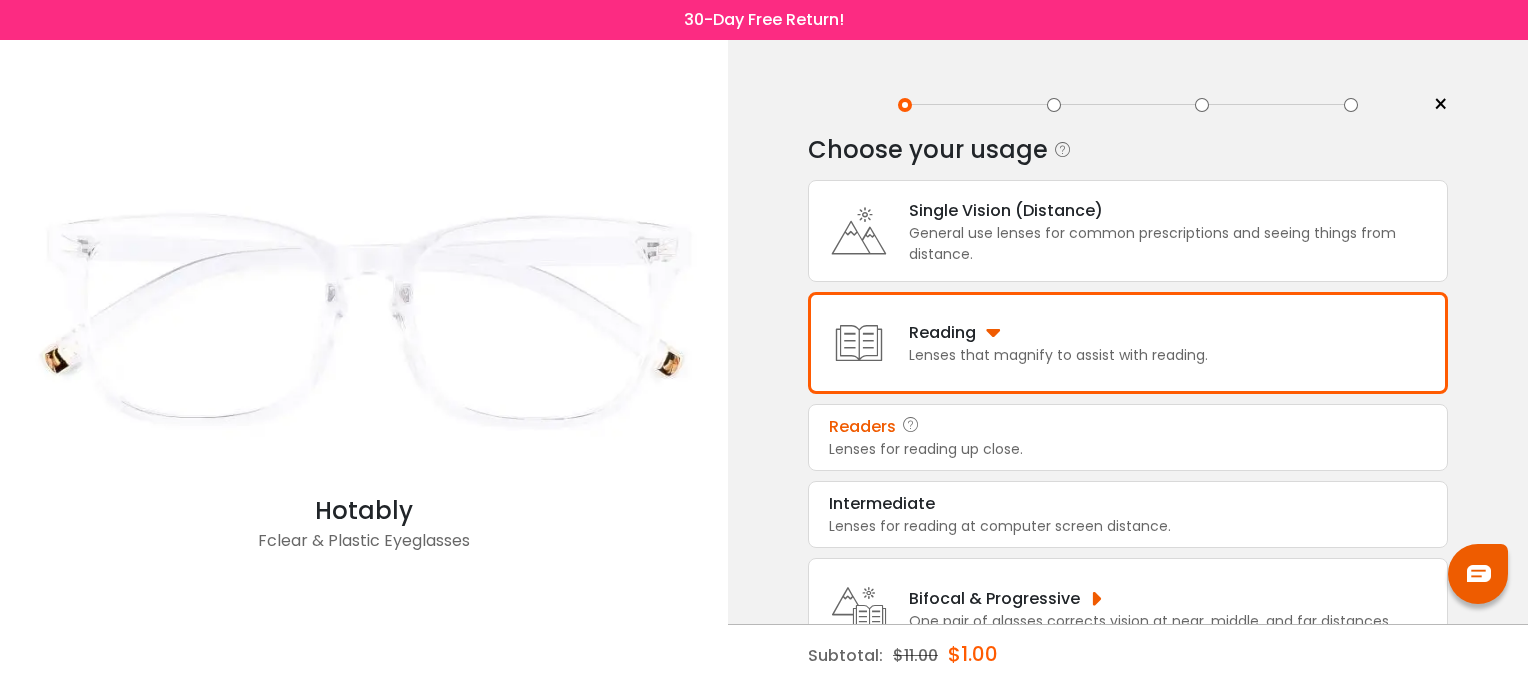 click on "Lenses for reading up close." at bounding box center [1128, 449] 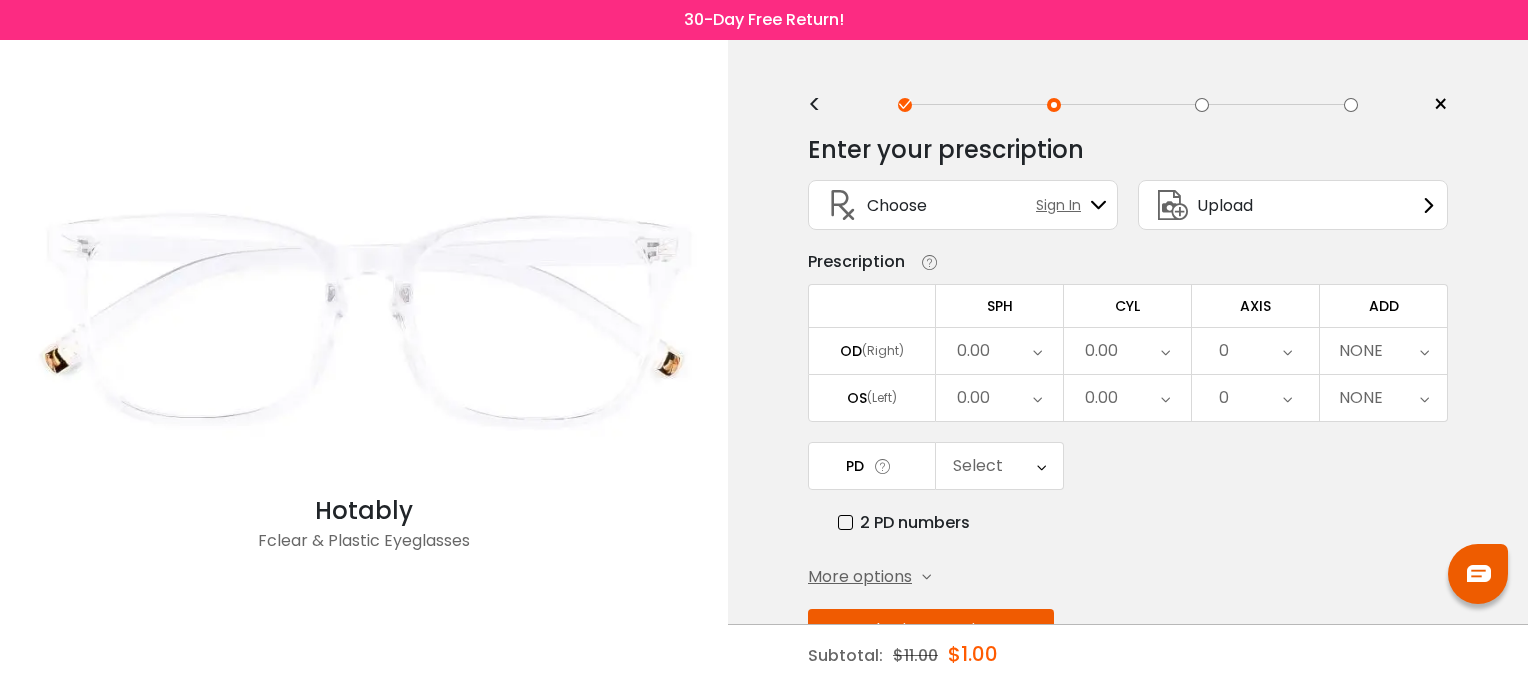 click at bounding box center (926, 577) 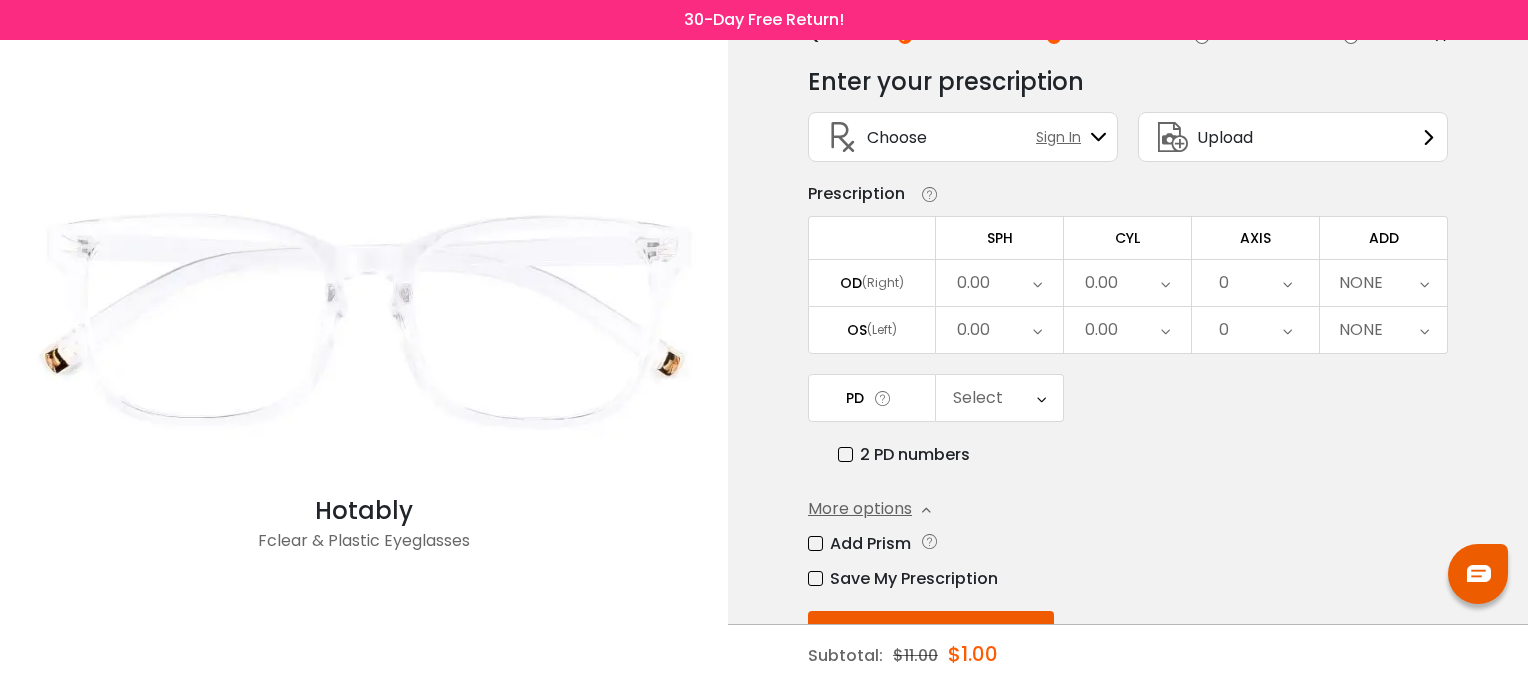 scroll, scrollTop: 74, scrollLeft: 0, axis: vertical 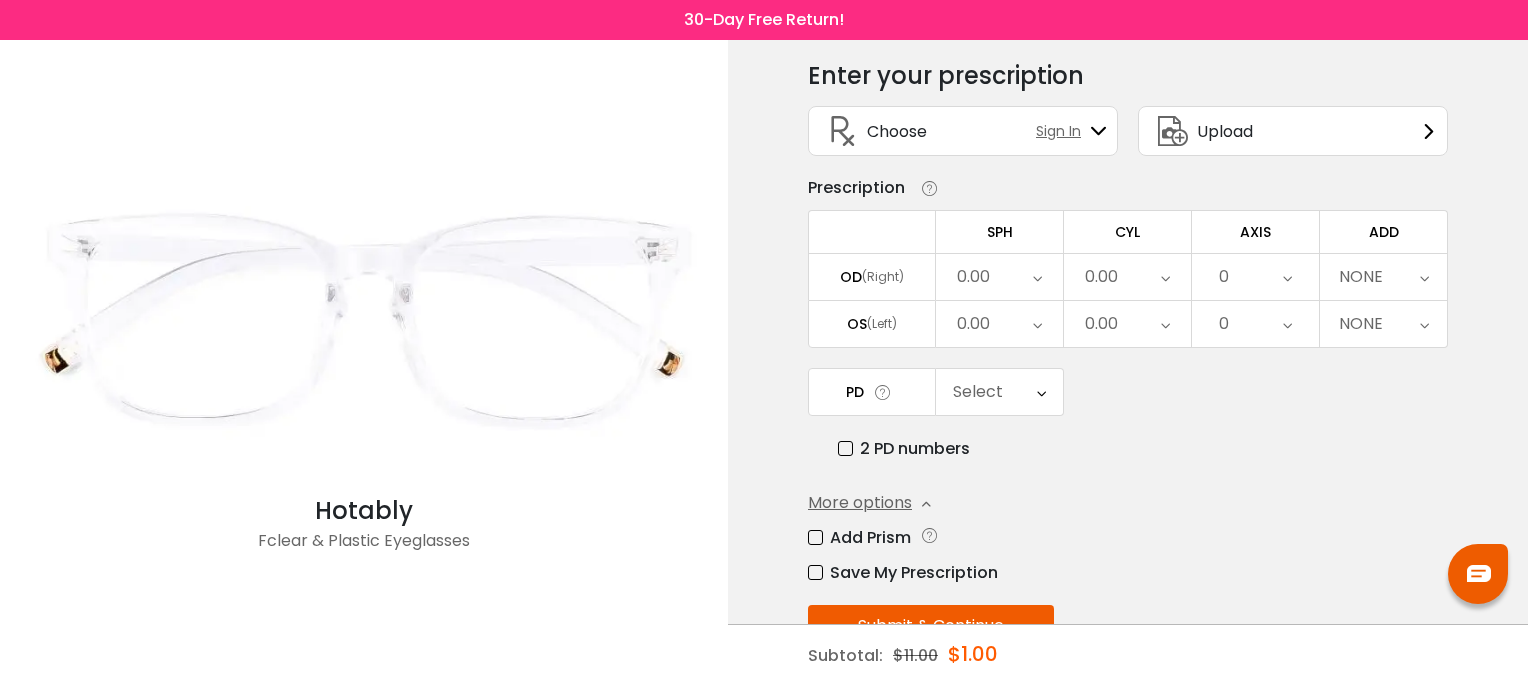 click on "Enter your prescription
SPH (Sphere)
Lens strength needed to correct your vision. Negative (-) means [MEDICAL_DATA], Positive (+) means [MEDICAL_DATA].
CYL (Cylinder) & Axis
The degree of [MEDICAL_DATA] in your eyes,  as well as an axis number that indicates the orientation of the [MEDICAL_DATA].
ADD (Addition)
ADD stands for the additional correction that you need for reading. It’s used for bifocal or progressive lenses and readers.
Prism
Prism is used to correct [MEDICAL_DATA] ([MEDICAL_DATA]). A prism bends light to align your vision so only a single image is seen.
Vertical Prism
Vertical [MEDICAL_DATA] is for vertical eye misalignments & prescribed upwards in one eye and downwards in the other.
Horizontal Prism
Horizontal [MEDICAL_DATA] is for lateral eye misalignments & prescribed in the same direction for both eyes.
Choose Sign In" at bounding box center [1128, 396] 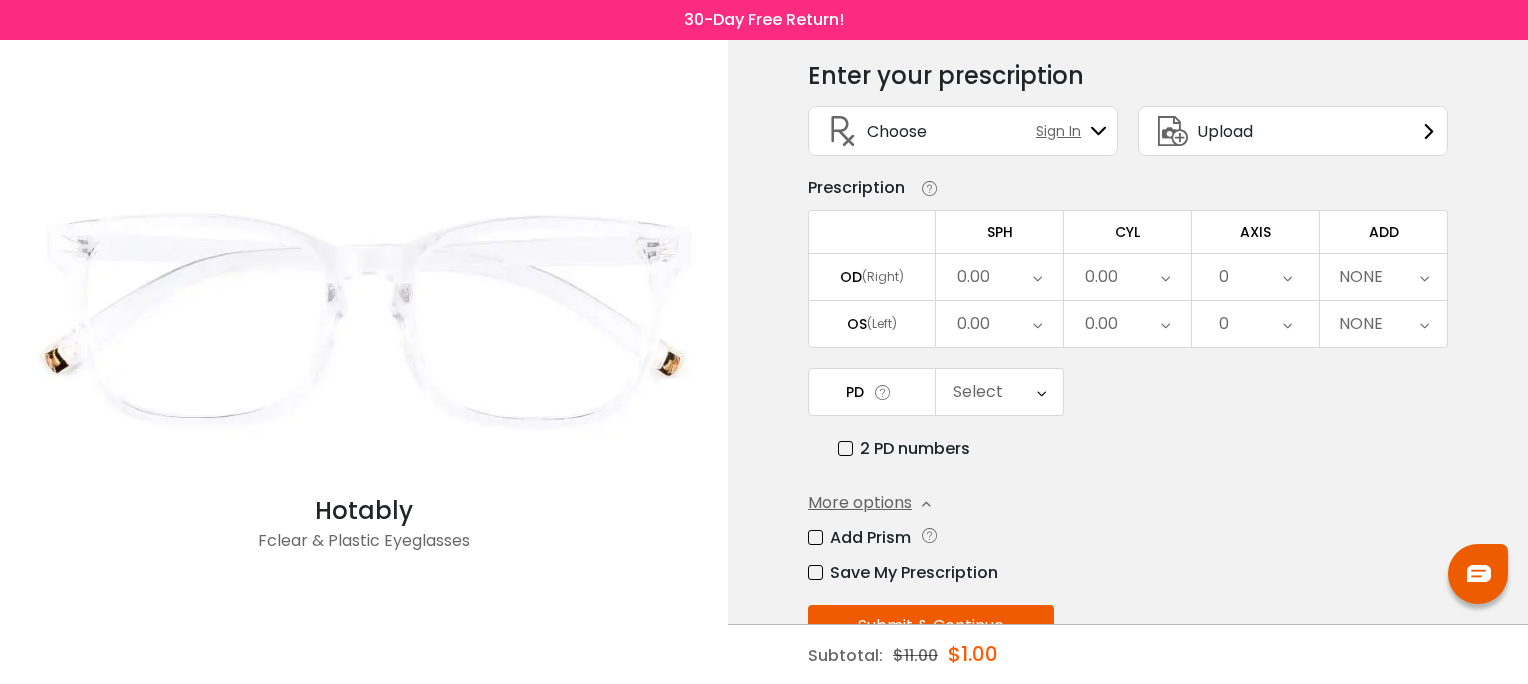 click at bounding box center [1099, 131] 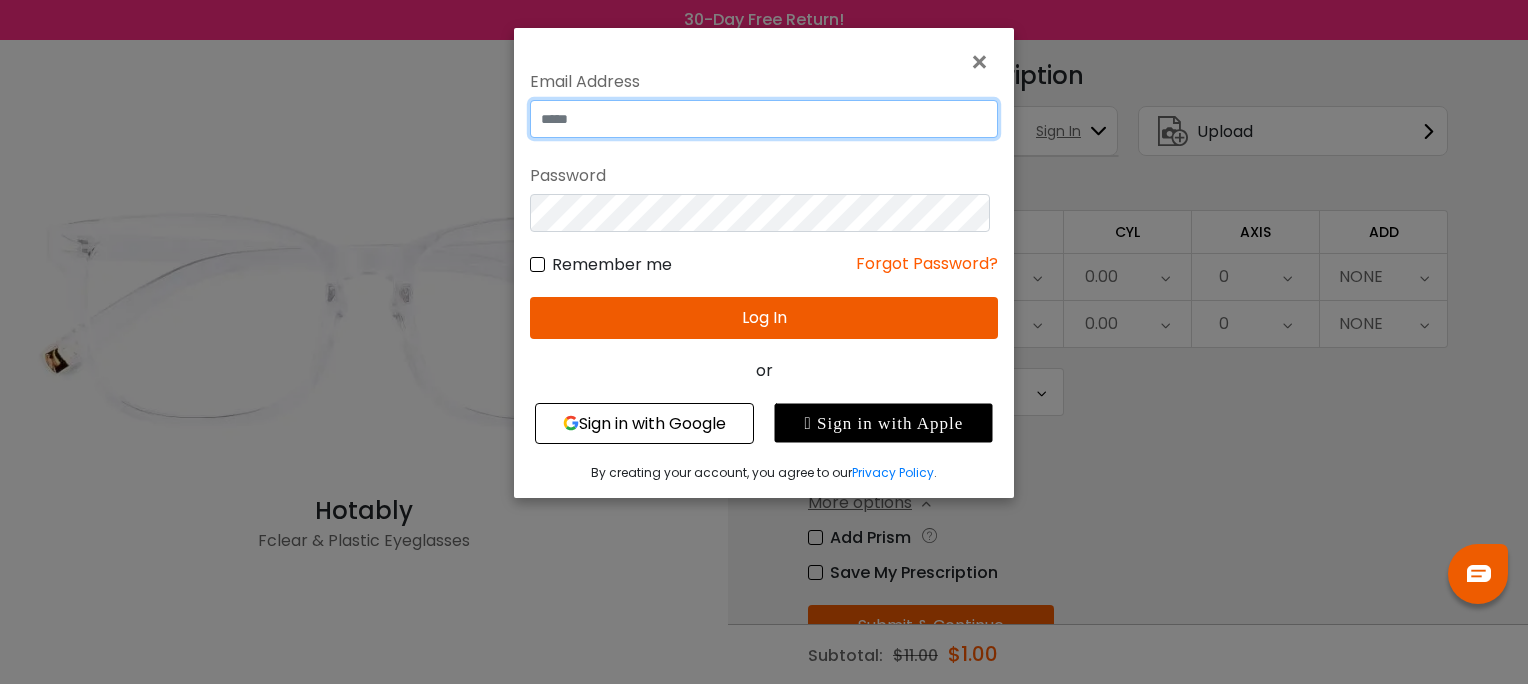 click at bounding box center (764, 119) 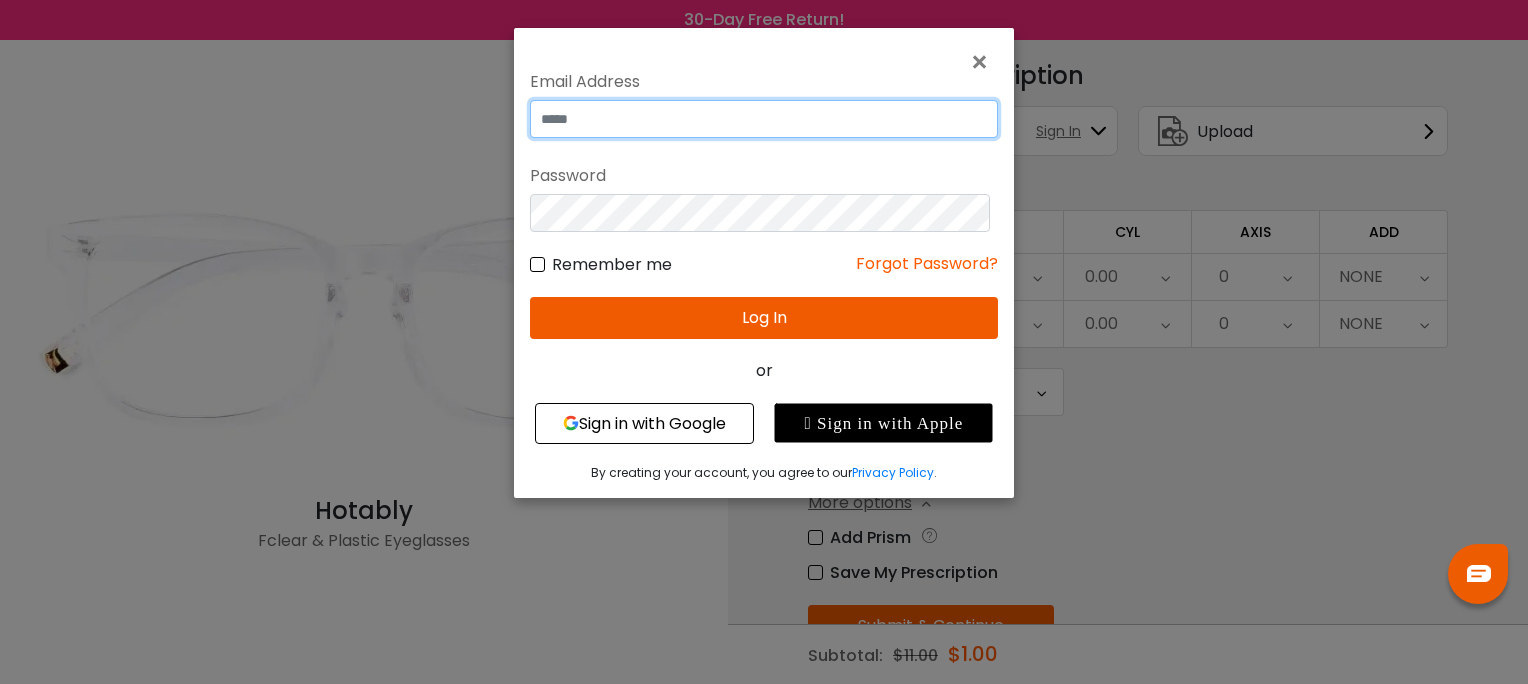 type on "**********" 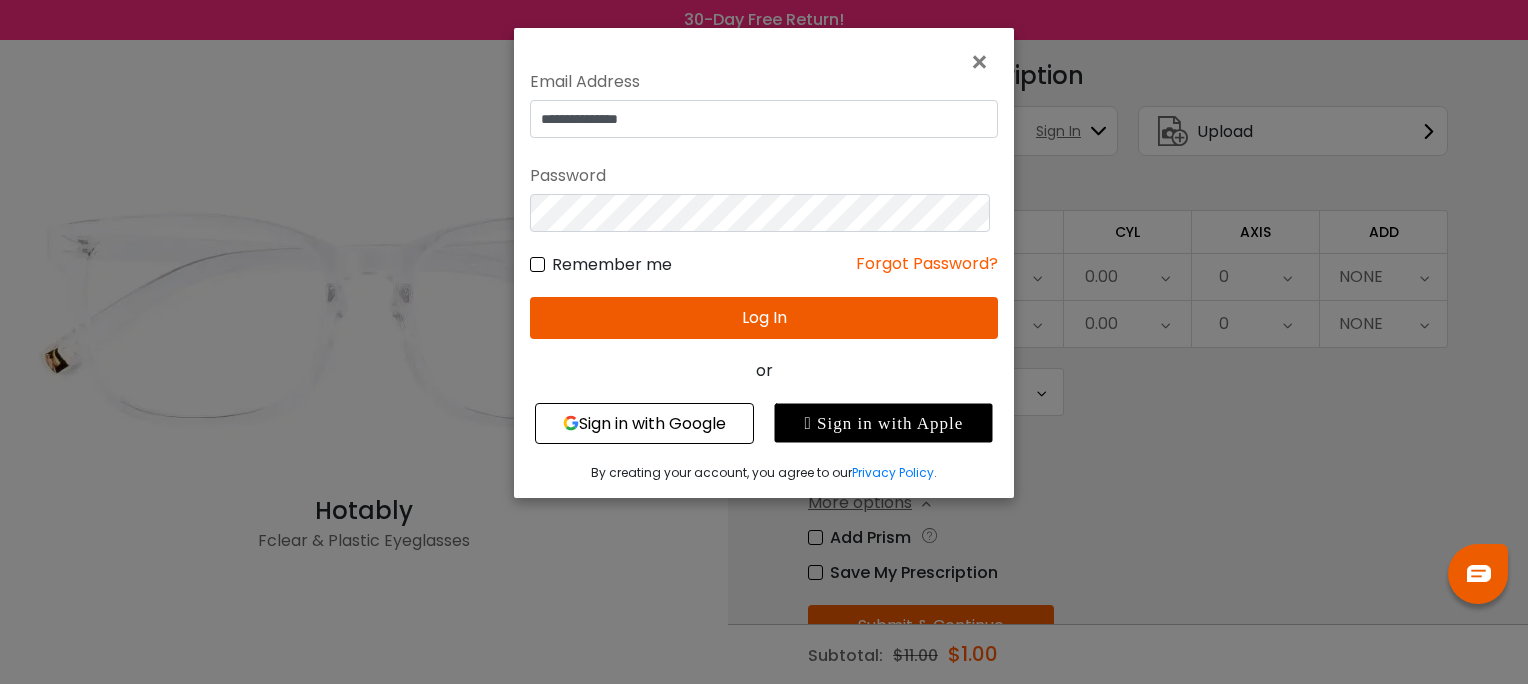 click on "Log In" at bounding box center (764, 318) 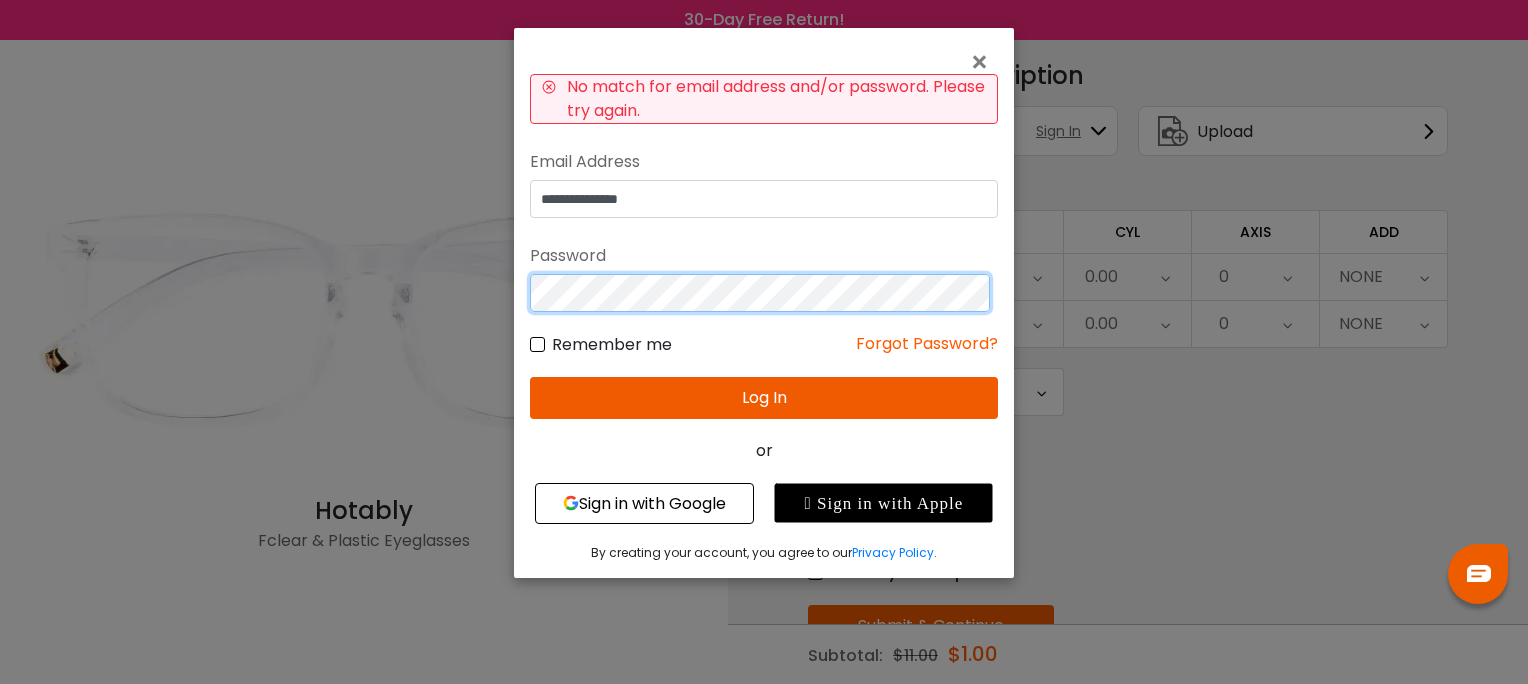click on "**********" at bounding box center (764, 342) 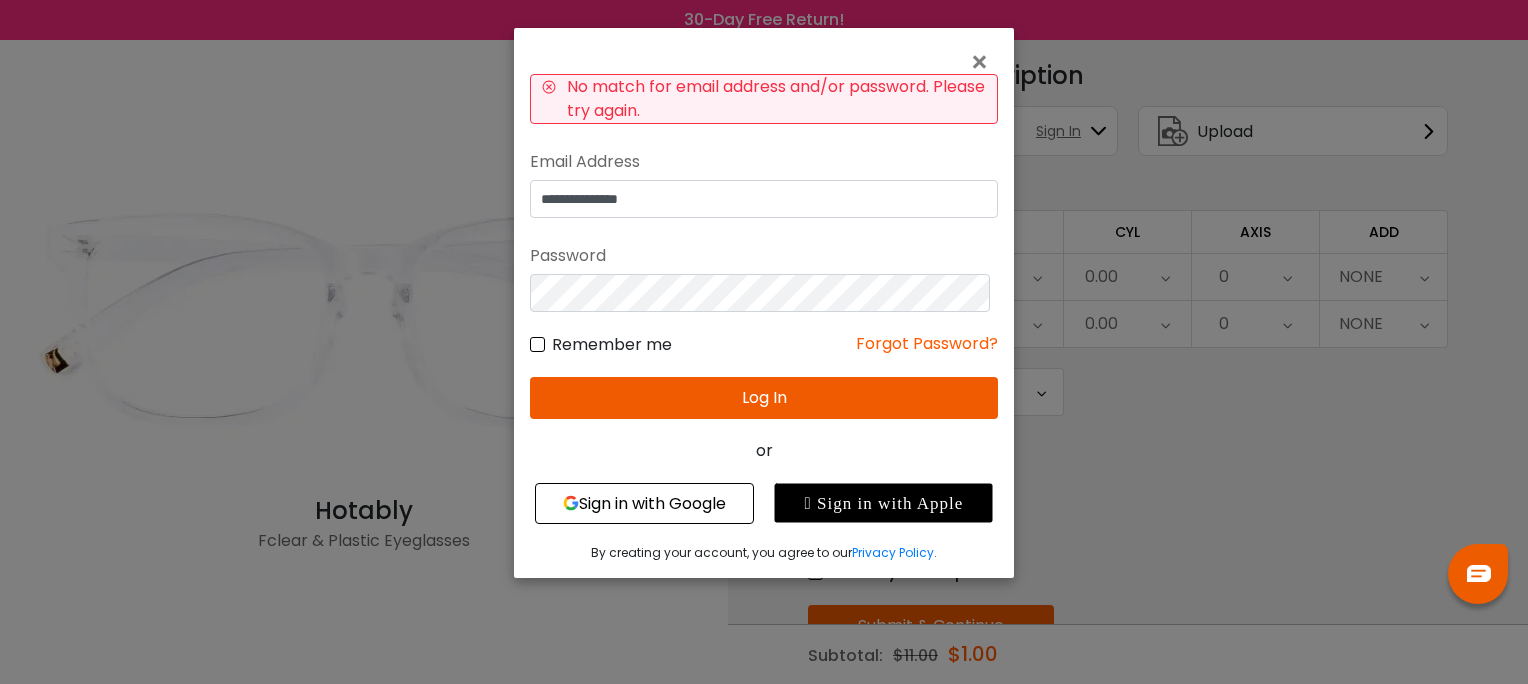 click on "Forgot Password?" at bounding box center [927, 344] 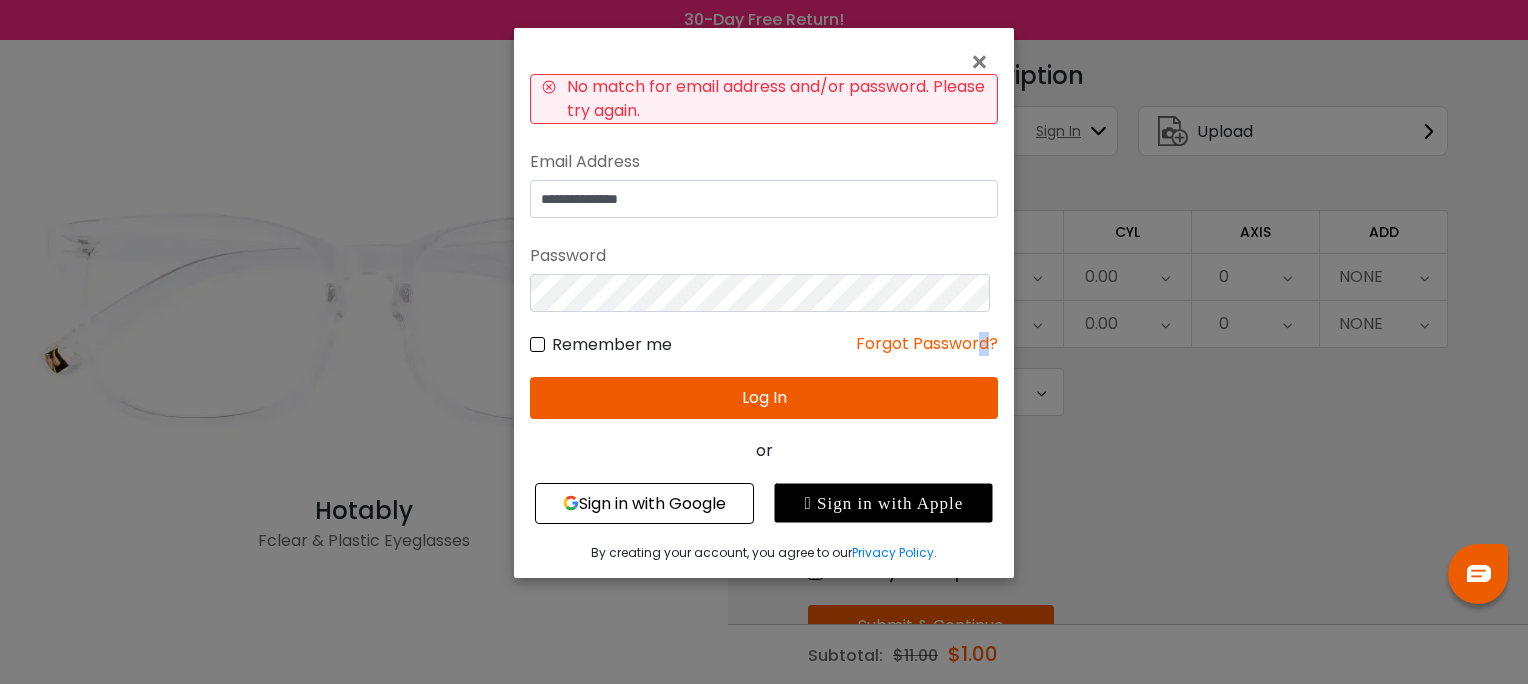 click on "Forgot Password?" at bounding box center (927, 344) 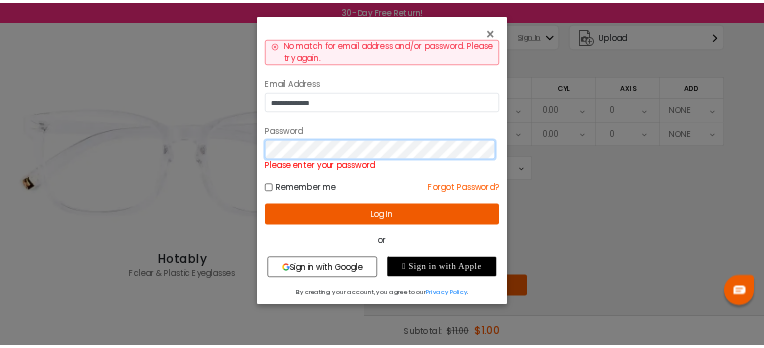 scroll, scrollTop: 167, scrollLeft: 0, axis: vertical 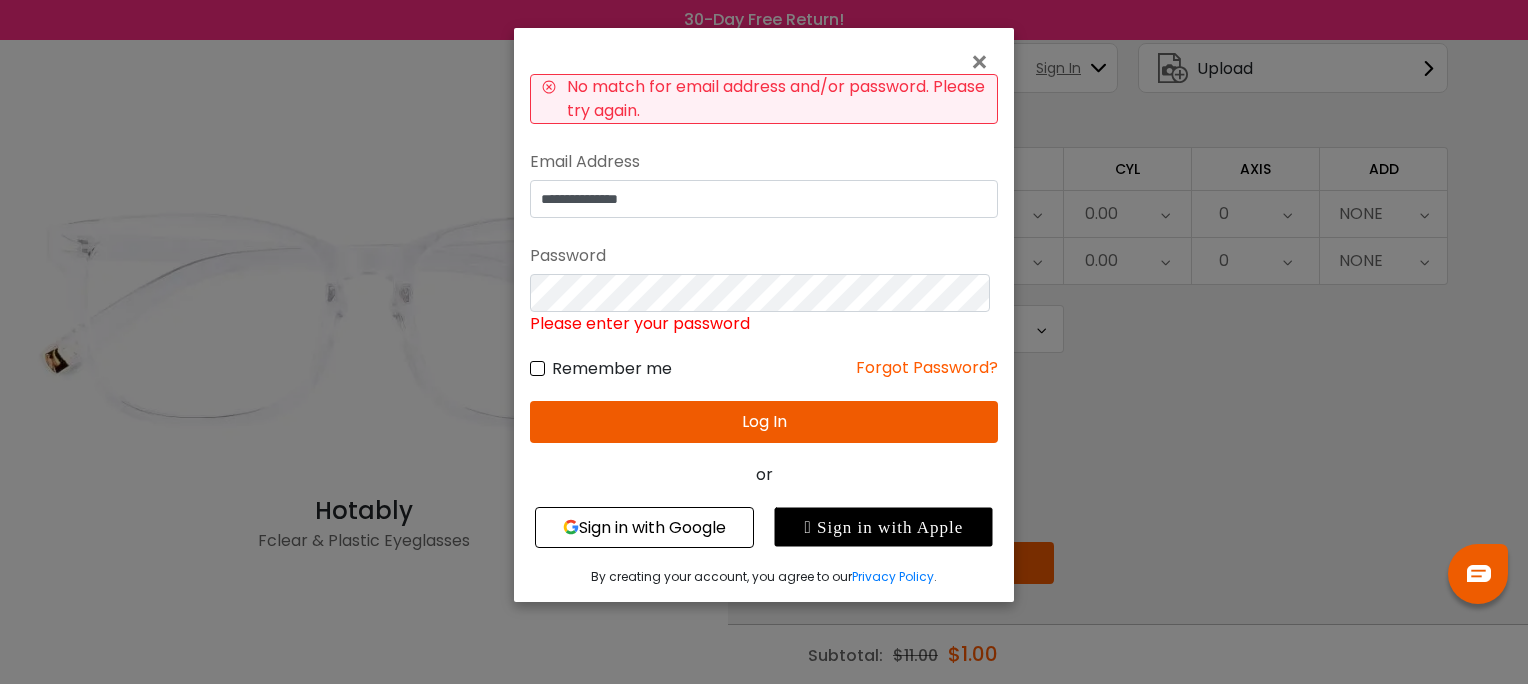 click on "Forgot Password?" at bounding box center (927, 368) 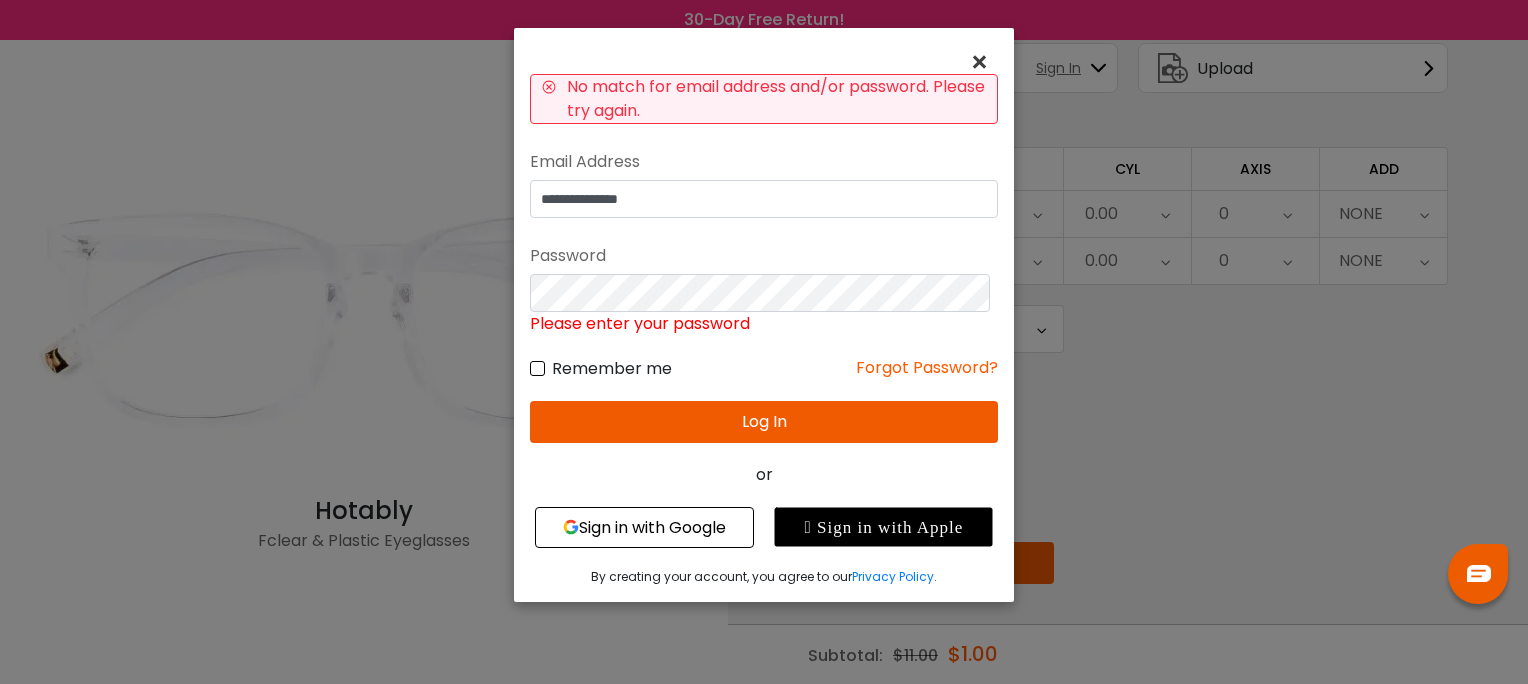 click on "×" at bounding box center (983, 62) 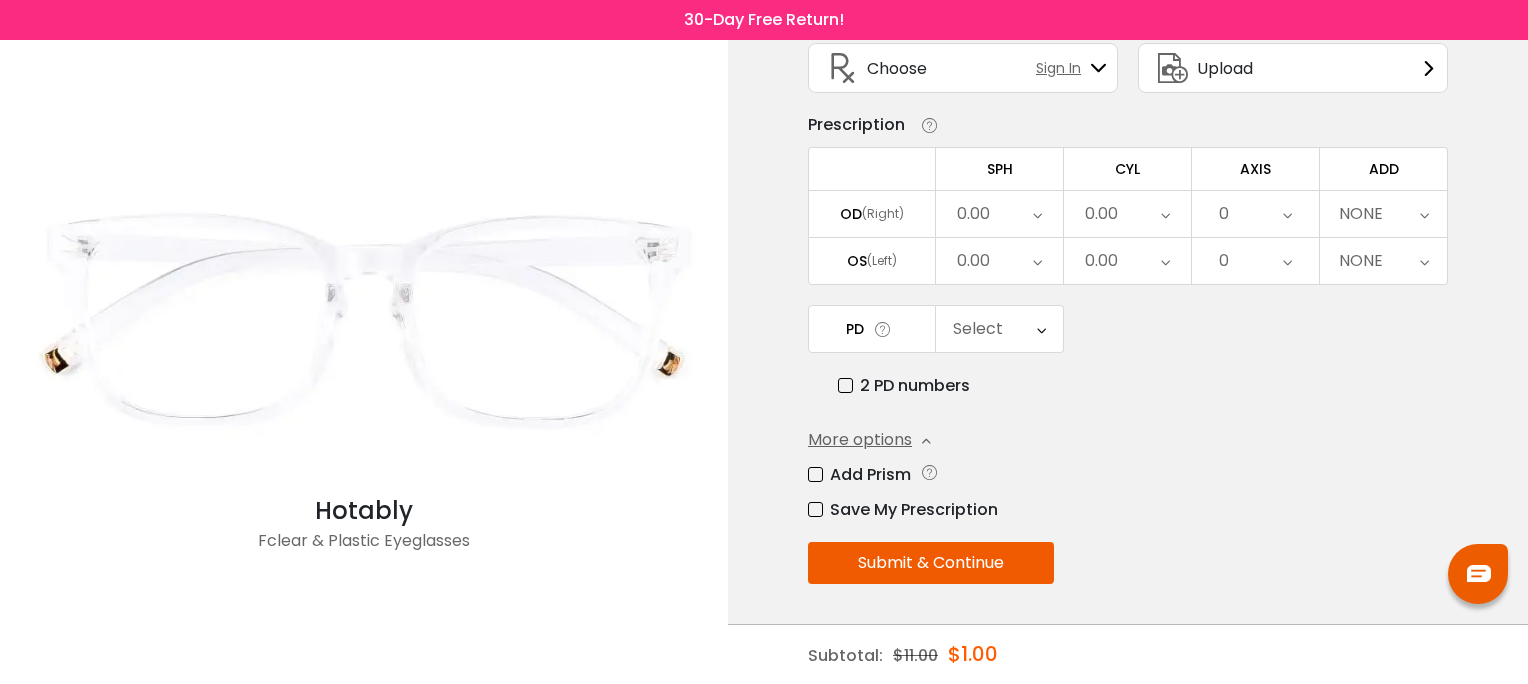 click on "<
×
Choose your usage
Single Vision (Distance)
This lens helps you see details at a distance.
It is usually indicated by a (-) next to the numbers under the “sphere” category of your prescription.
Readers
"Reader" and "Intermediate" lenses have prescriptions starting with a plus ( + )
sign and are designed for those who have trouble focusing their eyes while reading.
These lenses are designed to help correct farsightedness caused by hyperopia or presbyopia.
Multifocal
Non-prescription
Readers" at bounding box center (1128, 293) 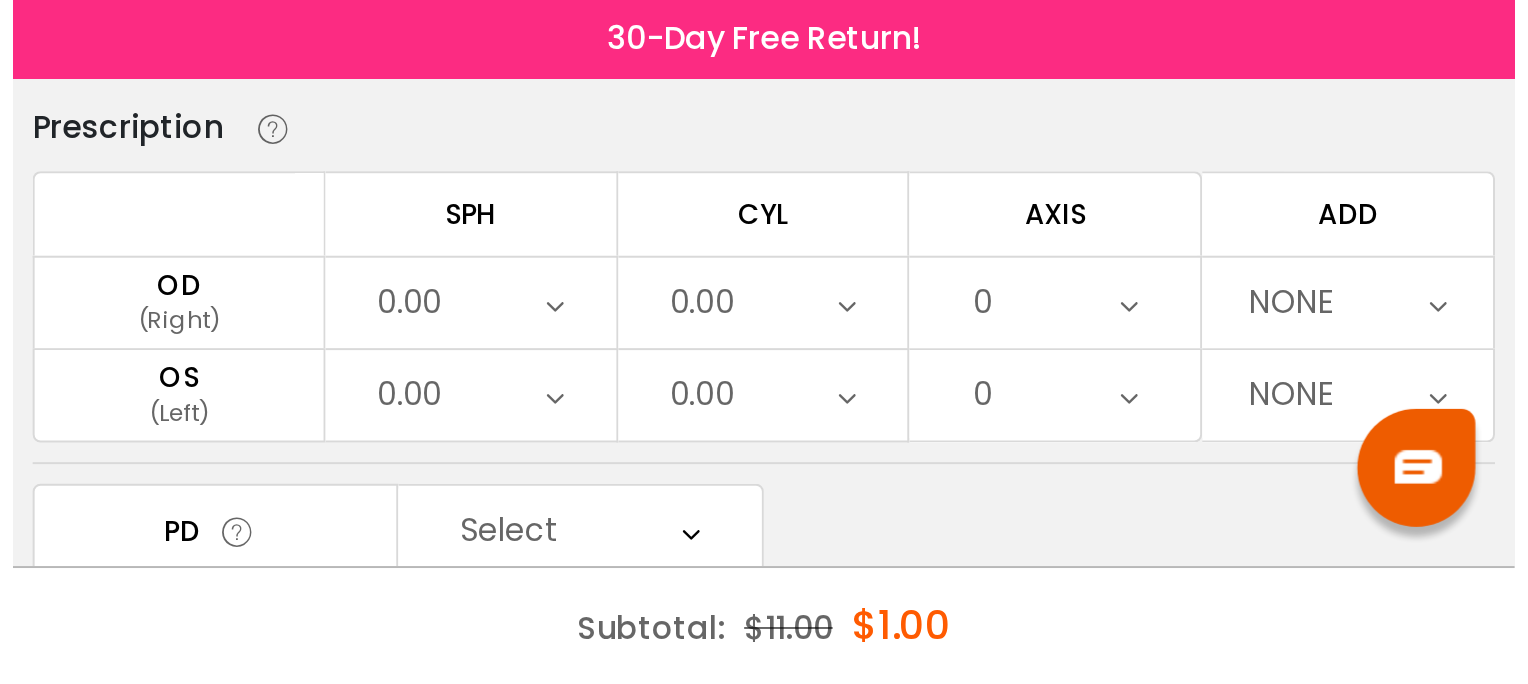 scroll, scrollTop: 91, scrollLeft: 0, axis: vertical 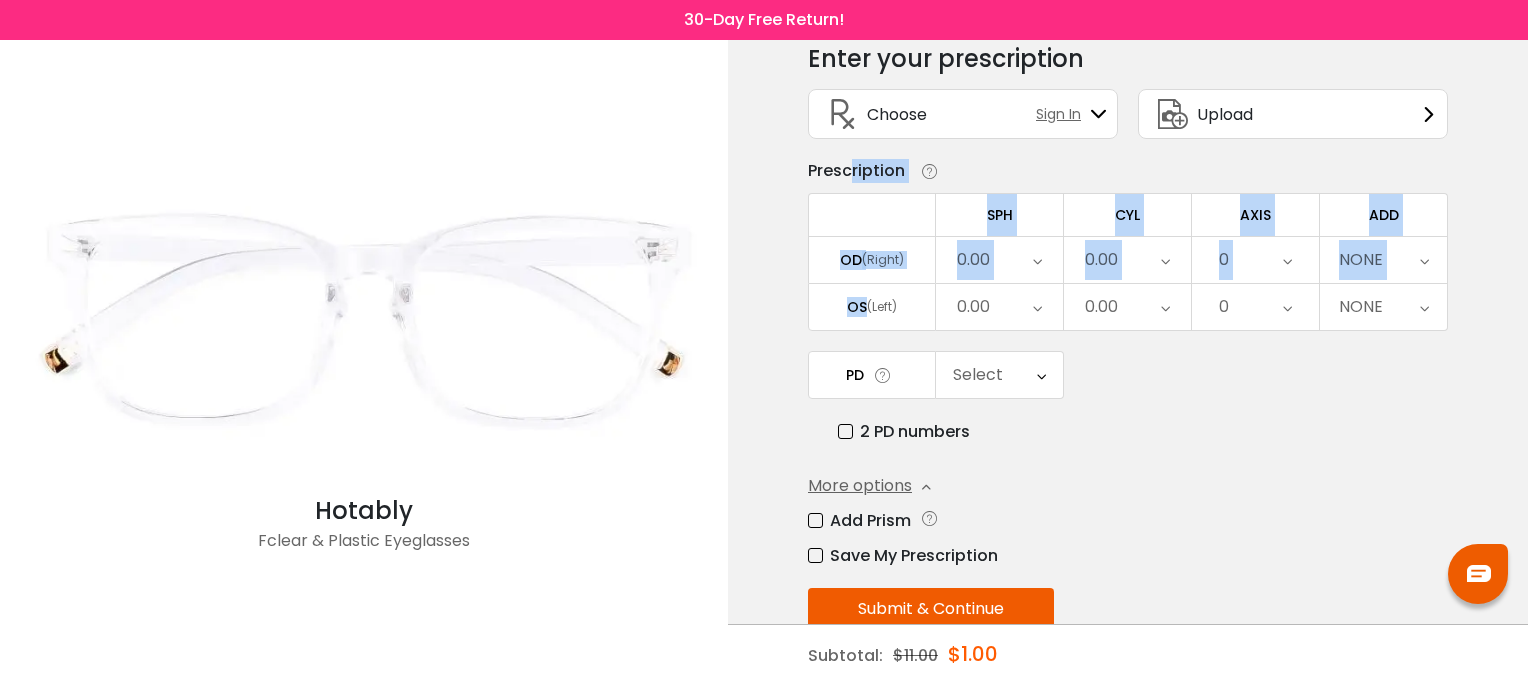drag, startPoint x: 856, startPoint y: 176, endPoint x: 863, endPoint y: 304, distance: 128.19127 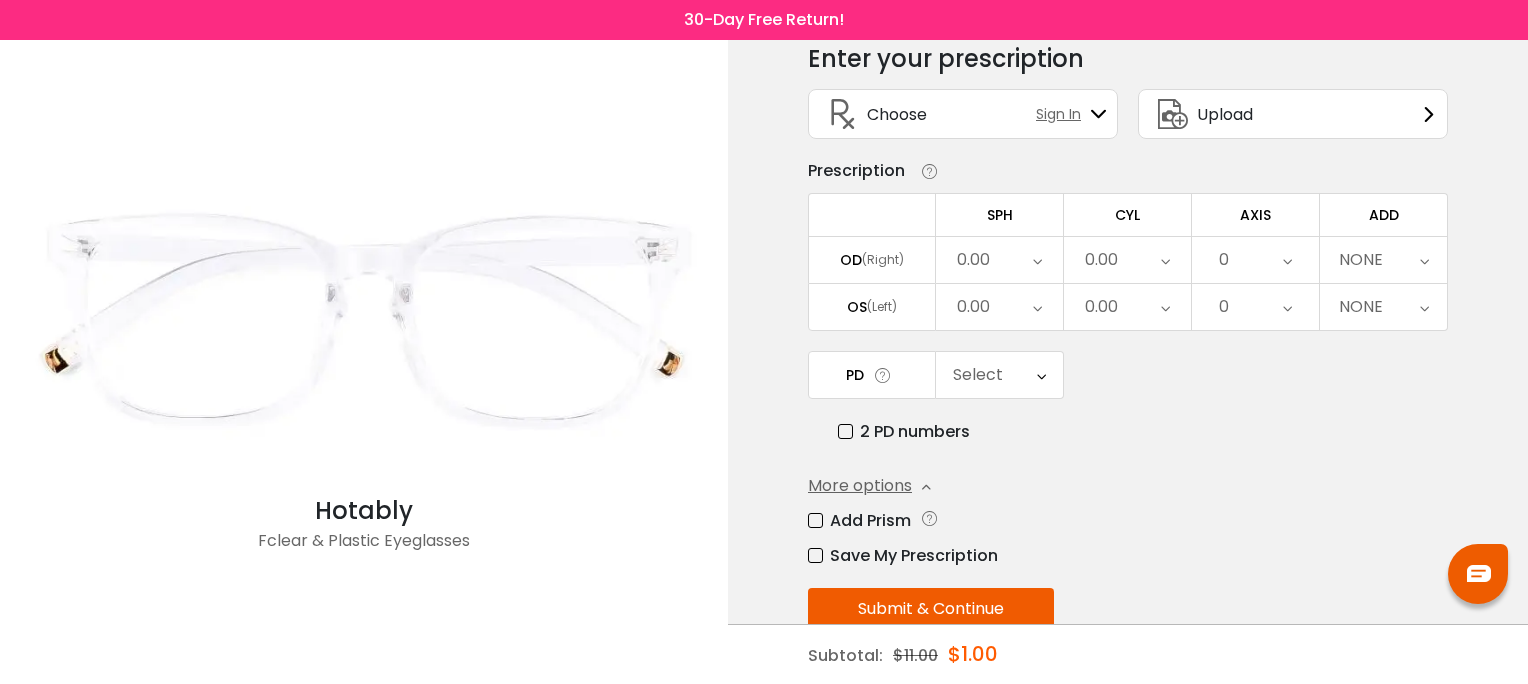 click on "Hotably
Fclear & Plastic Eyeglasses" at bounding box center (364, 362) 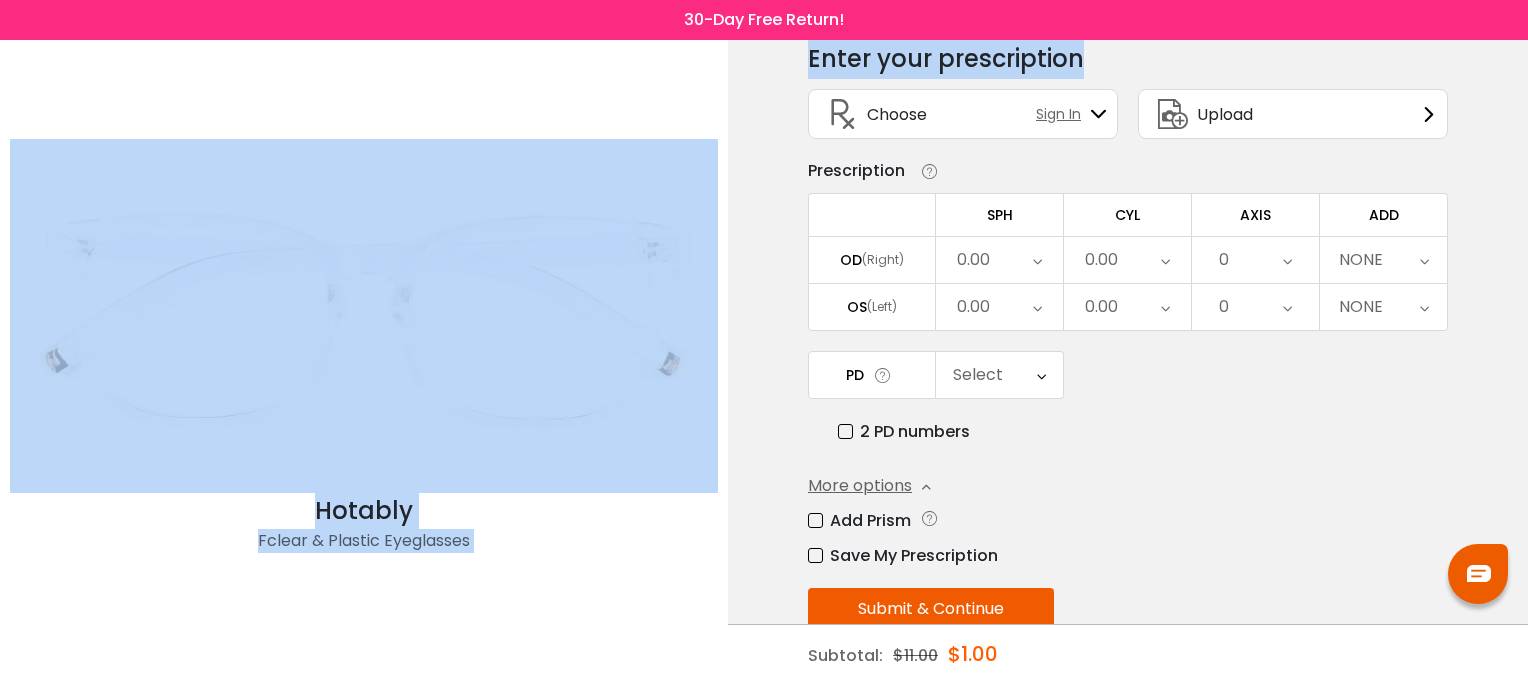 click on "Hotably
Fclear & Plastic Eyeglasses
<
×
Choose your usage
Single Vision (Distance)
This lens helps you see details at a distance.
It is usually indicated by a (-) next to the numbers under the “sphere” category of your prescription.
Readers
Multifocal
Non-prescription" at bounding box center (764, 339) 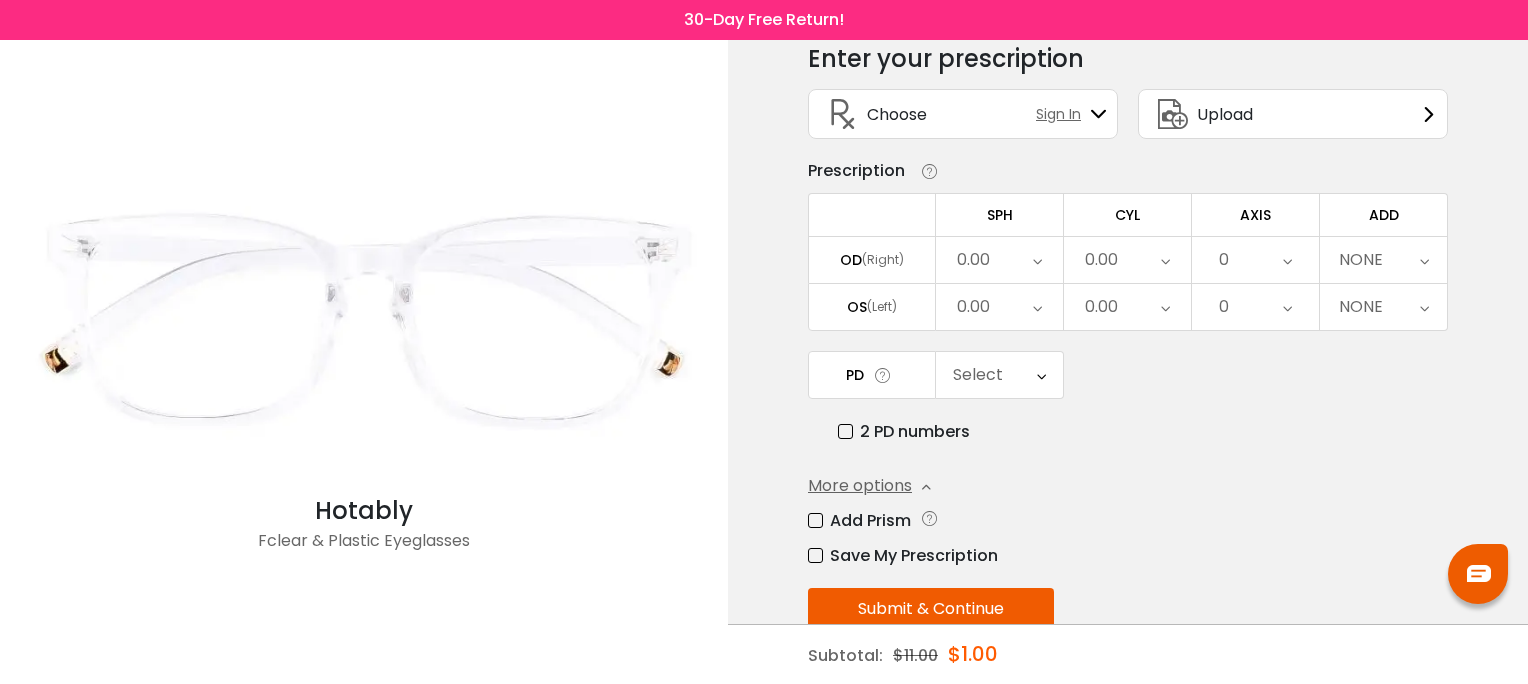 click on "Hotably
Fclear & Plastic Eyeglasses" at bounding box center (364, 362) 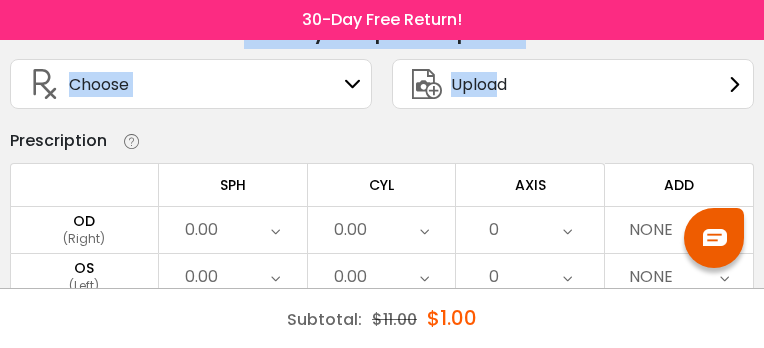 drag, startPoint x: 632, startPoint y: 12, endPoint x: 525, endPoint y: 8, distance: 107.07474 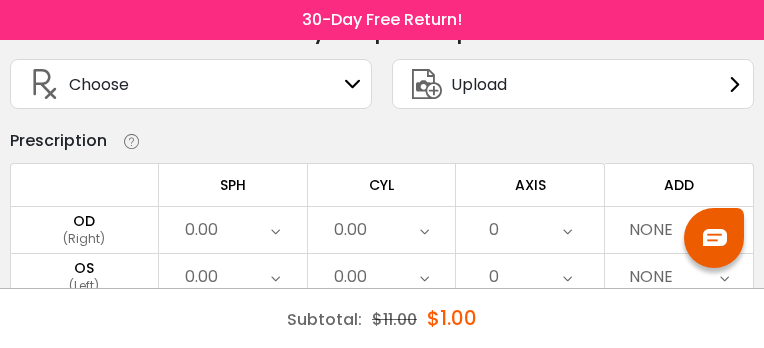 click on "30-Day Free Return!" at bounding box center (382, 20) 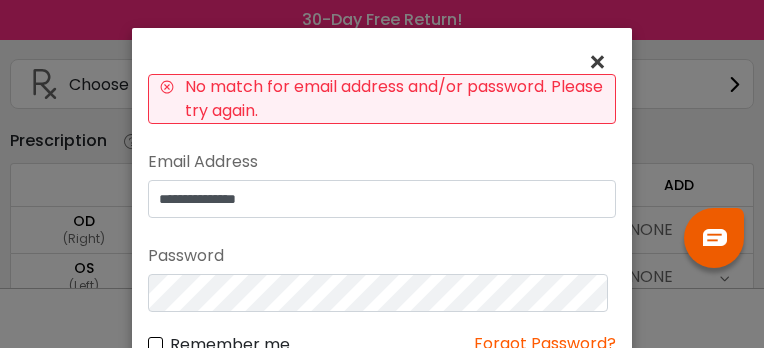 click on "×" at bounding box center (601, 62) 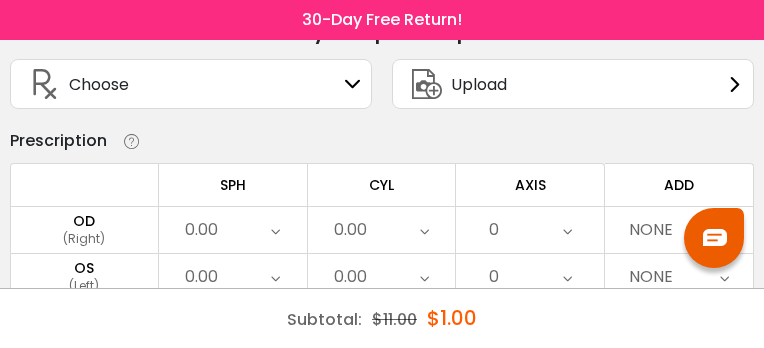 click on "Choose
Sign In" at bounding box center [191, 89] 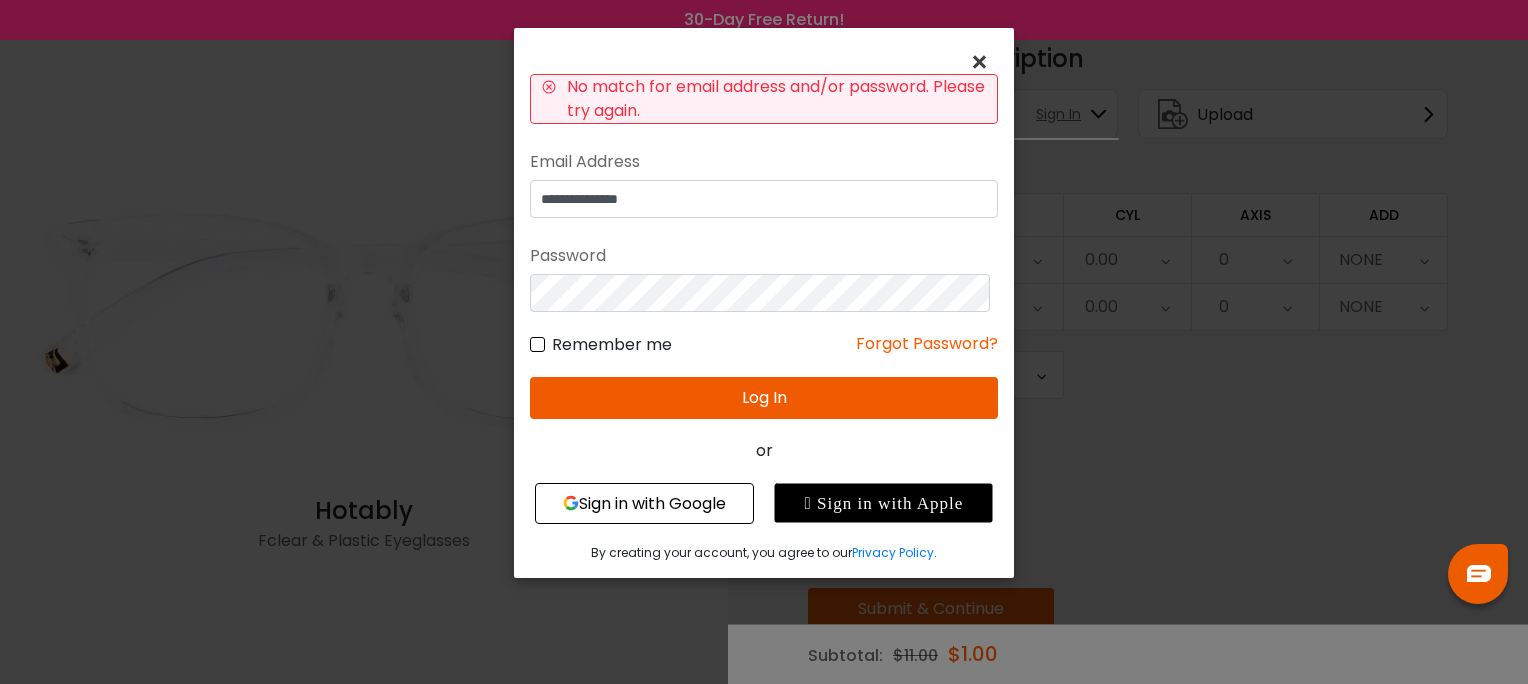 click on "×" at bounding box center (983, 62) 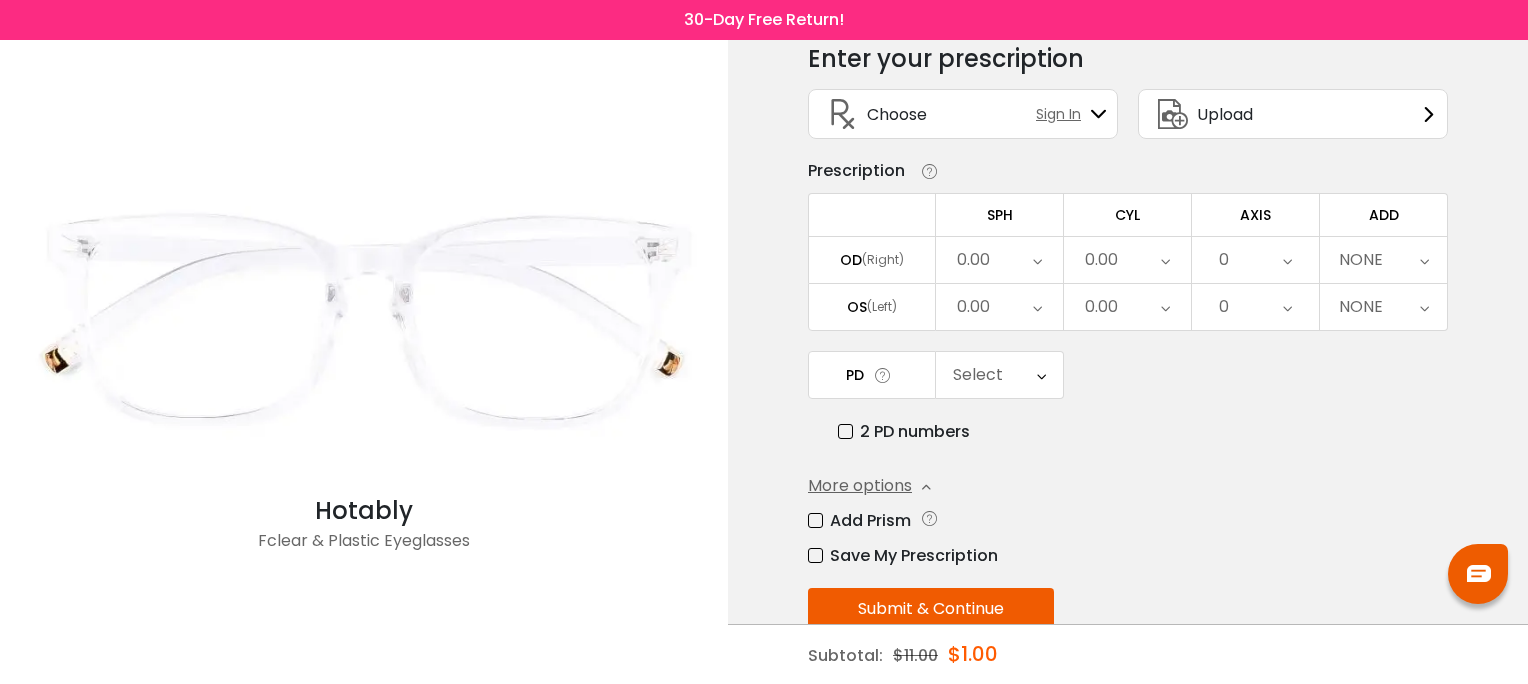 click on "Sign In" at bounding box center [1071, 114] 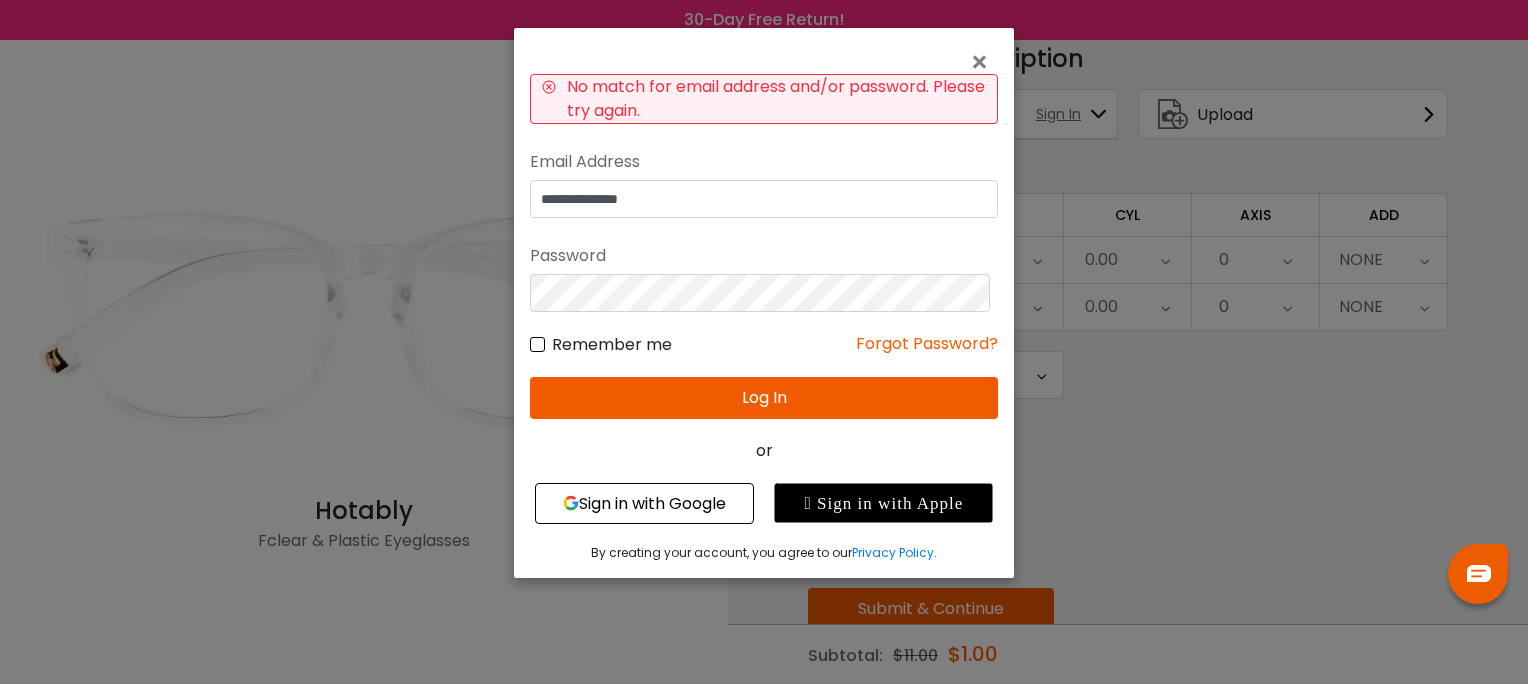drag, startPoint x: 1068, startPoint y: 420, endPoint x: 1047, endPoint y: 396, distance: 31.890438 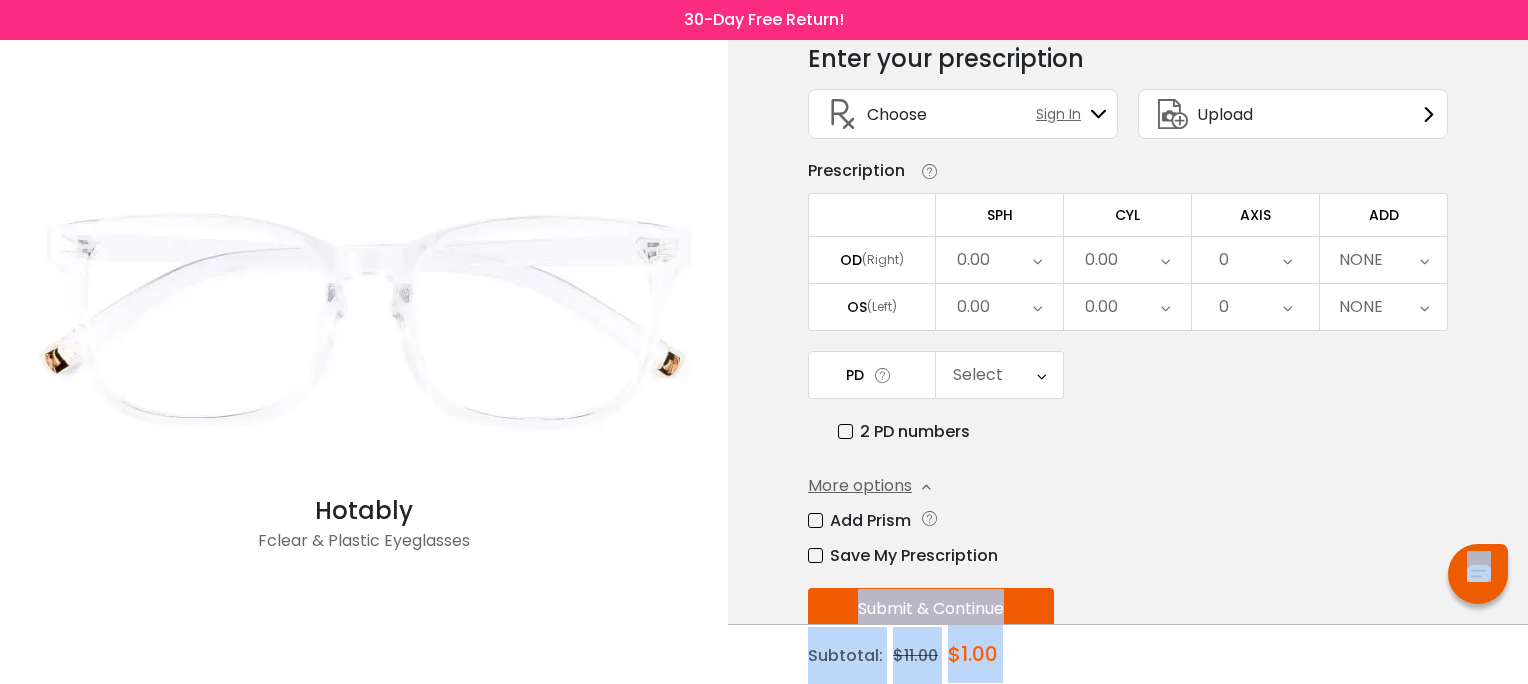 drag, startPoint x: 1338, startPoint y: 601, endPoint x: 1286, endPoint y: 505, distance: 109.17875 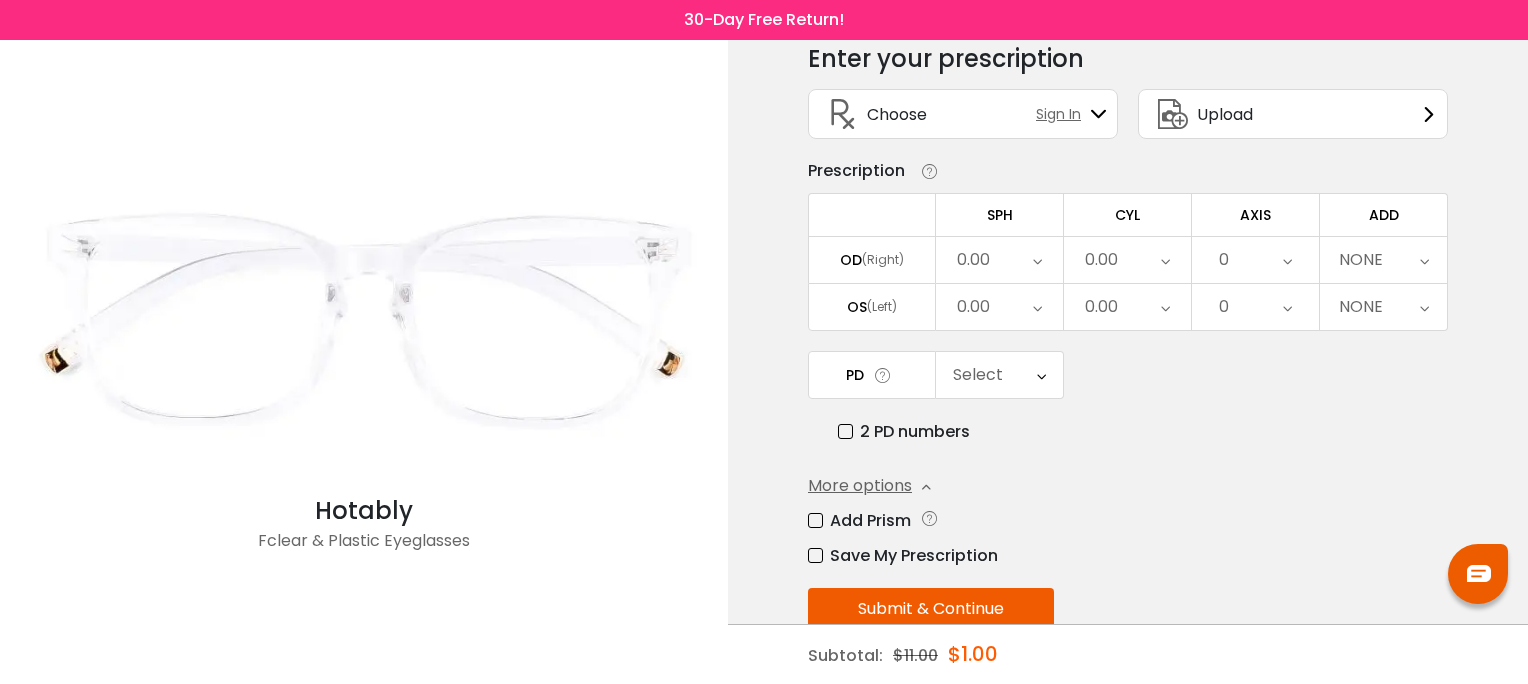 click at bounding box center [1099, 114] 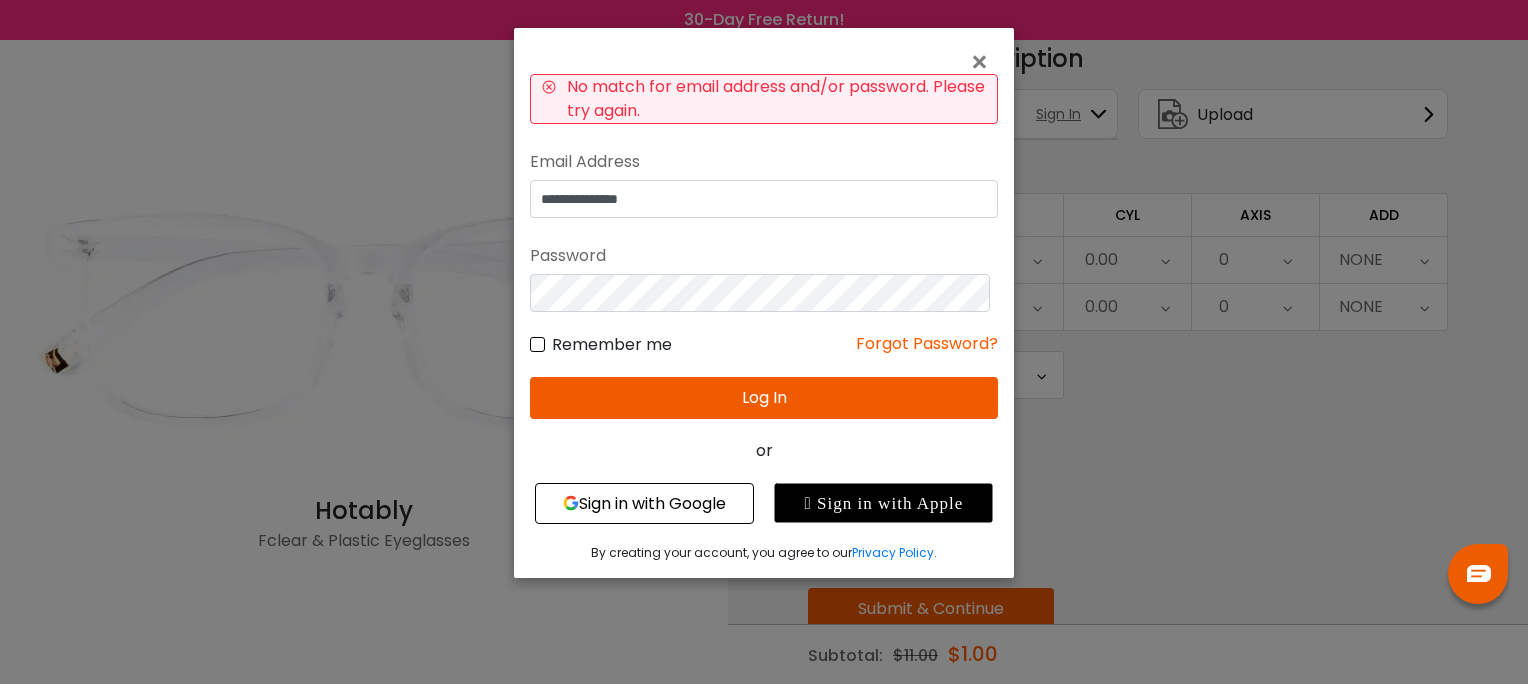 click at bounding box center (1478, 574) 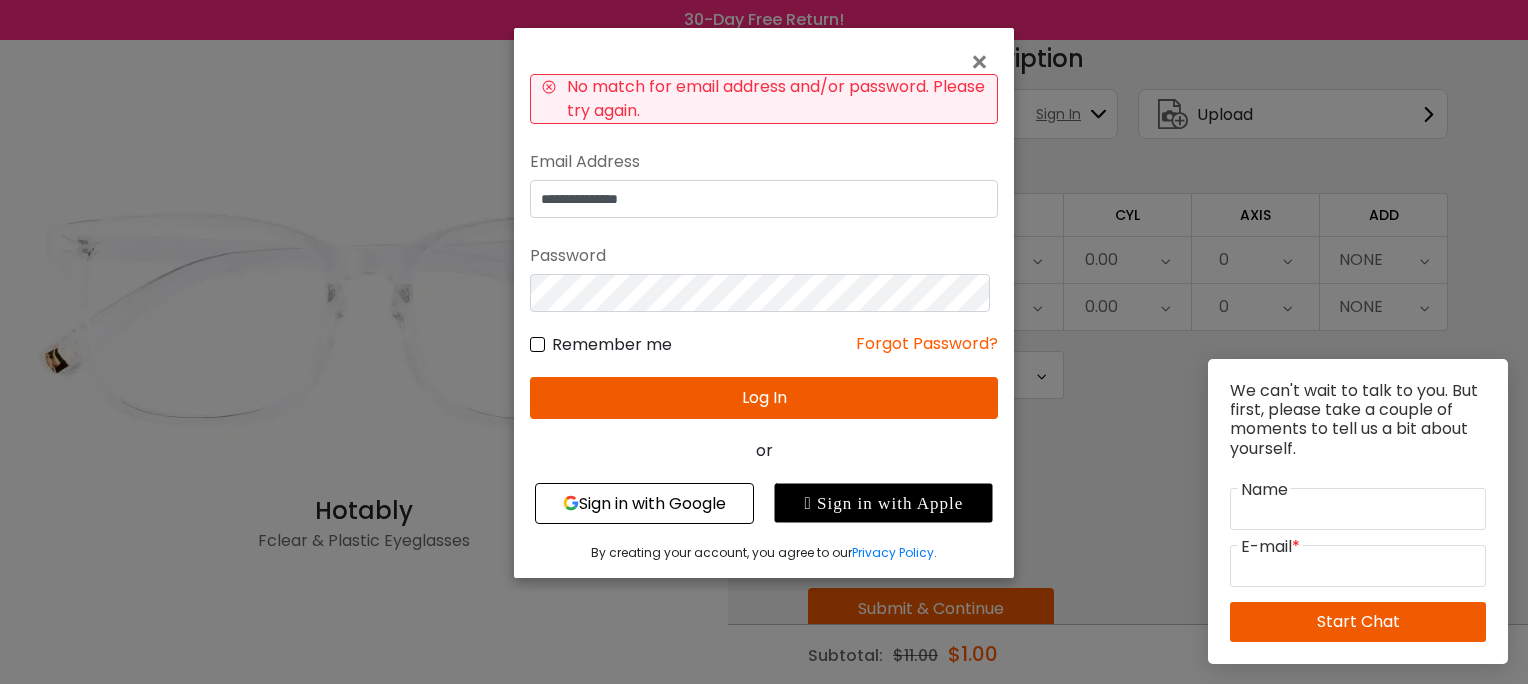 drag, startPoint x: 1036, startPoint y: 504, endPoint x: 1056, endPoint y: 527, distance: 30.479502 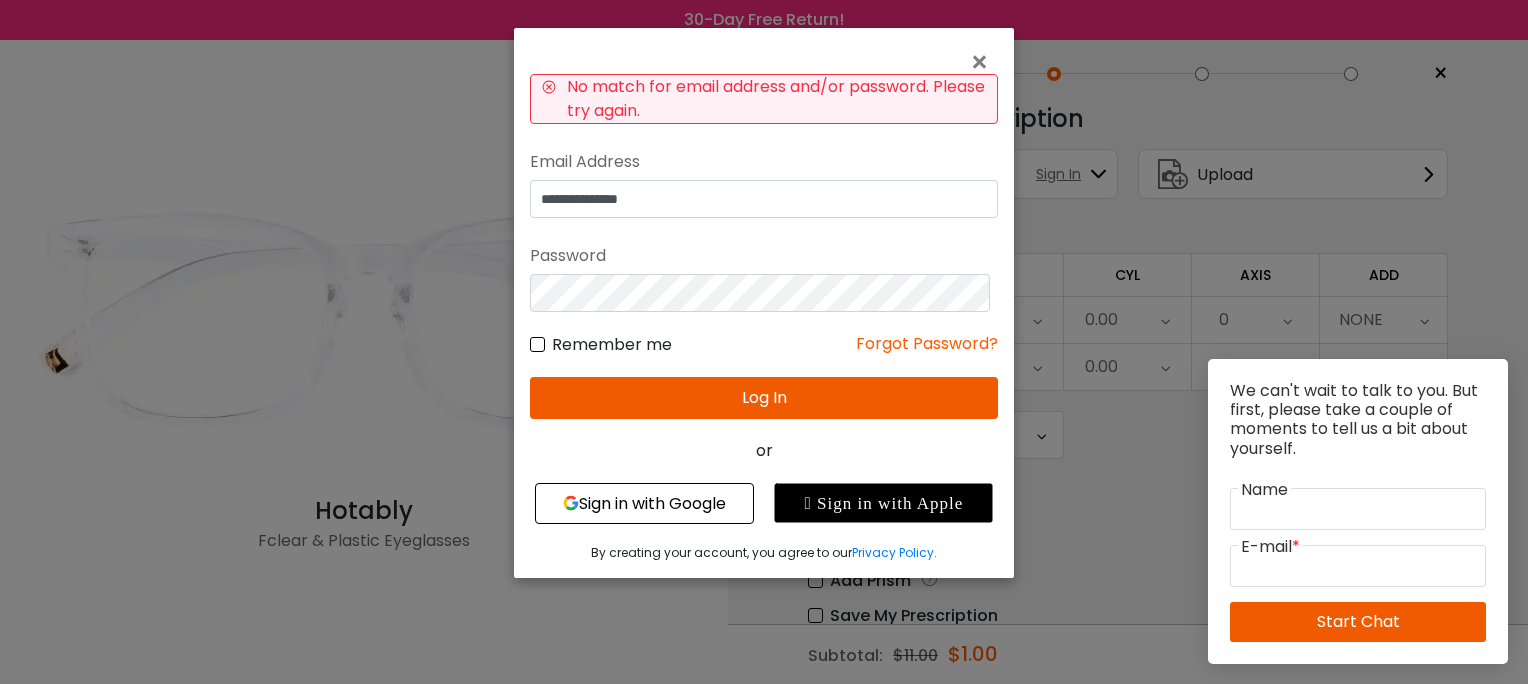 drag, startPoint x: 1084, startPoint y: 518, endPoint x: 1074, endPoint y: 553, distance: 36.40055 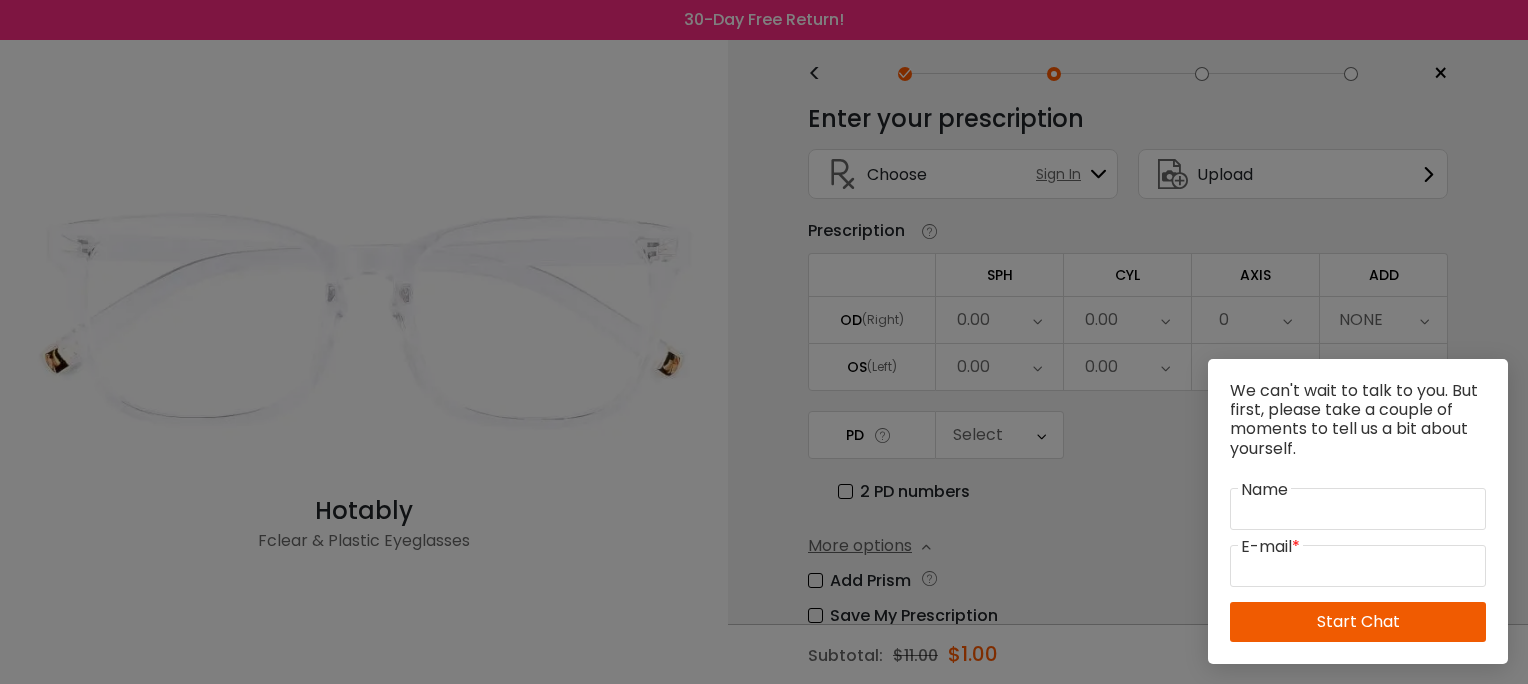 scroll, scrollTop: 0, scrollLeft: 0, axis: both 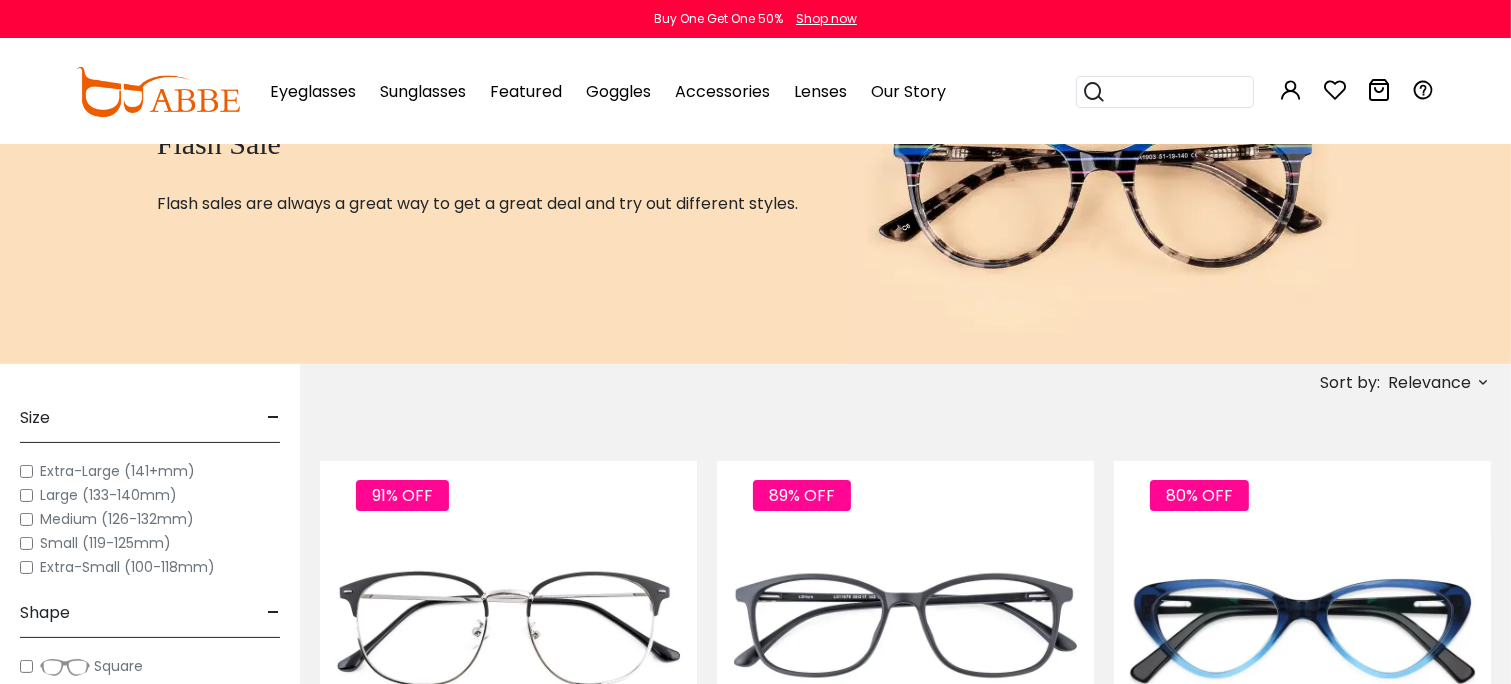 click on "Size
-
Extra-Large (141+mm)
Large (133-140mm)
Medium (126-132mm)
Small (119-125mm)
Extra-Small (100-118mm)
Shape - -" at bounding box center [150, 721] 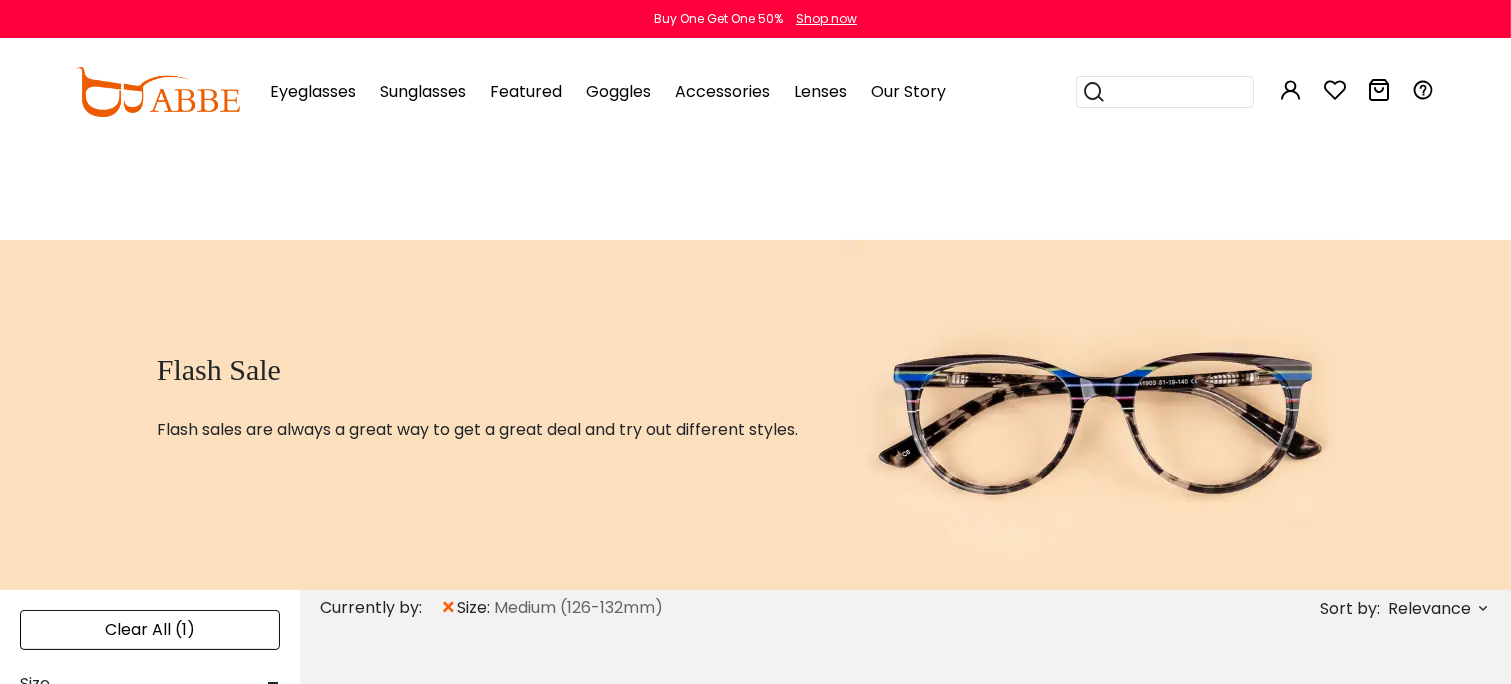 scroll, scrollTop: 0, scrollLeft: 0, axis: both 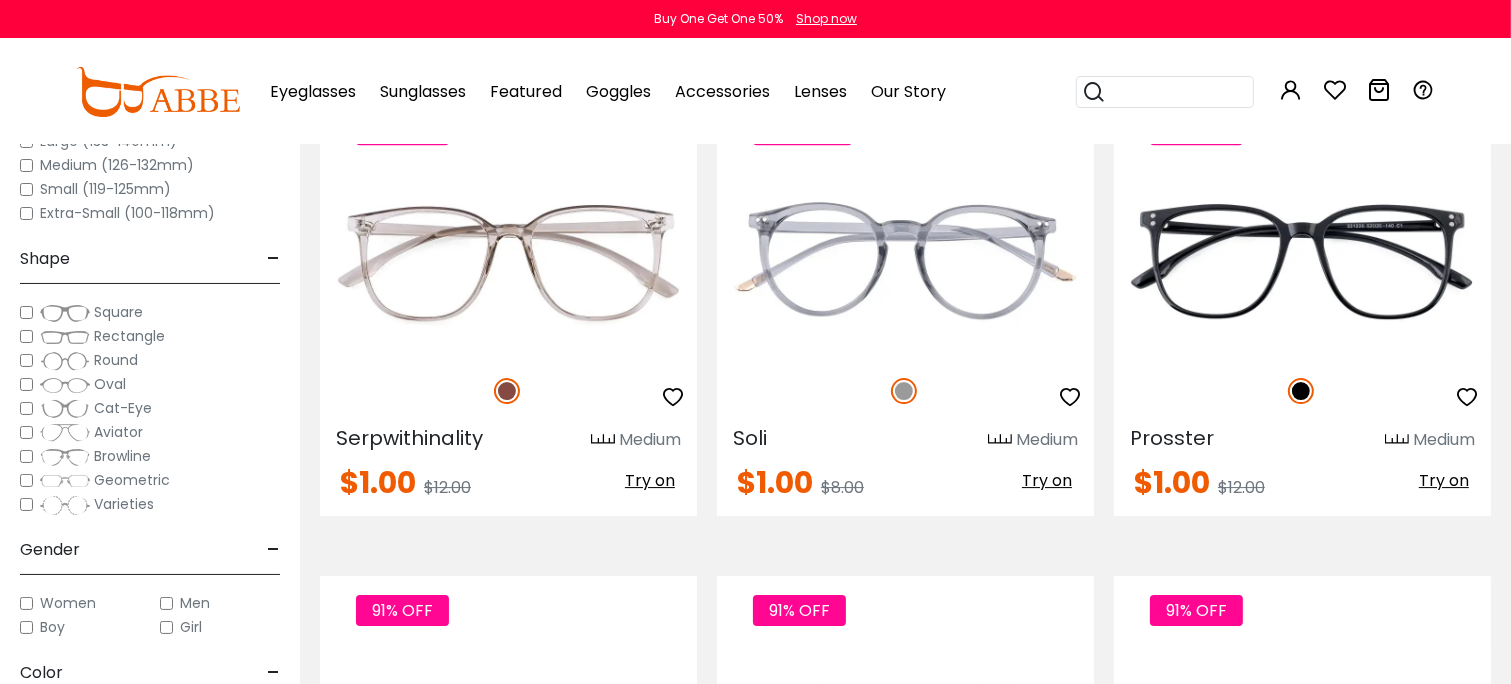 click on "Try on" at bounding box center (1047, -1) 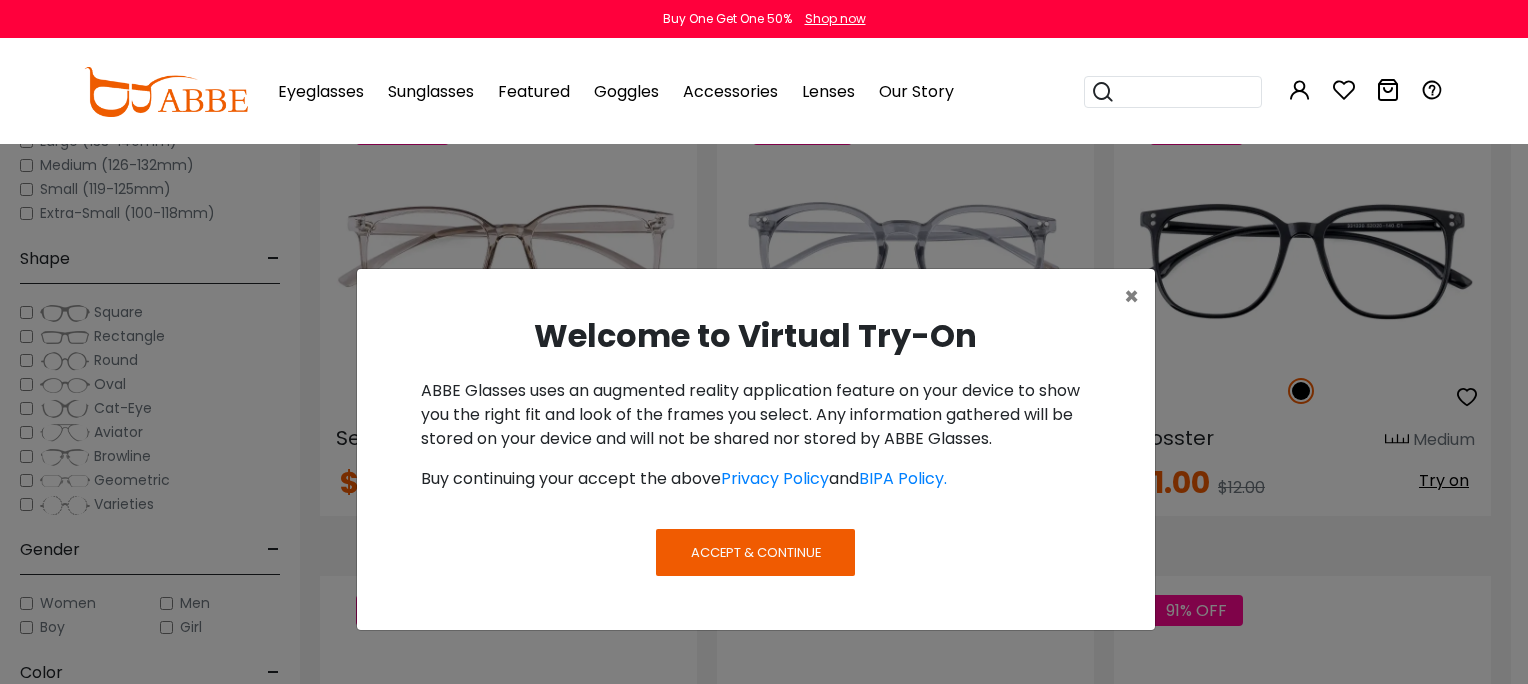 click on "Accept & Continue" at bounding box center [755, 552] 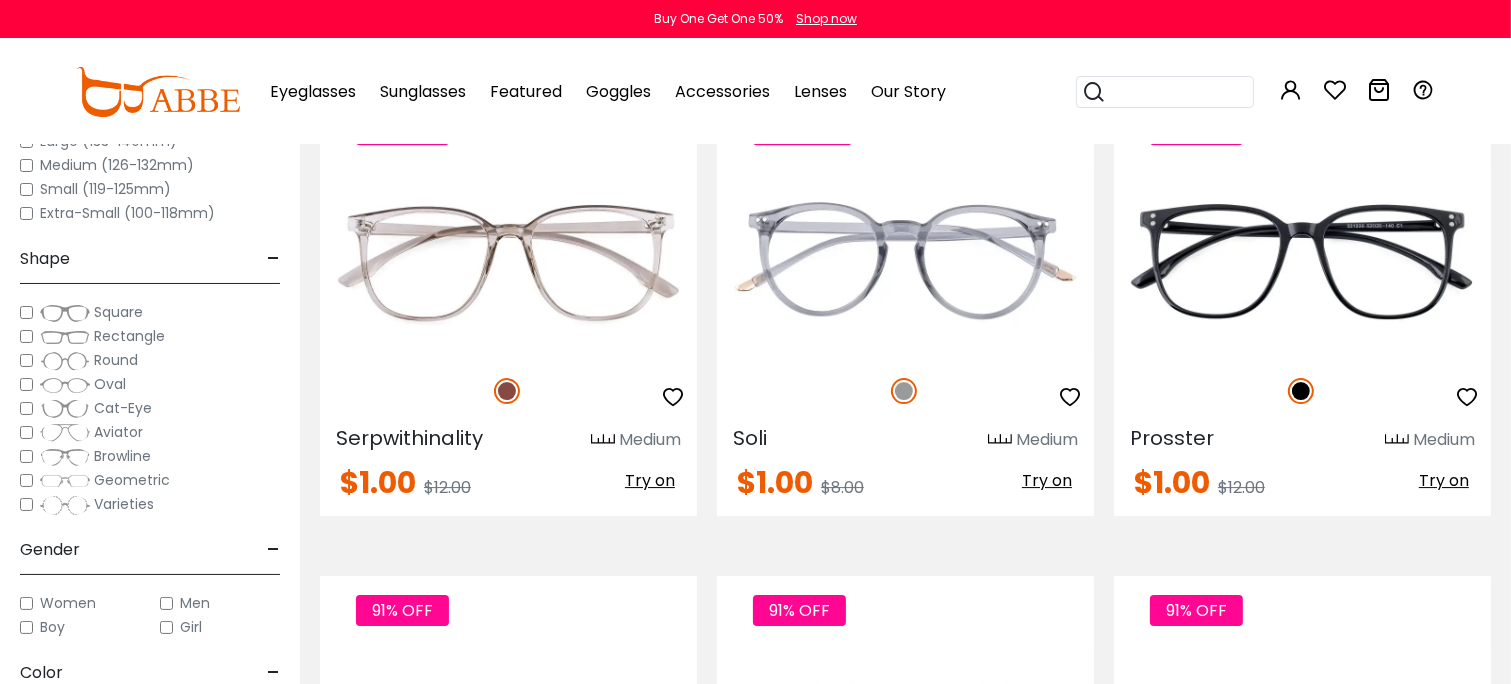 click on "Try on" at bounding box center [1047, -1] 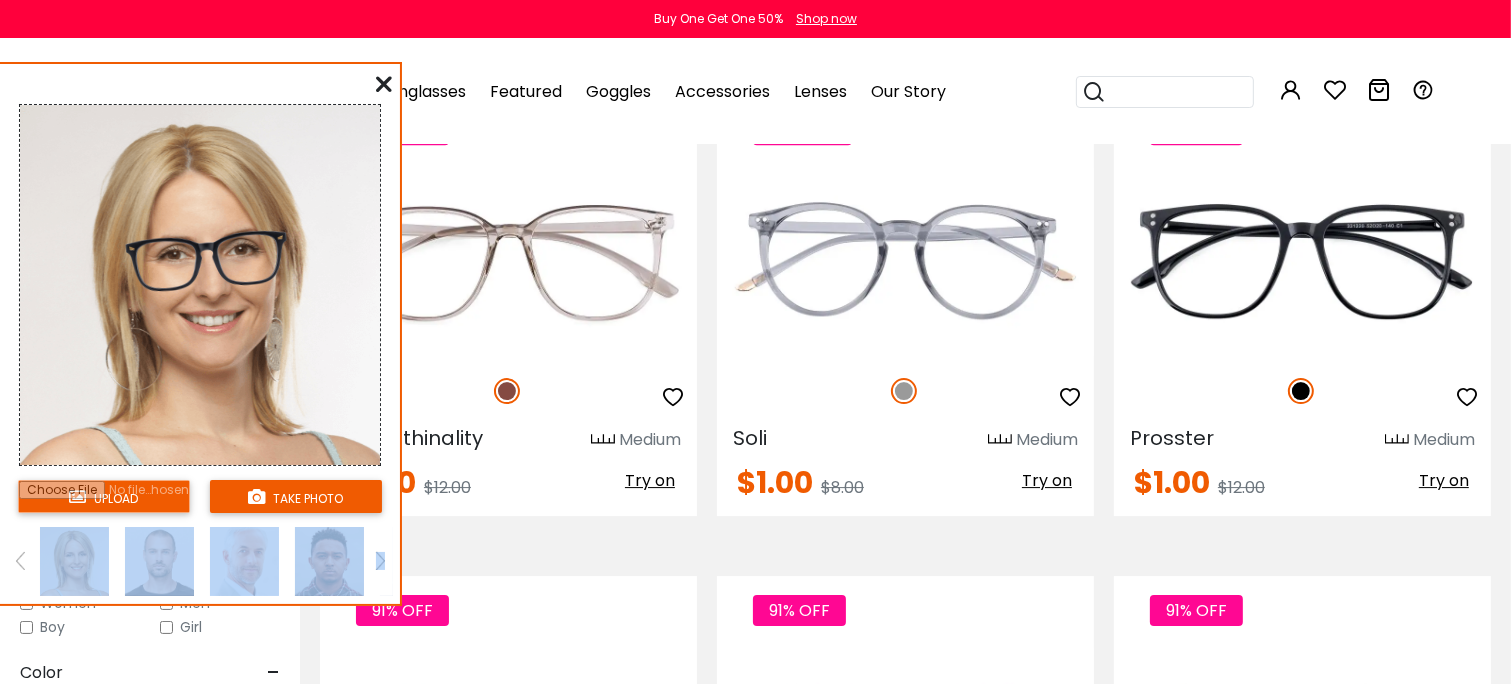click on "upload take photo" at bounding box center (200, 338) 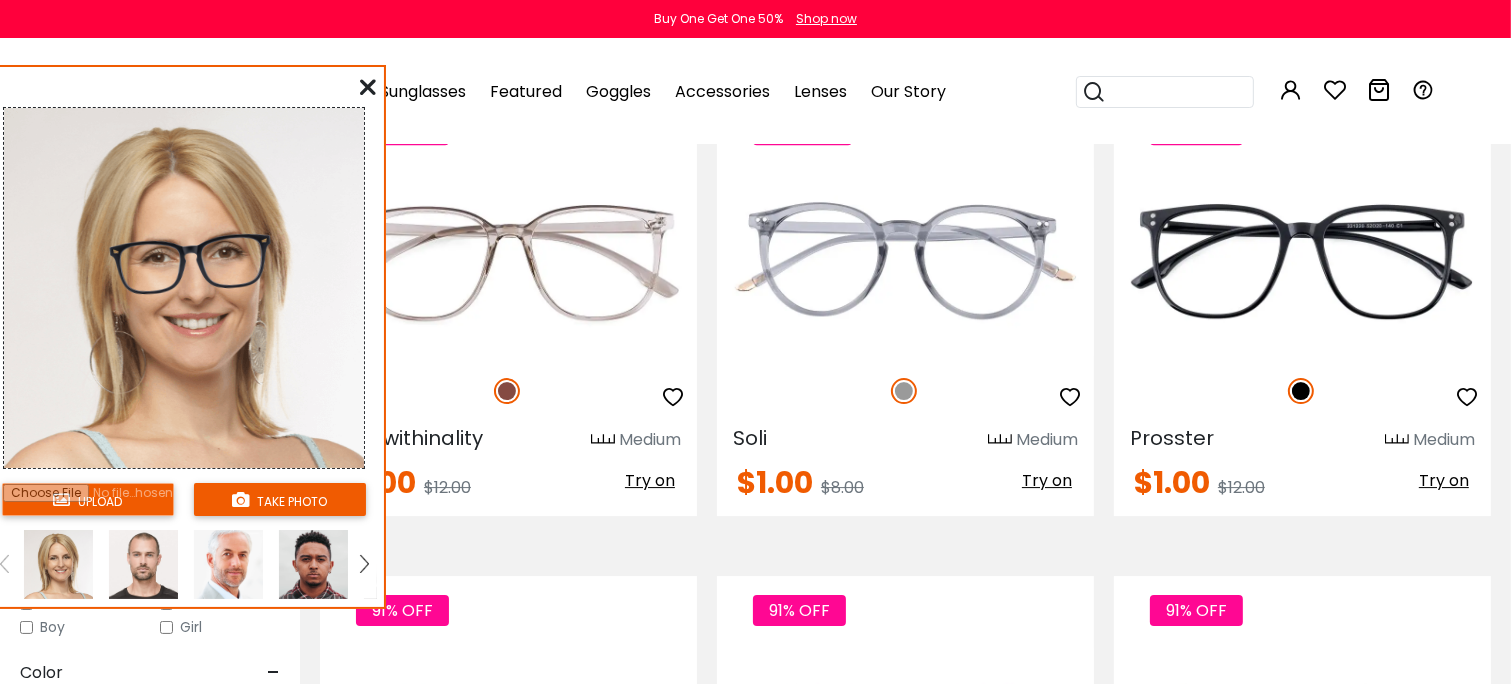 click at bounding box center [364, 564] 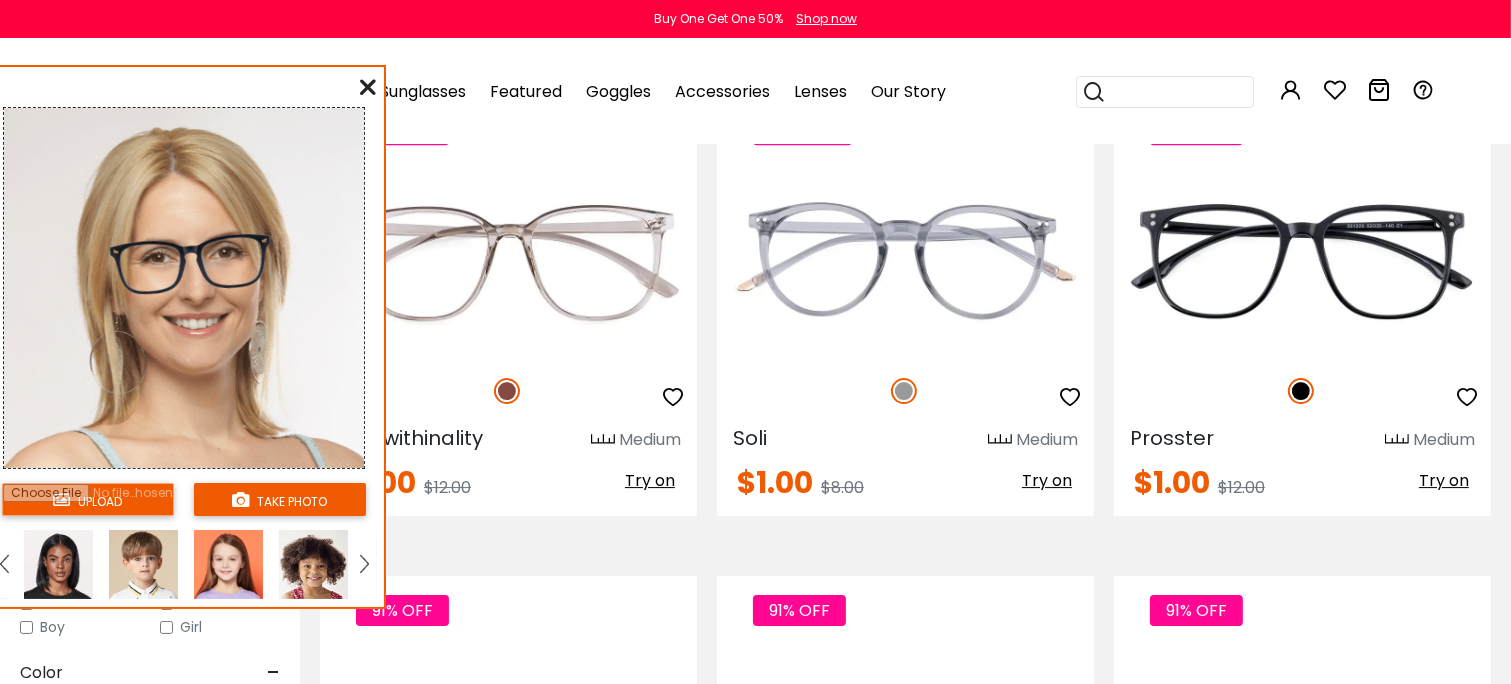 click on "Try on" at bounding box center (1047, -1) 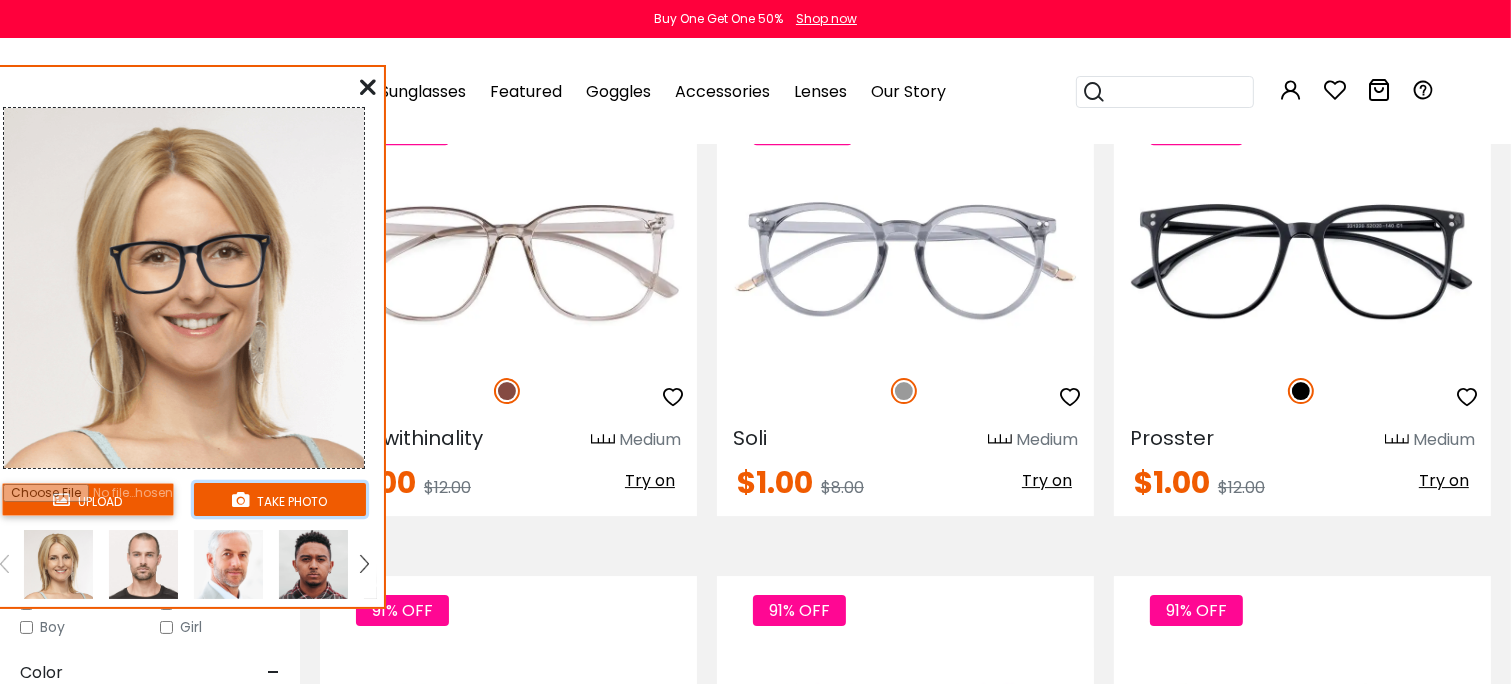 click on "take photo" at bounding box center (280, 499) 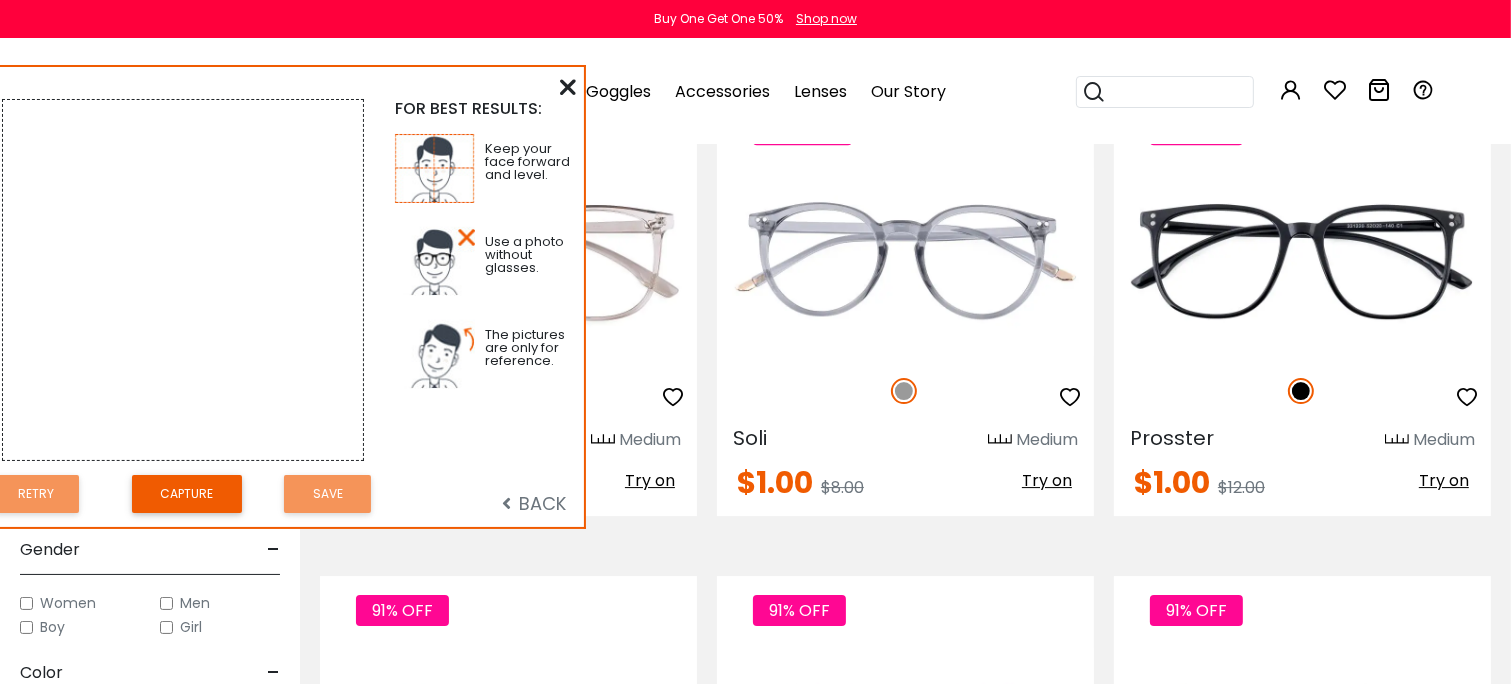 click on "Clear All (1)
Size
-
Extra-Large (141+mm)
Large (133-140mm)
Medium (126-132mm)
Small (119-125mm)
- -" at bounding box center [150, 327] 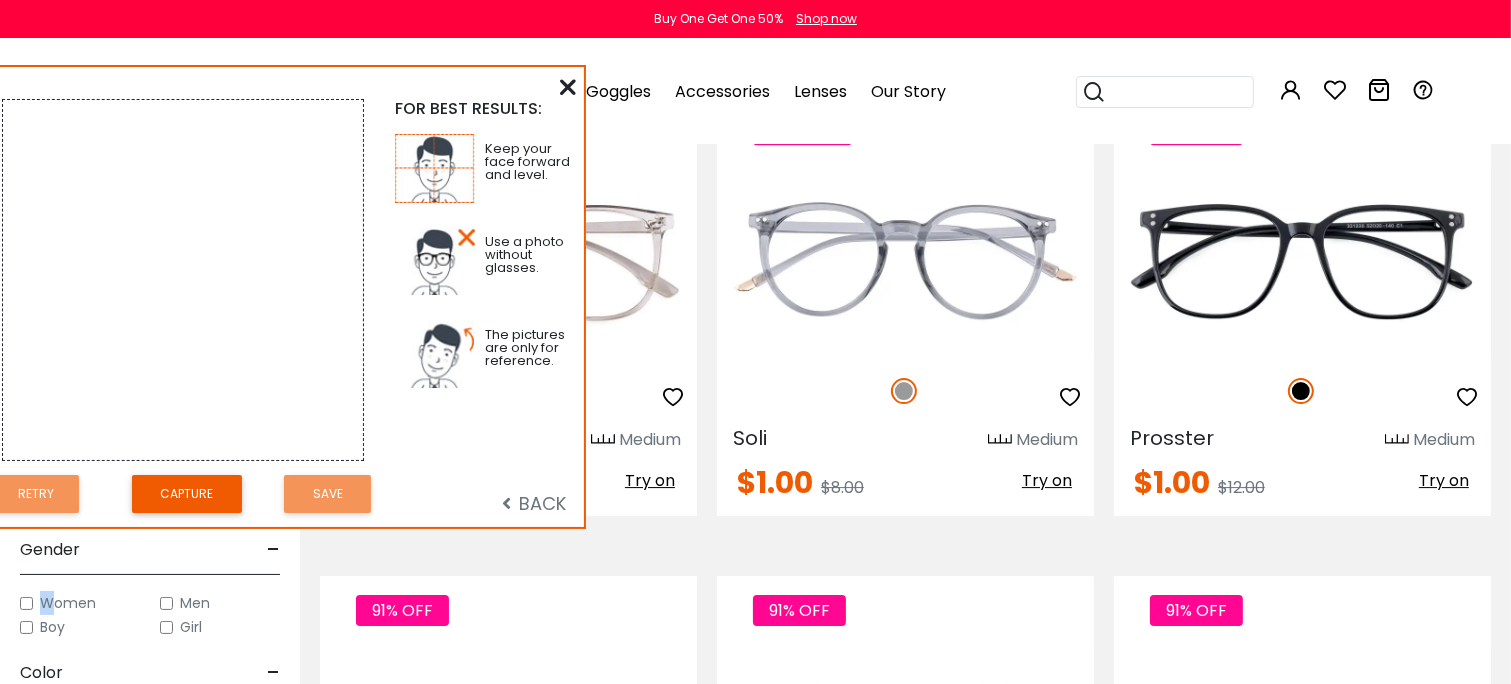 drag, startPoint x: 33, startPoint y: 612, endPoint x: 56, endPoint y: 624, distance: 25.942244 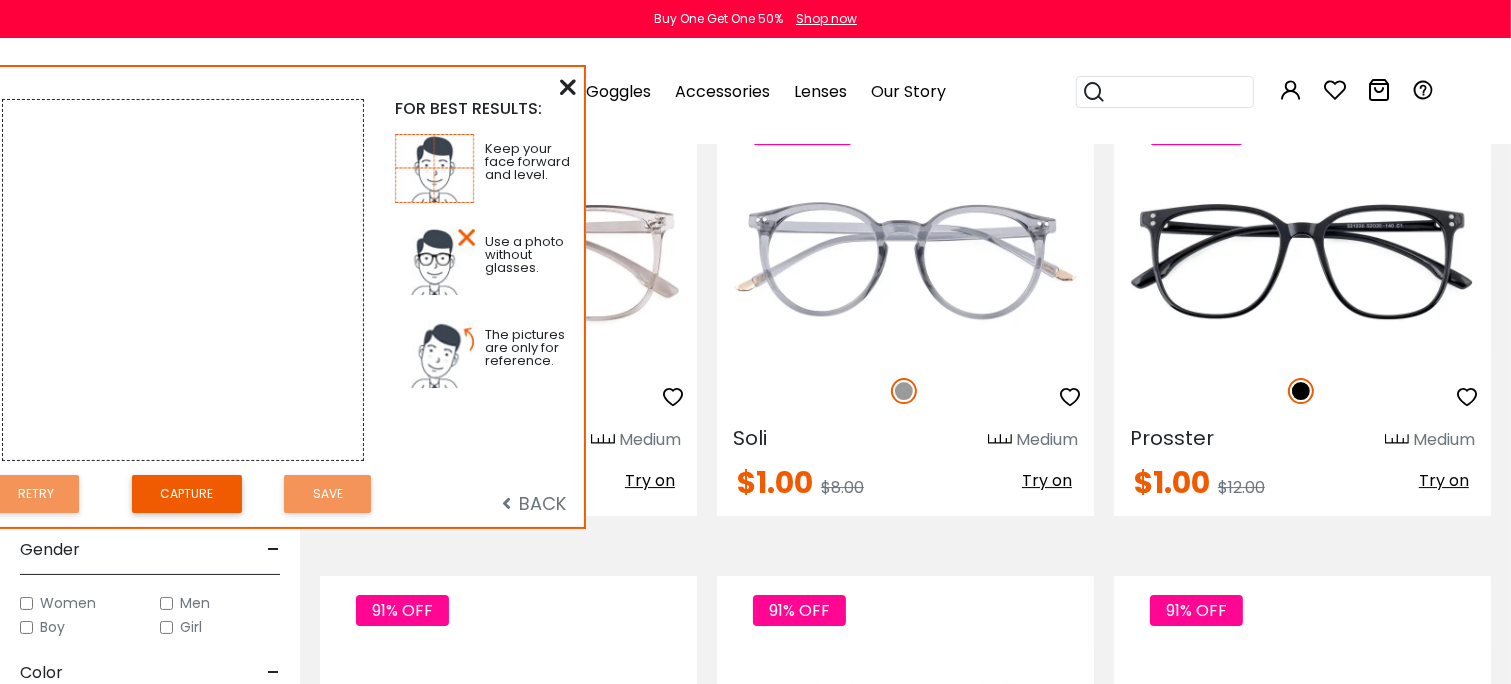 click on "Women" at bounding box center [80, 603] 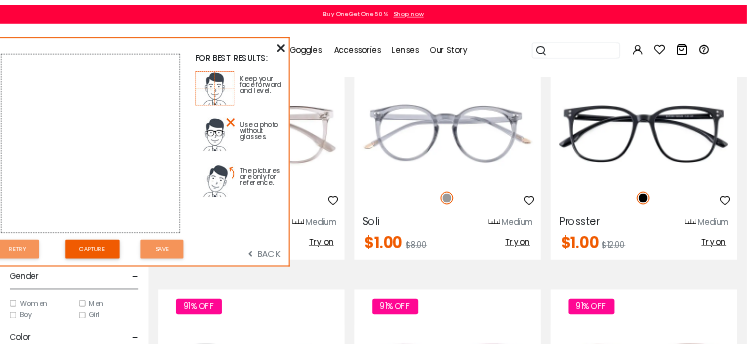 scroll, scrollTop: 6530, scrollLeft: 0, axis: vertical 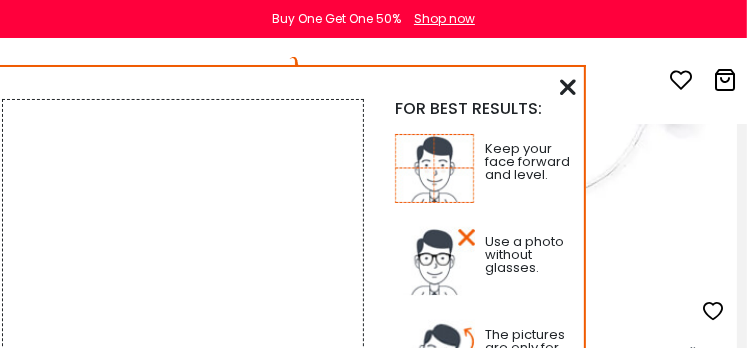 click on "Try on" at bounding box center (690, -231) 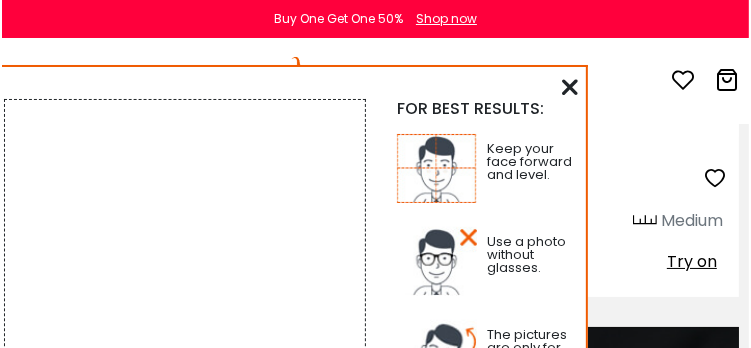 scroll, scrollTop: 7434, scrollLeft: 0, axis: vertical 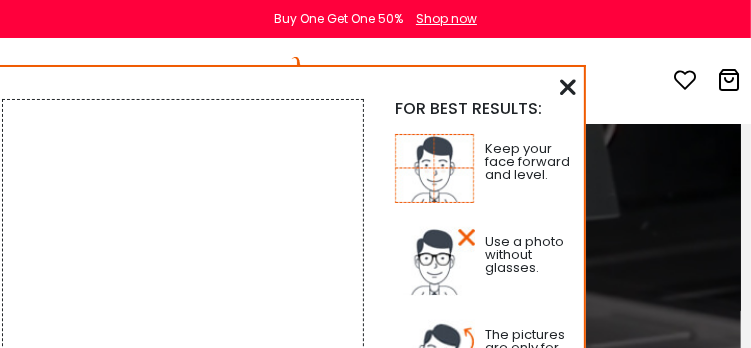 click on "Try on" at bounding box center [694, 10424] 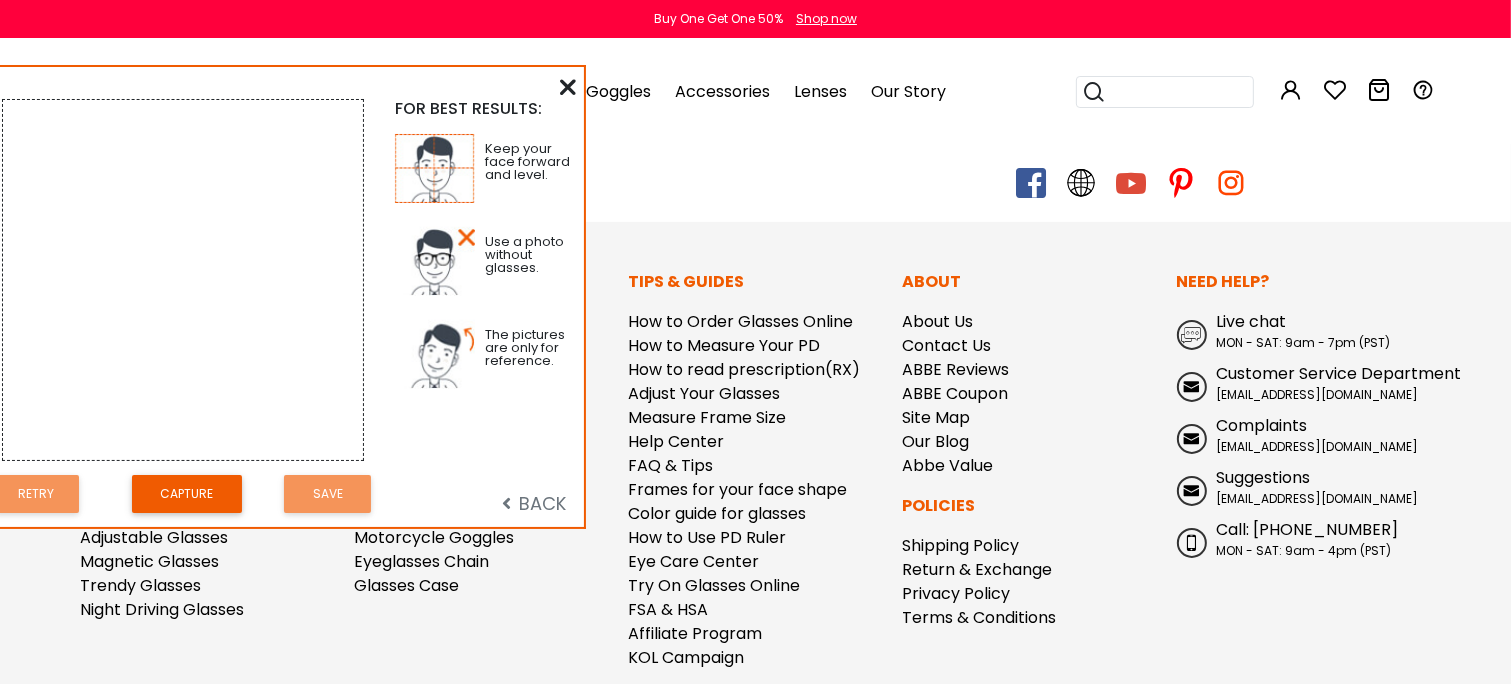 scroll, scrollTop: 7815, scrollLeft: 0, axis: vertical 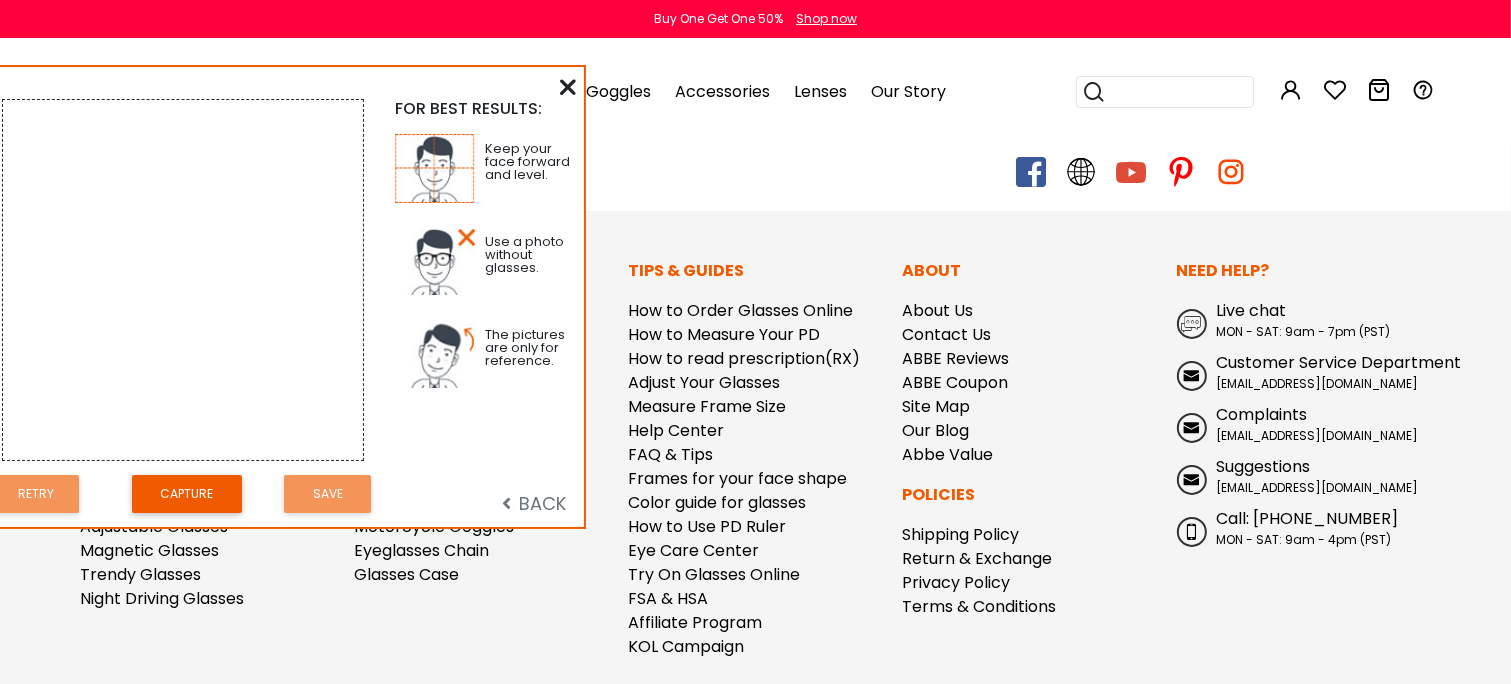 click on "Try on" at bounding box center (650, -483) 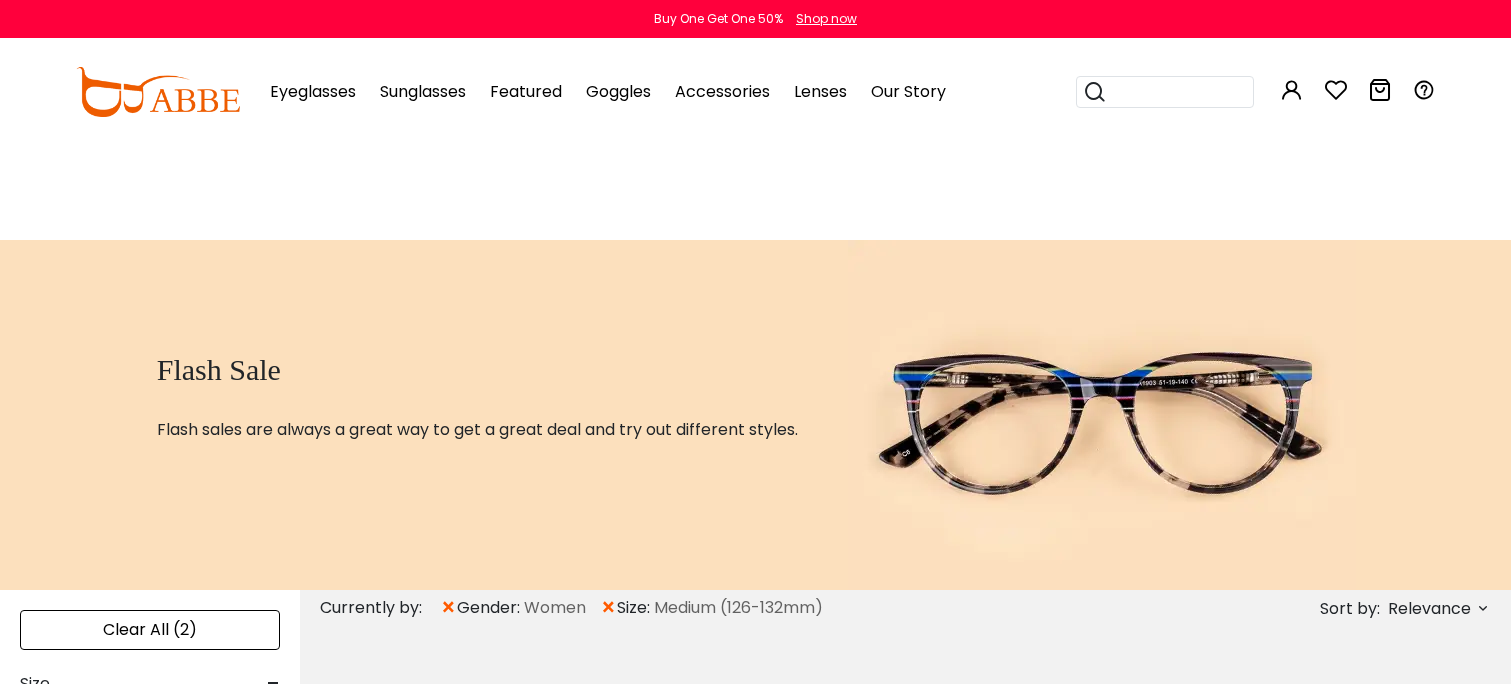 scroll, scrollTop: 0, scrollLeft: 0, axis: both 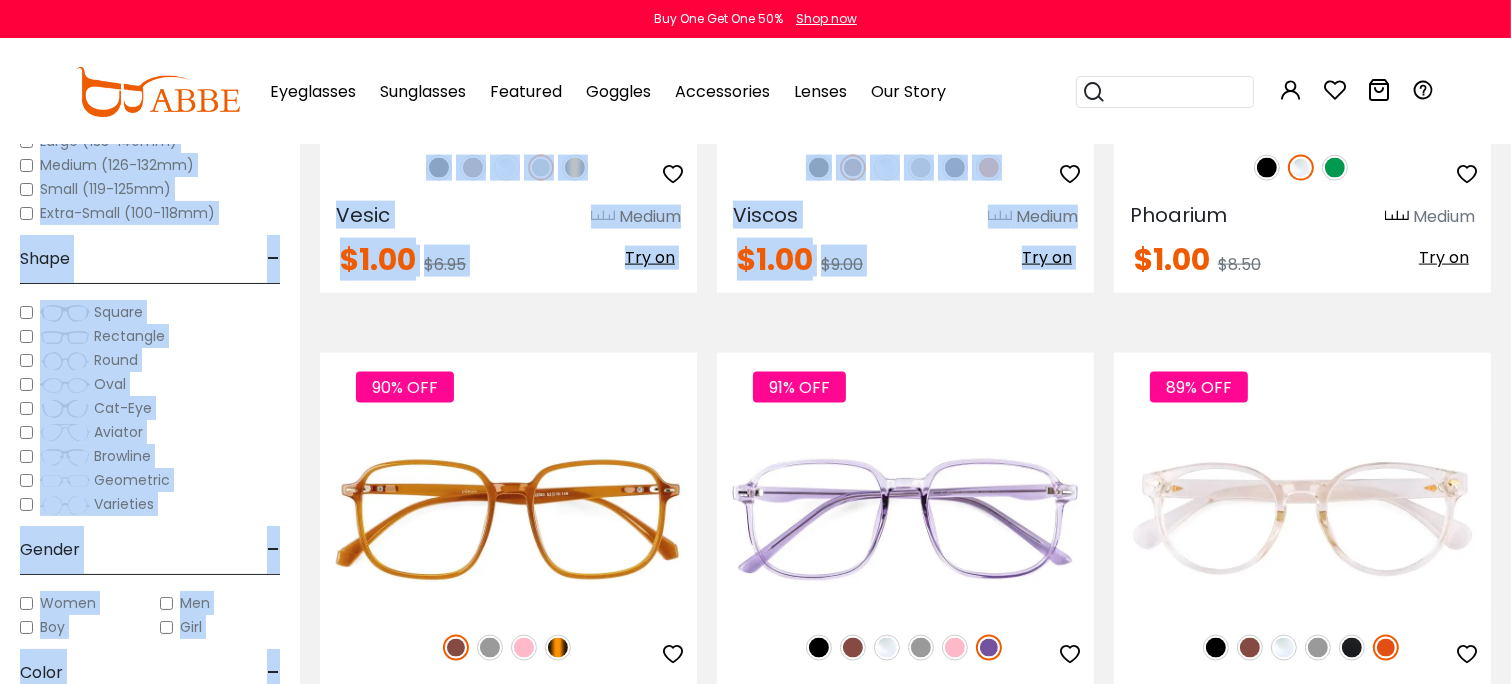 drag, startPoint x: 1509, startPoint y: 260, endPoint x: 1500, endPoint y: 216, distance: 44.911022 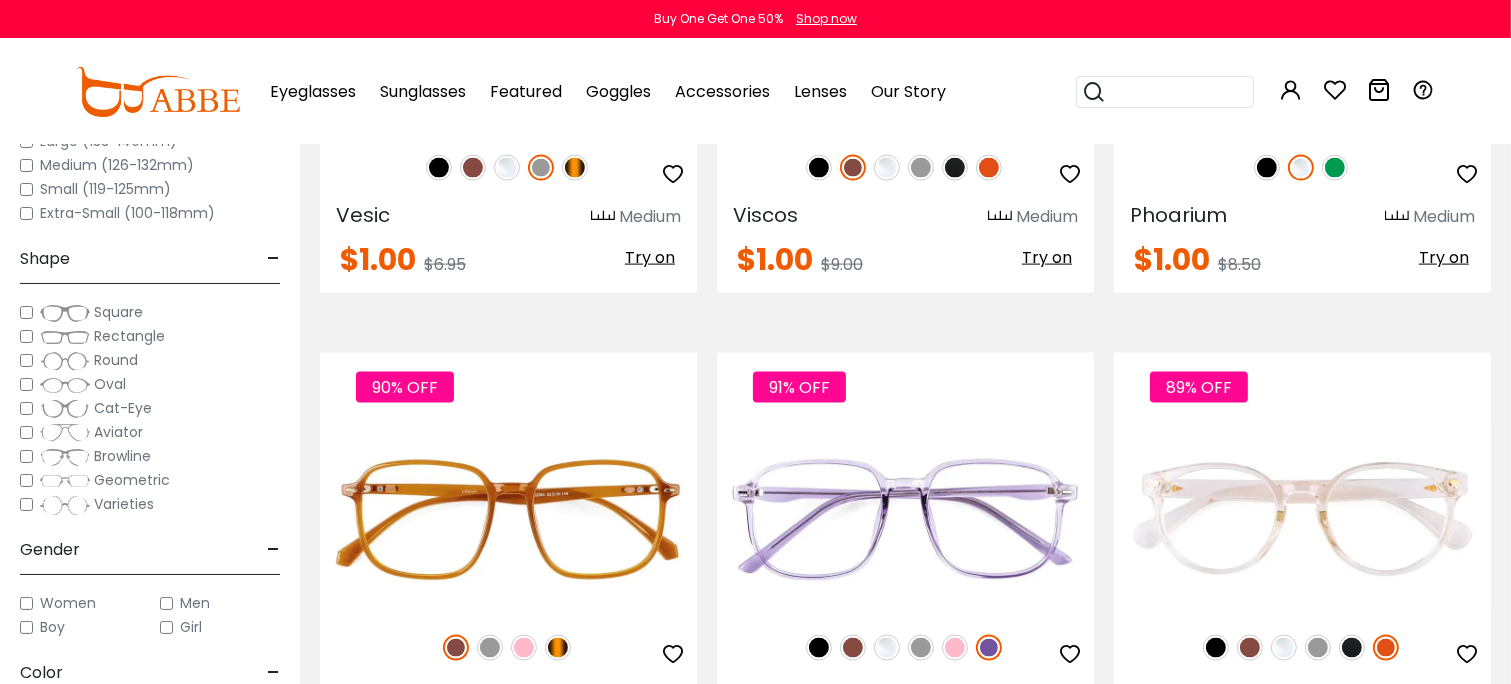 drag, startPoint x: 1468, startPoint y: 102, endPoint x: 1470, endPoint y: 112, distance: 10.198039 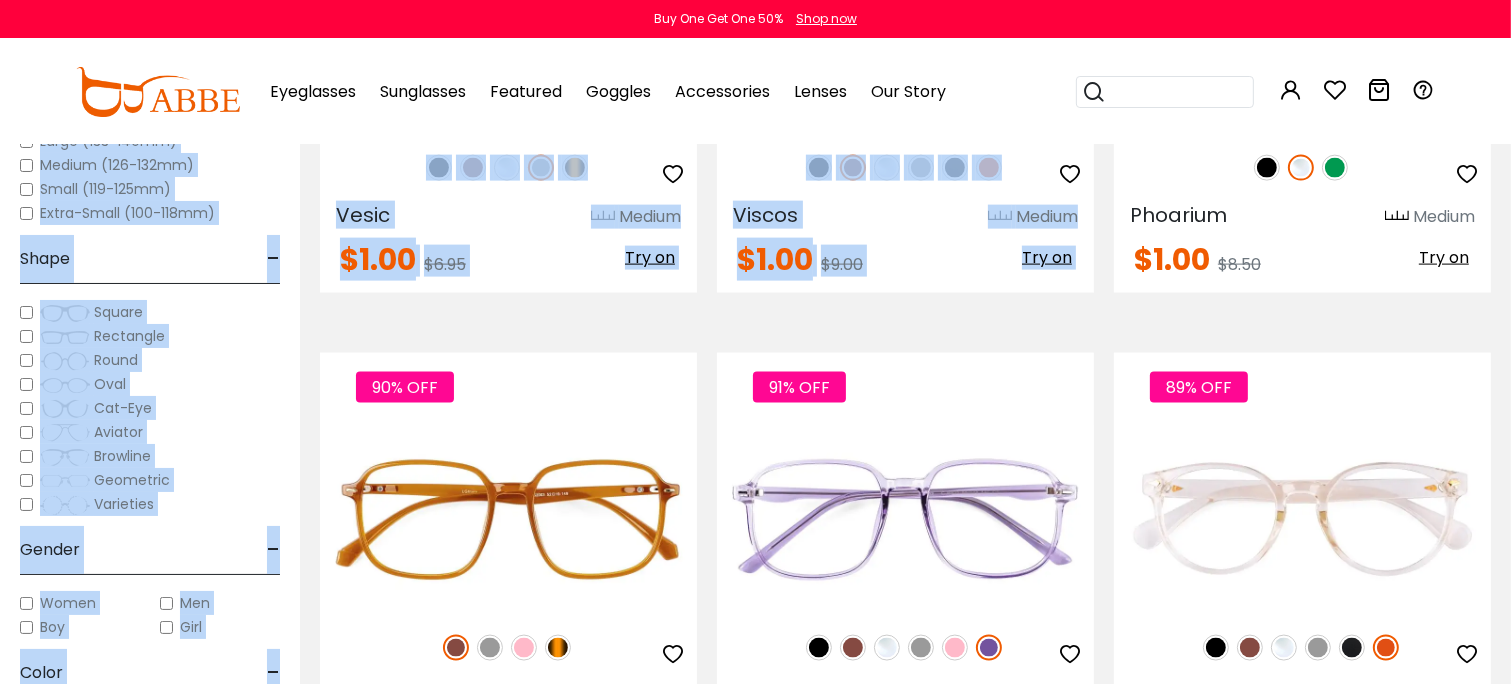 drag, startPoint x: 1504, startPoint y: 112, endPoint x: 1499, endPoint y: 237, distance: 125.09996 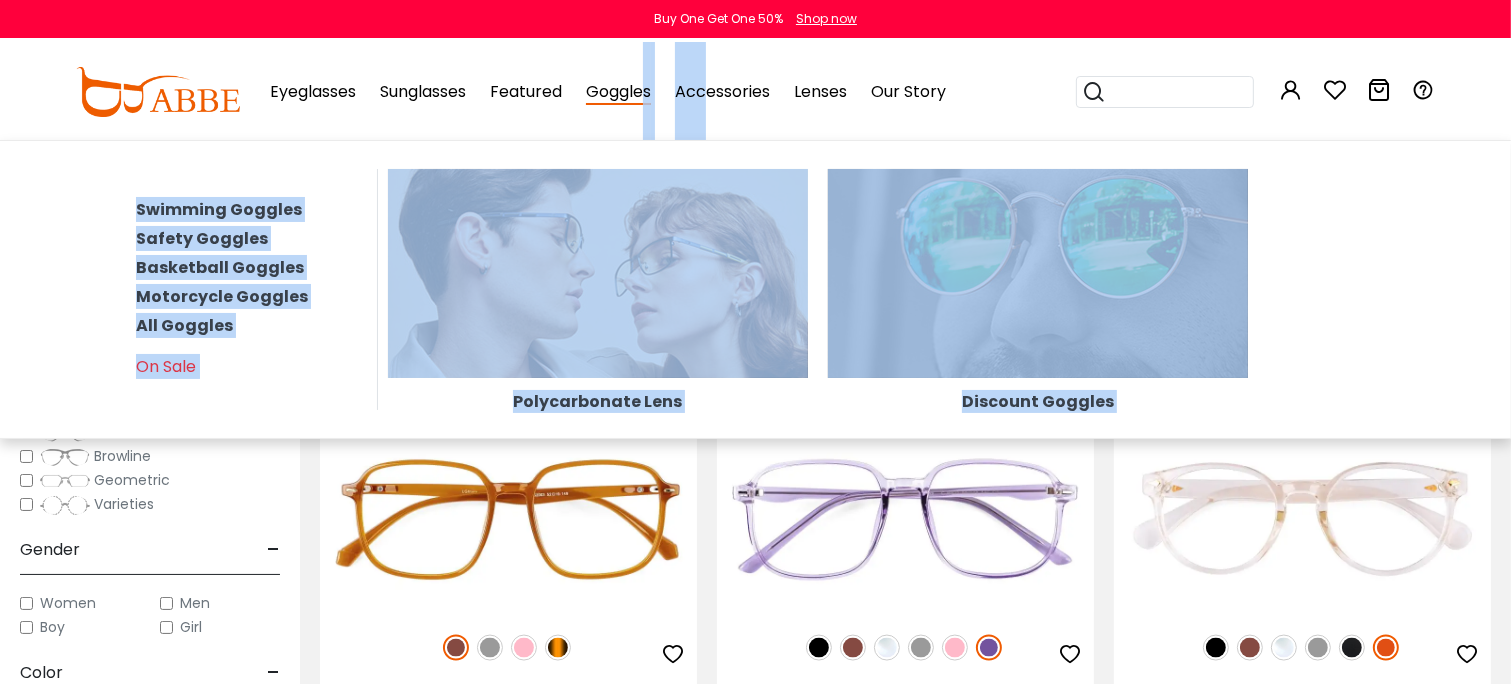 drag, startPoint x: 732, startPoint y: 116, endPoint x: 807, endPoint y: 124, distance: 75.42546 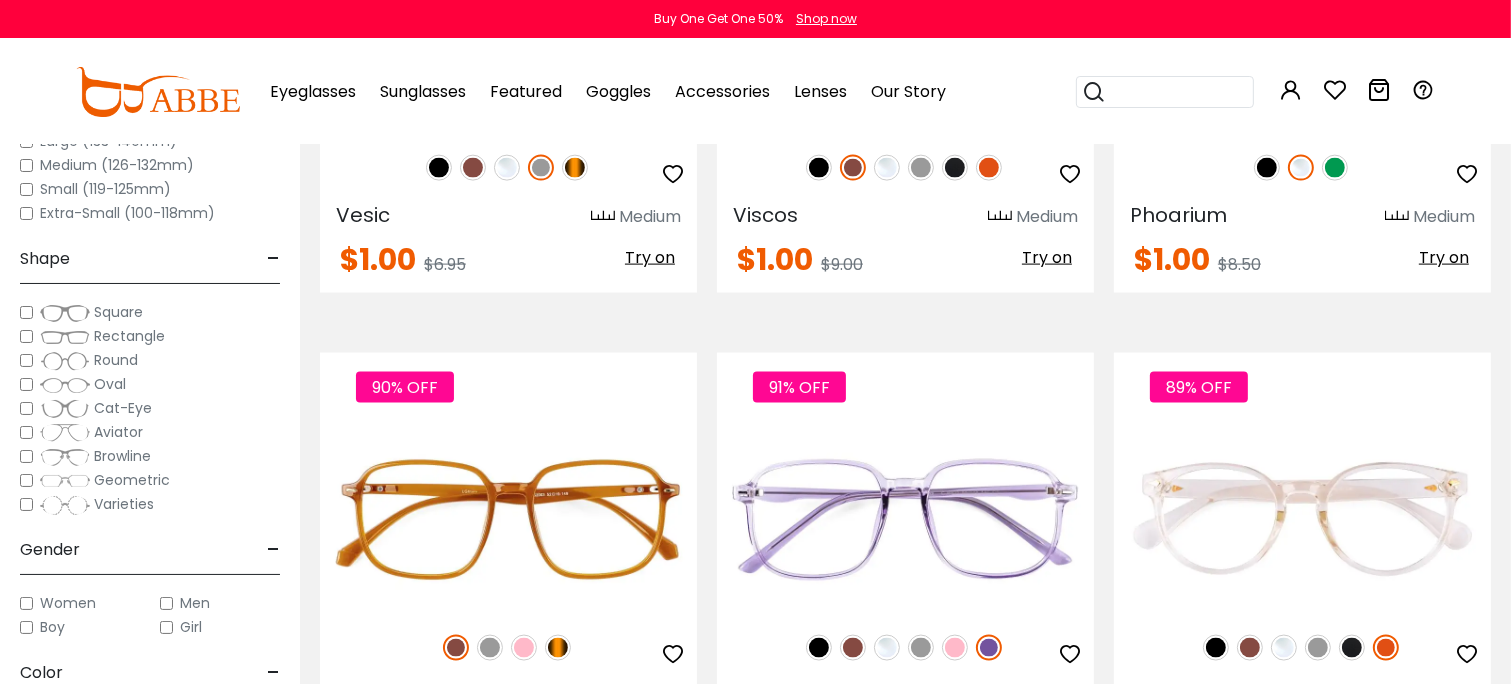 click on "Eyeglasses
Women's Eyeglasses
Men's Eyeglasses
Kids' Eyeglasses
All Eyeglasses
On Sale
Eyeglass Styles
Eyeglass Frames Colors
Eyeglass Frames Shapes
Flash Sale
New Arrivals
Blue Light Glasses
Glasses For Night Driving
Sunglasses
Women's Sunglasses" at bounding box center [598, 92] 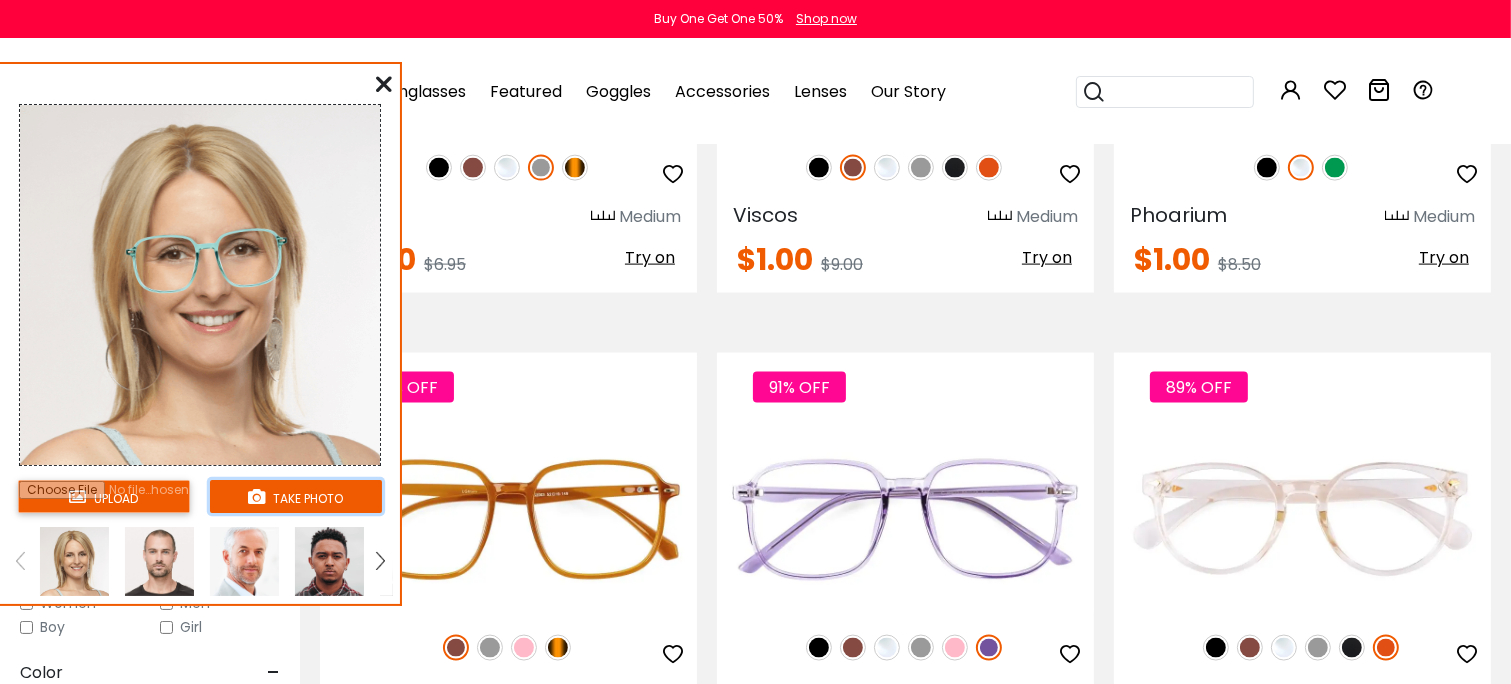 drag, startPoint x: 351, startPoint y: 531, endPoint x: 369, endPoint y: 535, distance: 18.439089 